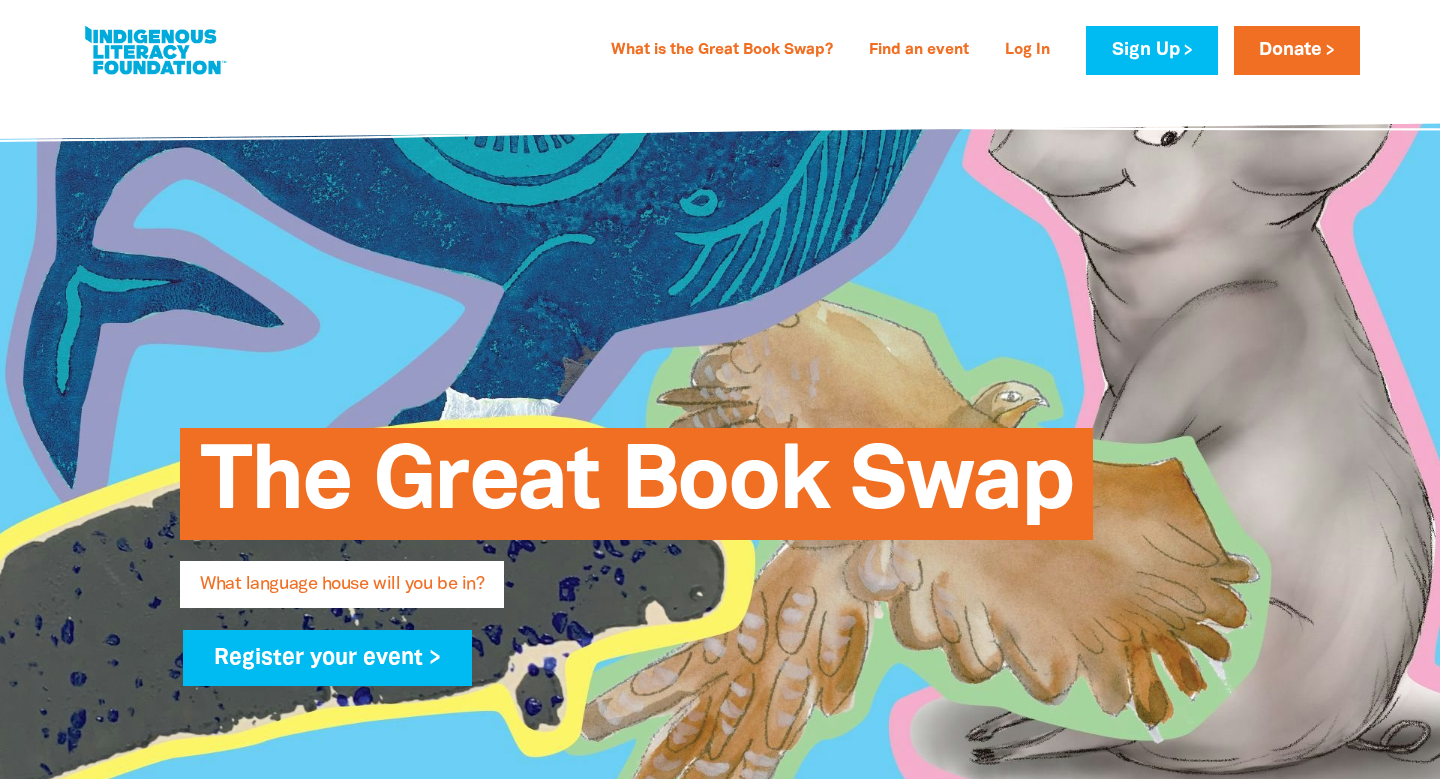scroll, scrollTop: 0, scrollLeft: 0, axis: both 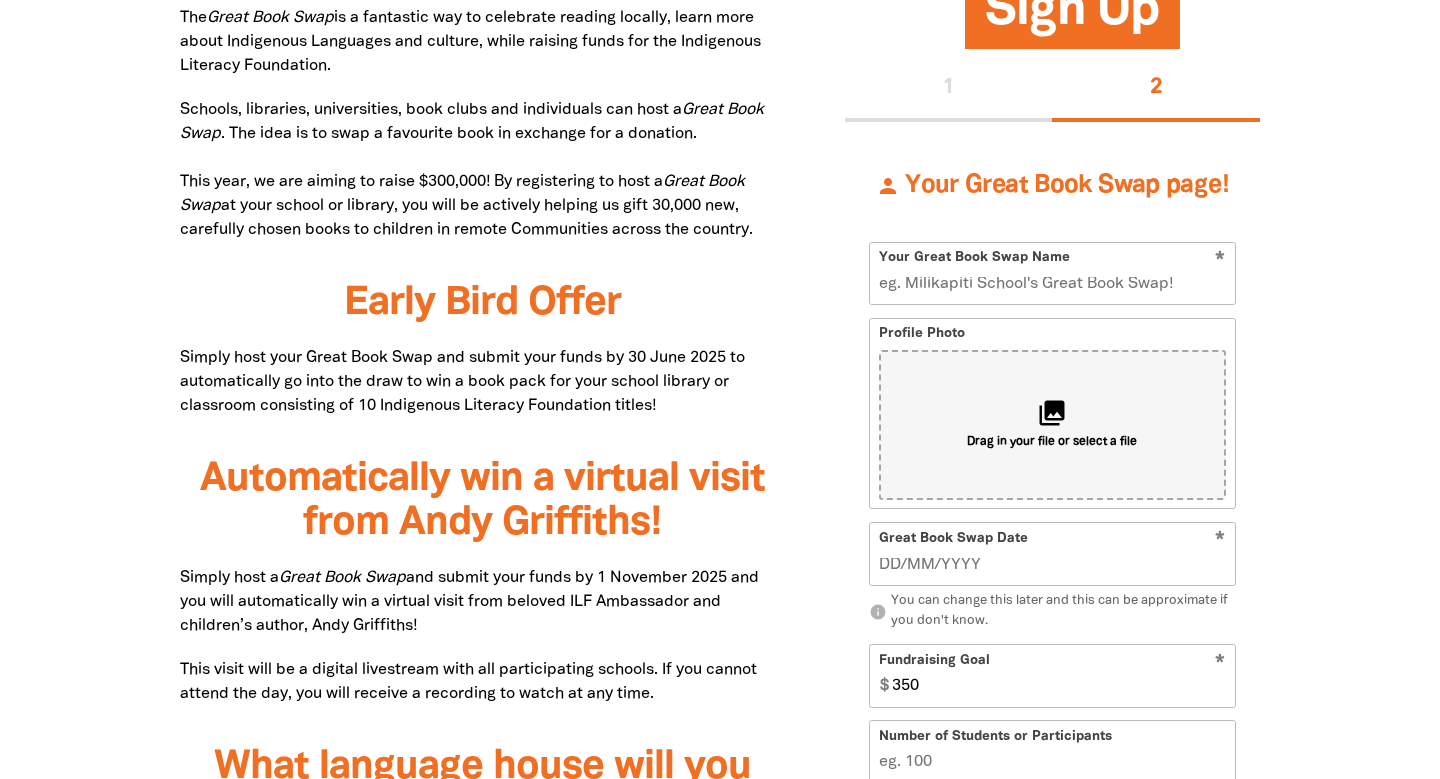 click on "Your Great Book Swap Name" at bounding box center [1052, 273] 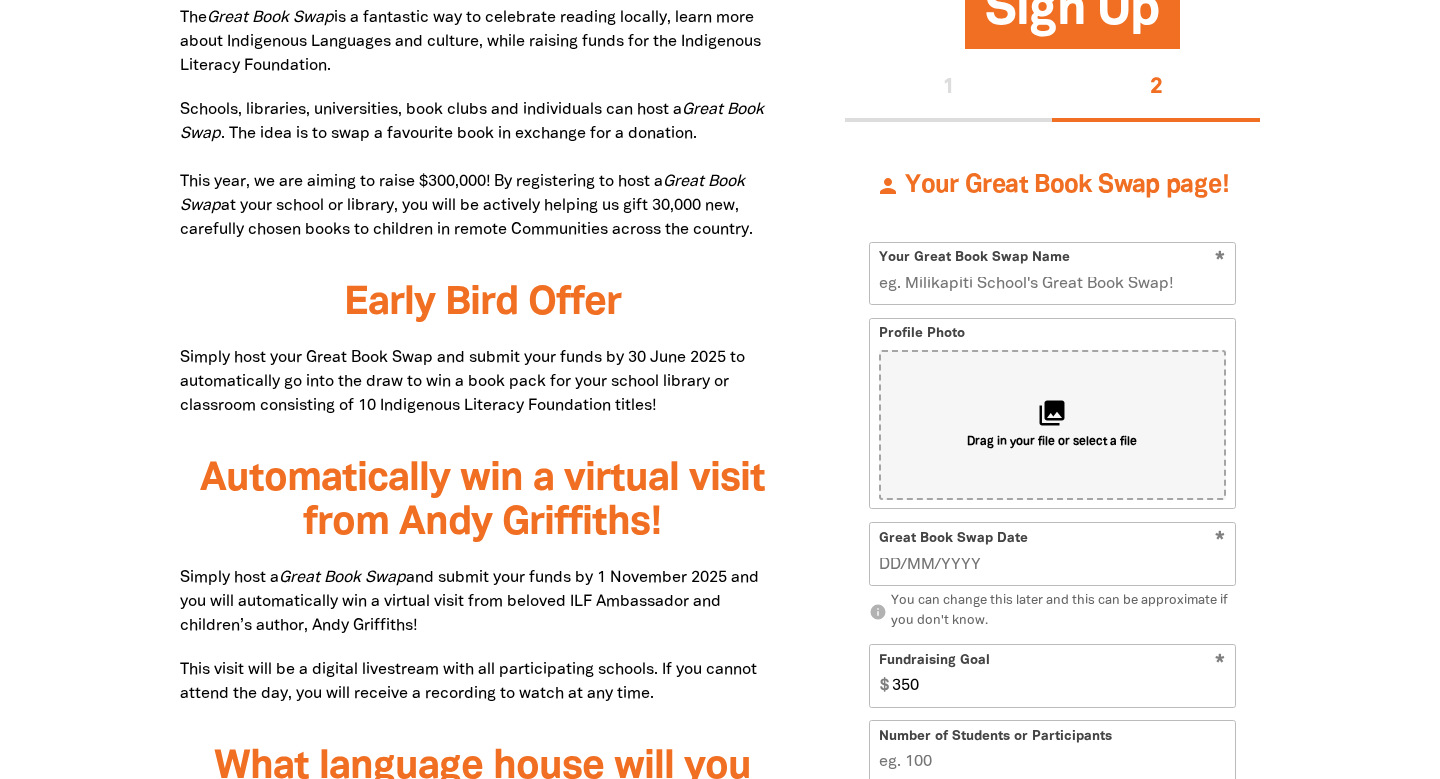 type on "St Thomas Aquinas Primary School Great Book Swap!" 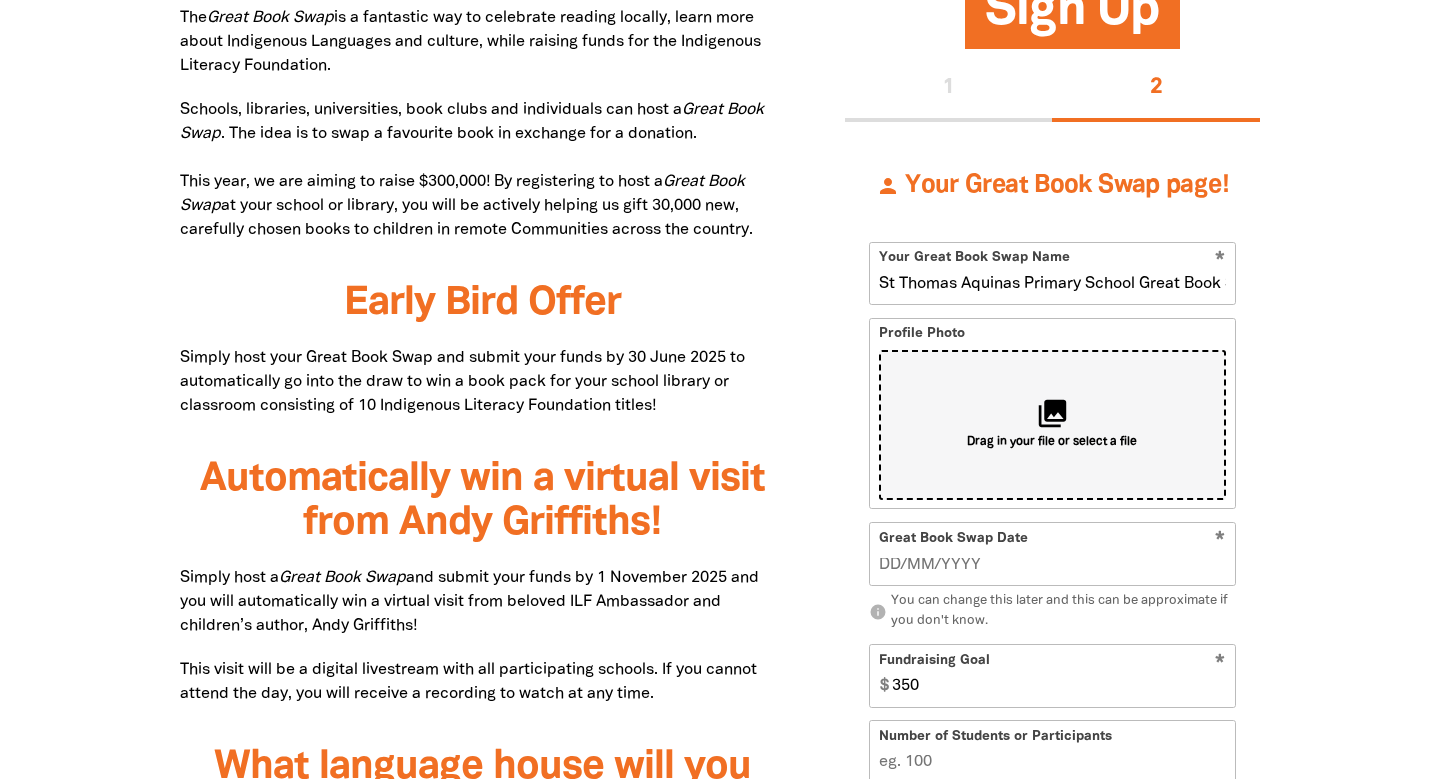 click on "collections Drag in your file or select a file" at bounding box center [1053, 425] 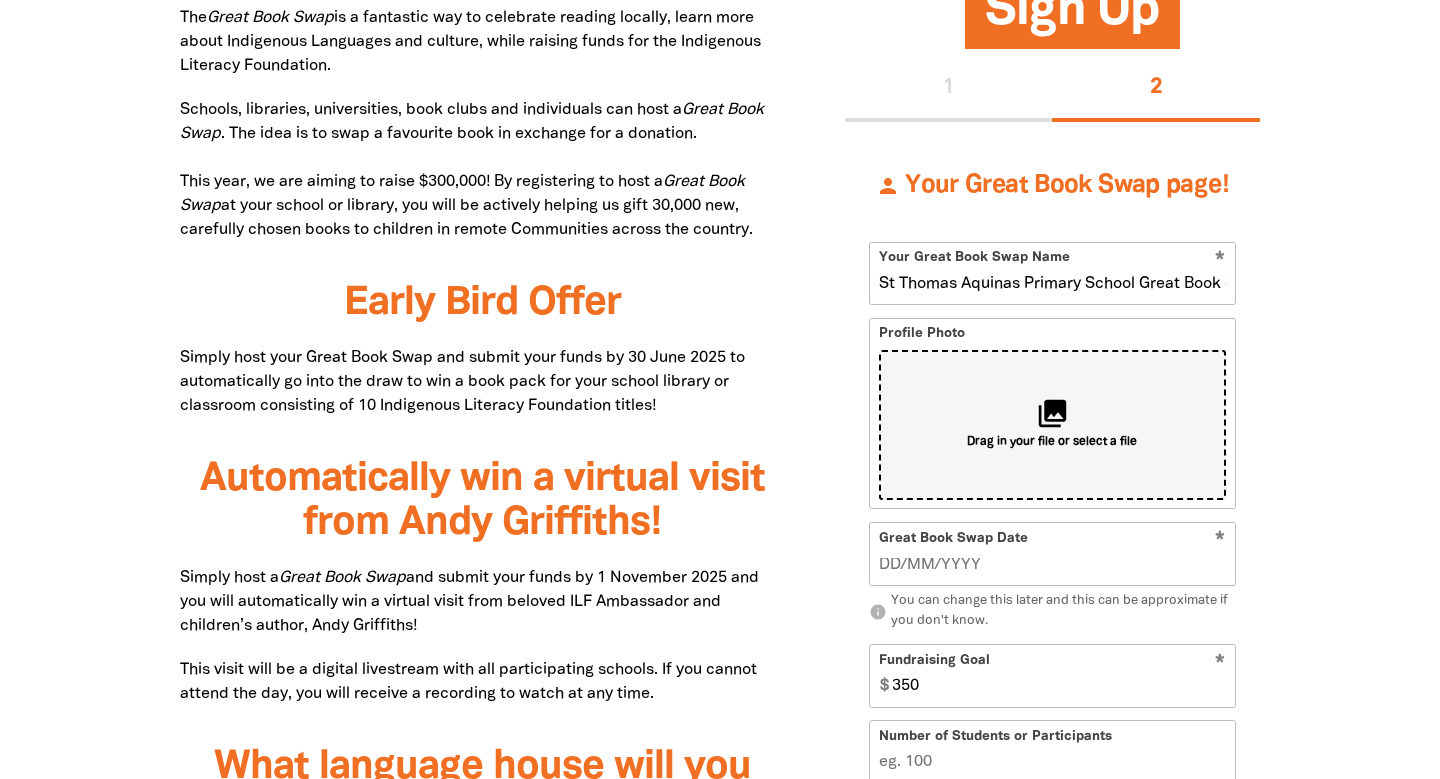 type on "C:\fakepath\D75_0487con.jpg" 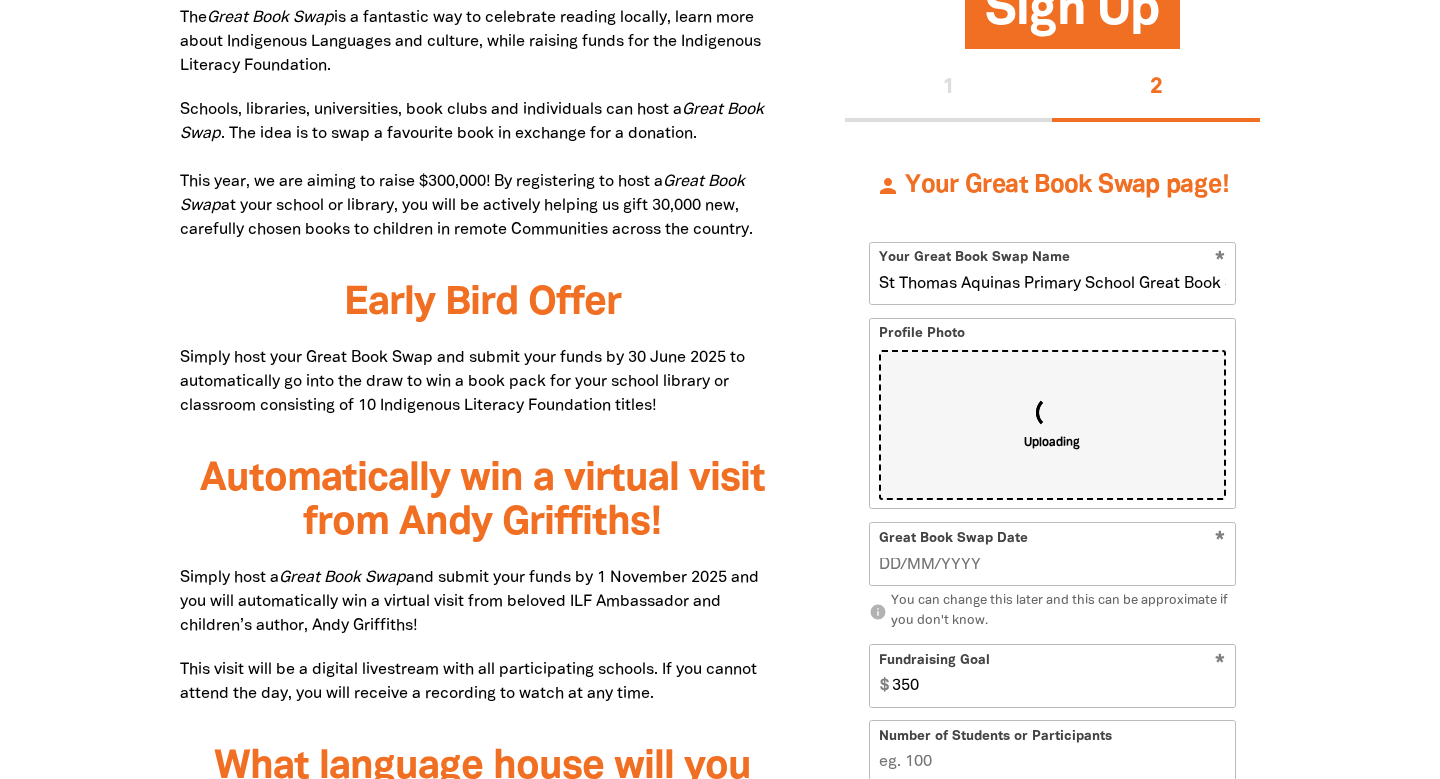 type on "__/__/____" 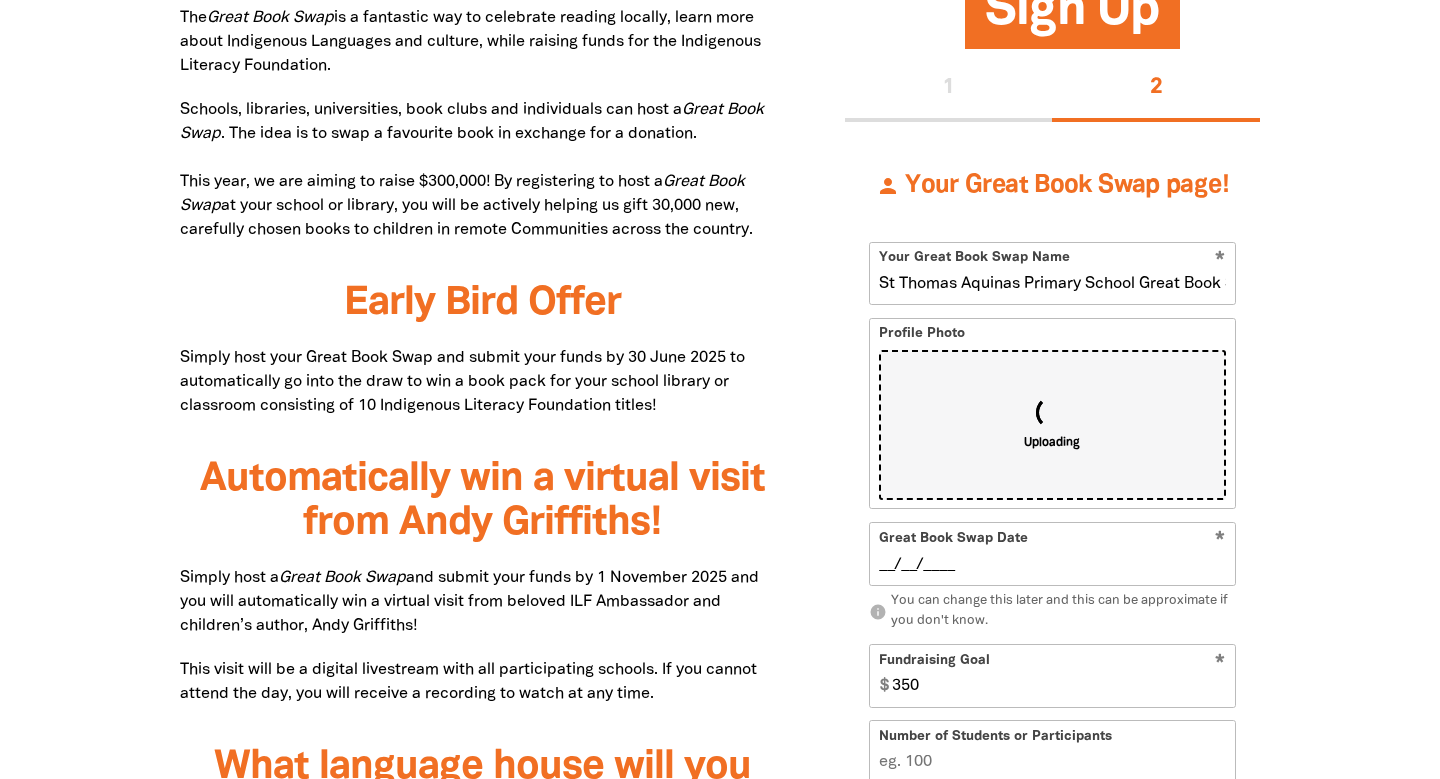 click on "__/__/____" at bounding box center (1053, 565) 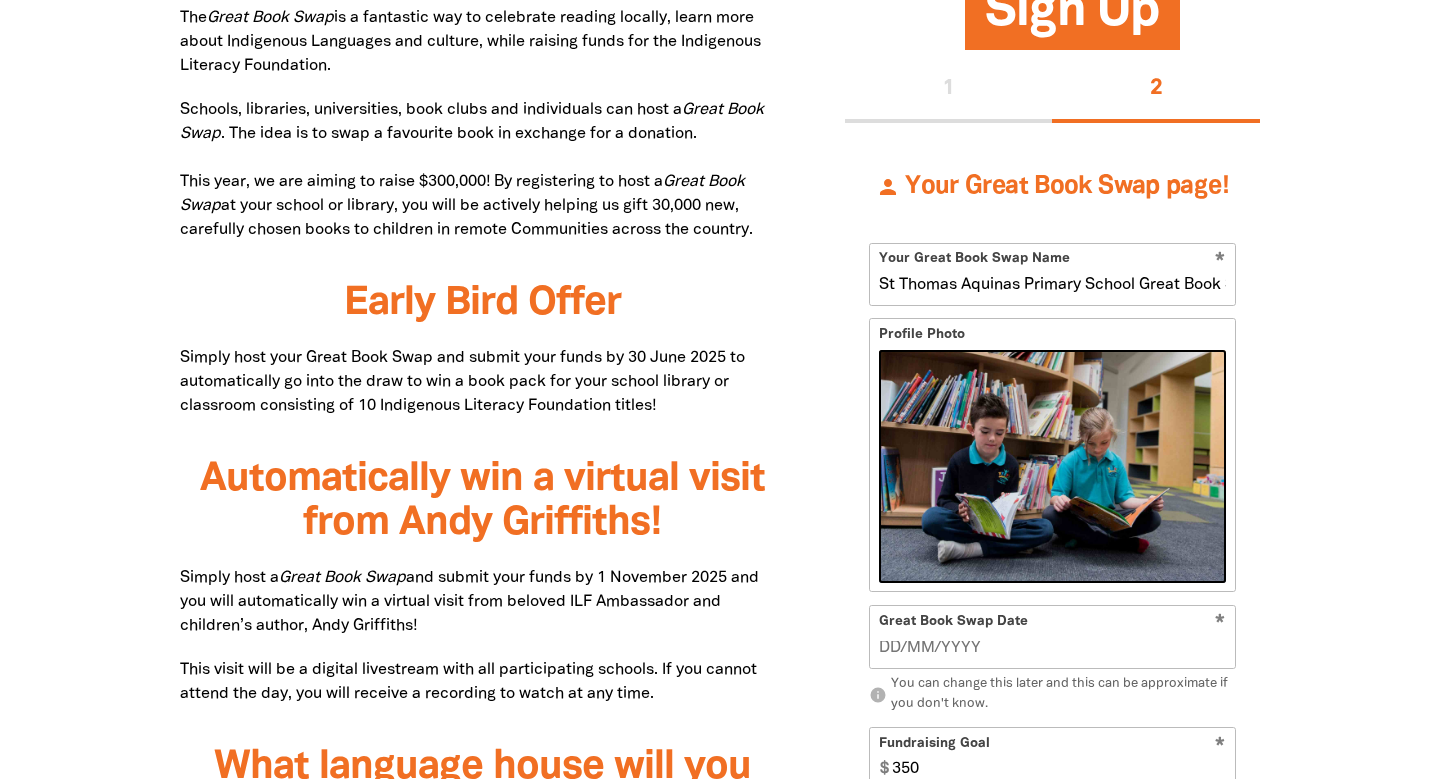 click on "Great Book Swap Date *" at bounding box center [1052, 637] 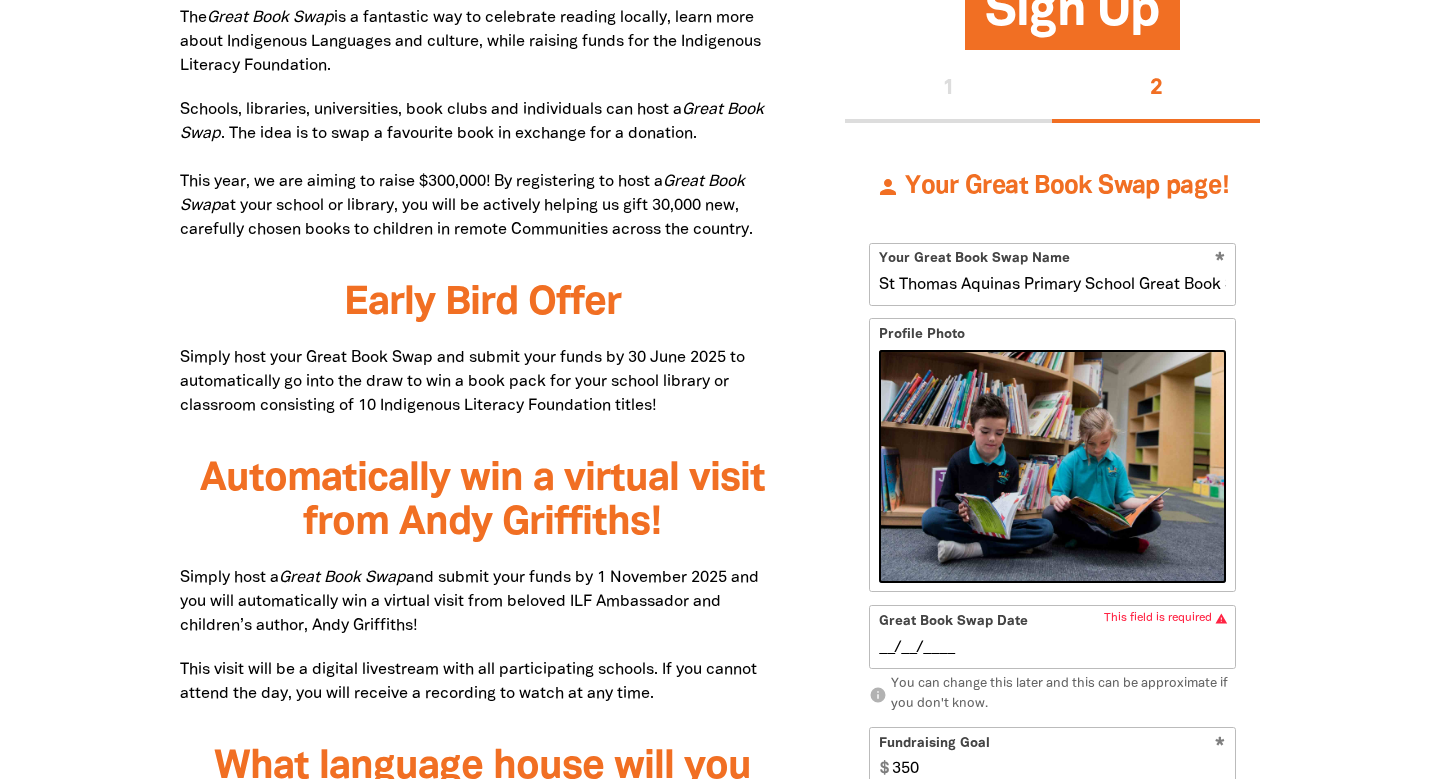 click on "__/__/____" at bounding box center (1053, 648) 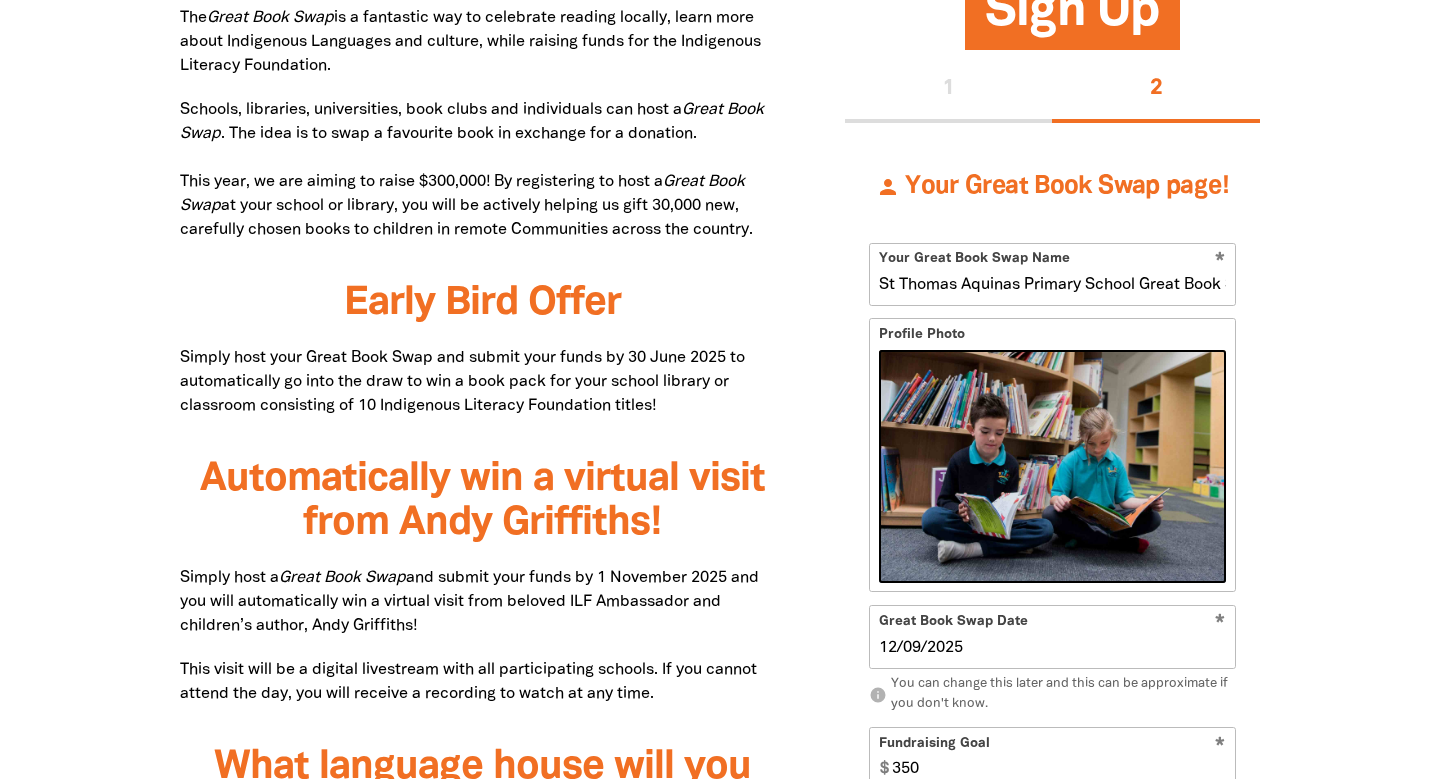 type on "12/09/2025" 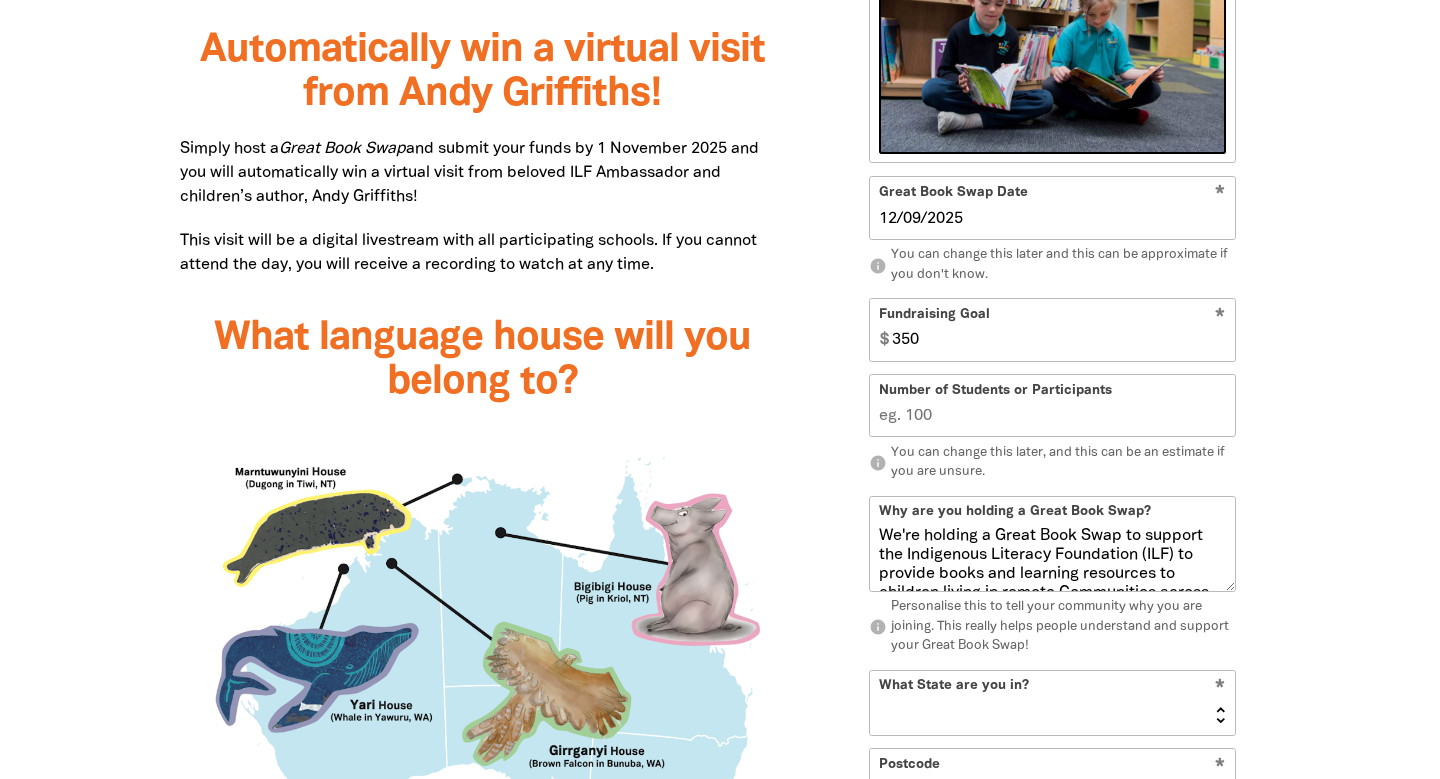 scroll, scrollTop: 1654, scrollLeft: 0, axis: vertical 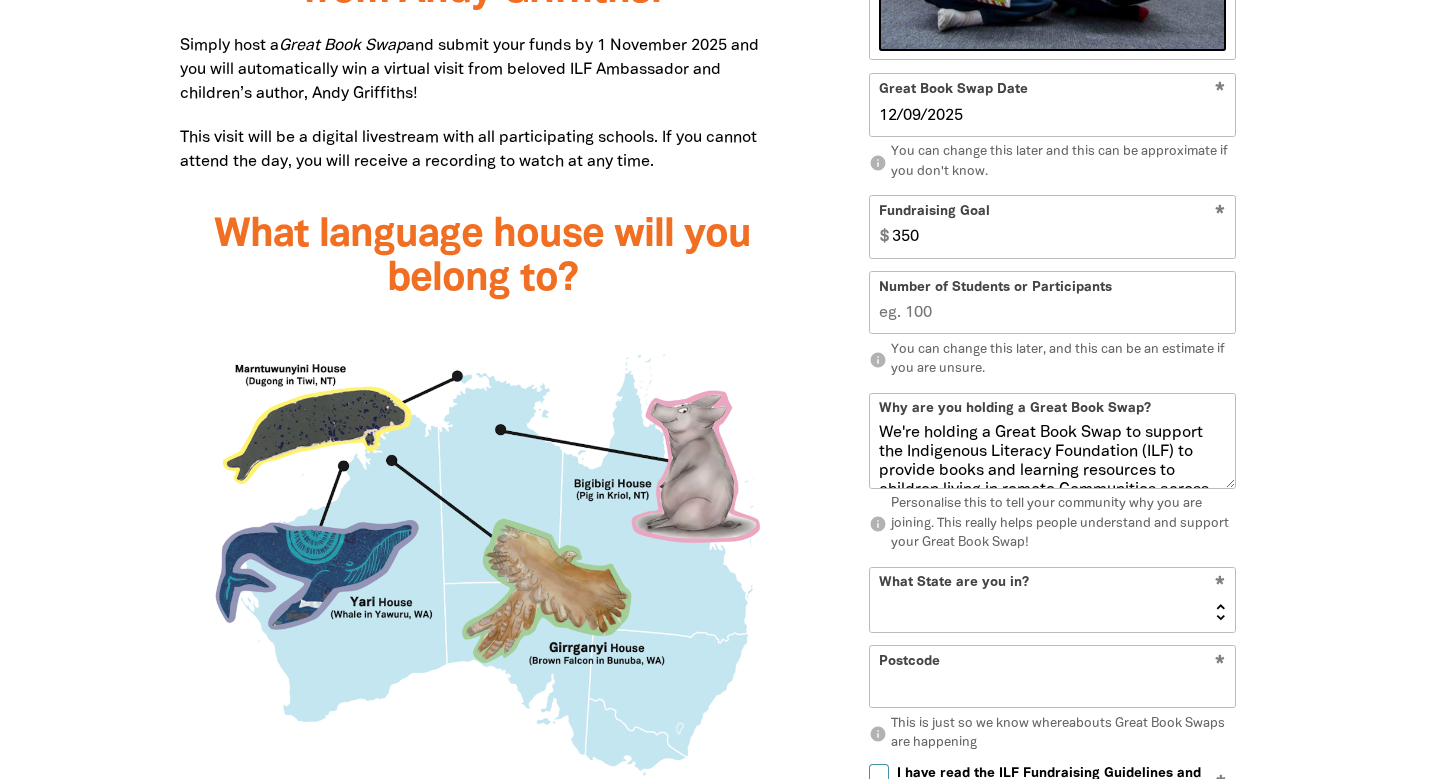 click on "350" at bounding box center [1059, 226] 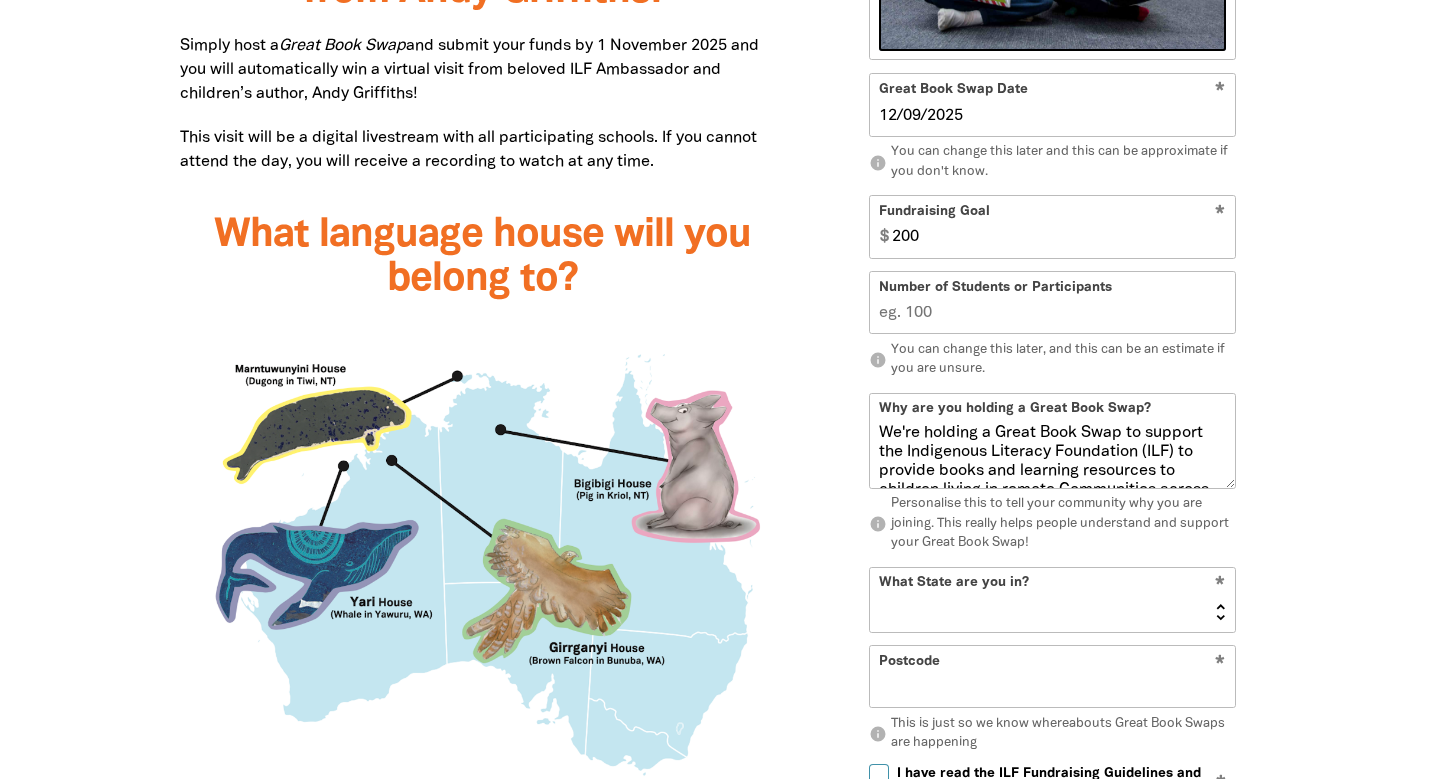 type on "200" 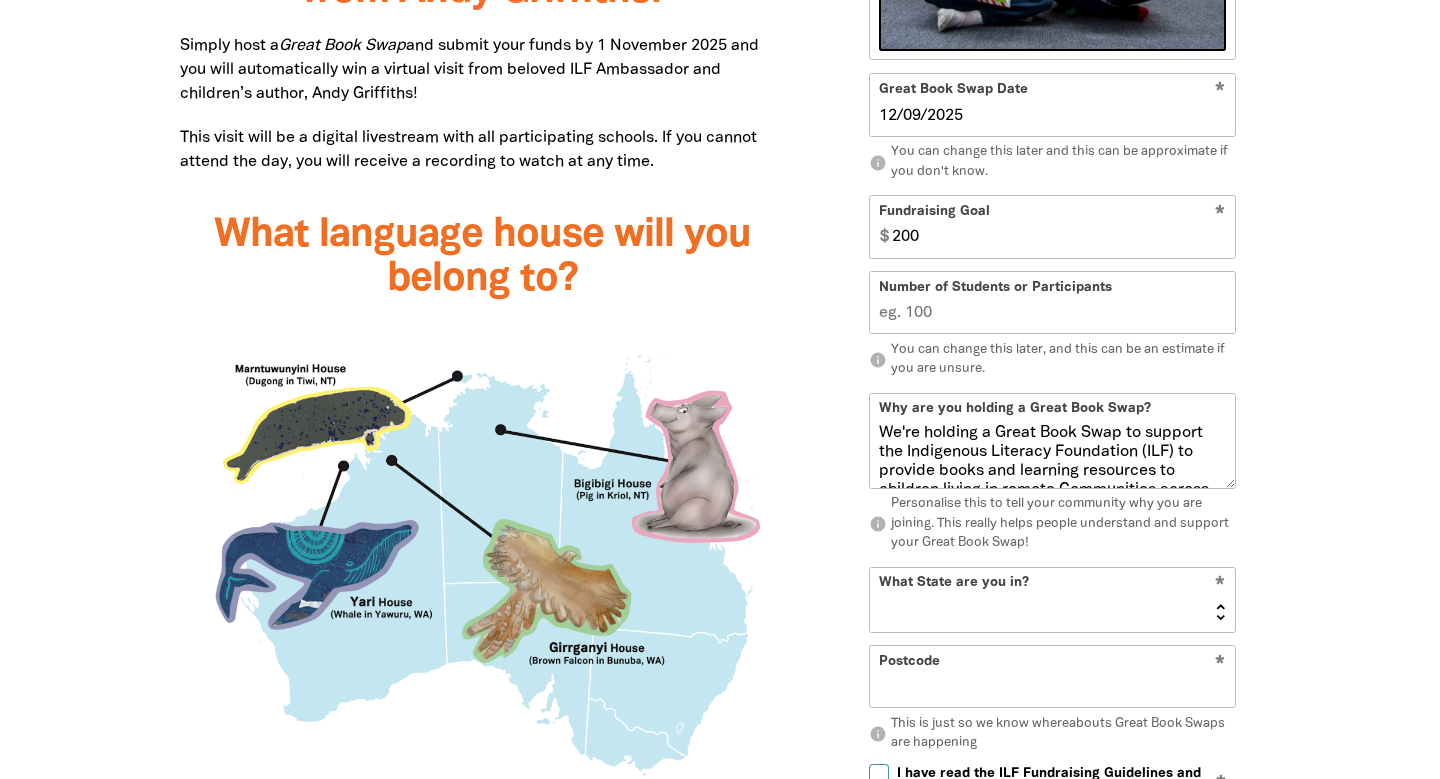 click on "Number of Students or Participants" at bounding box center [1052, 302] 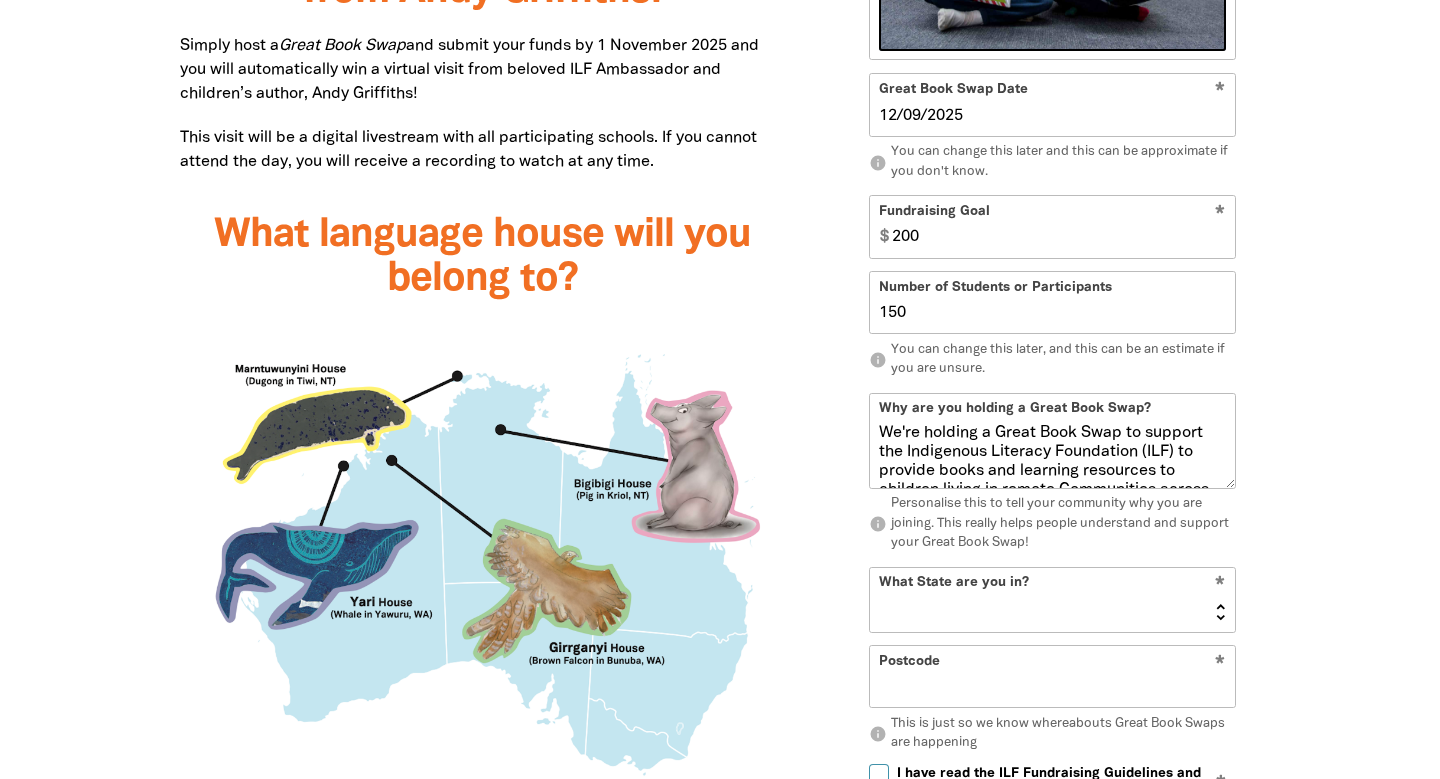 type on "150" 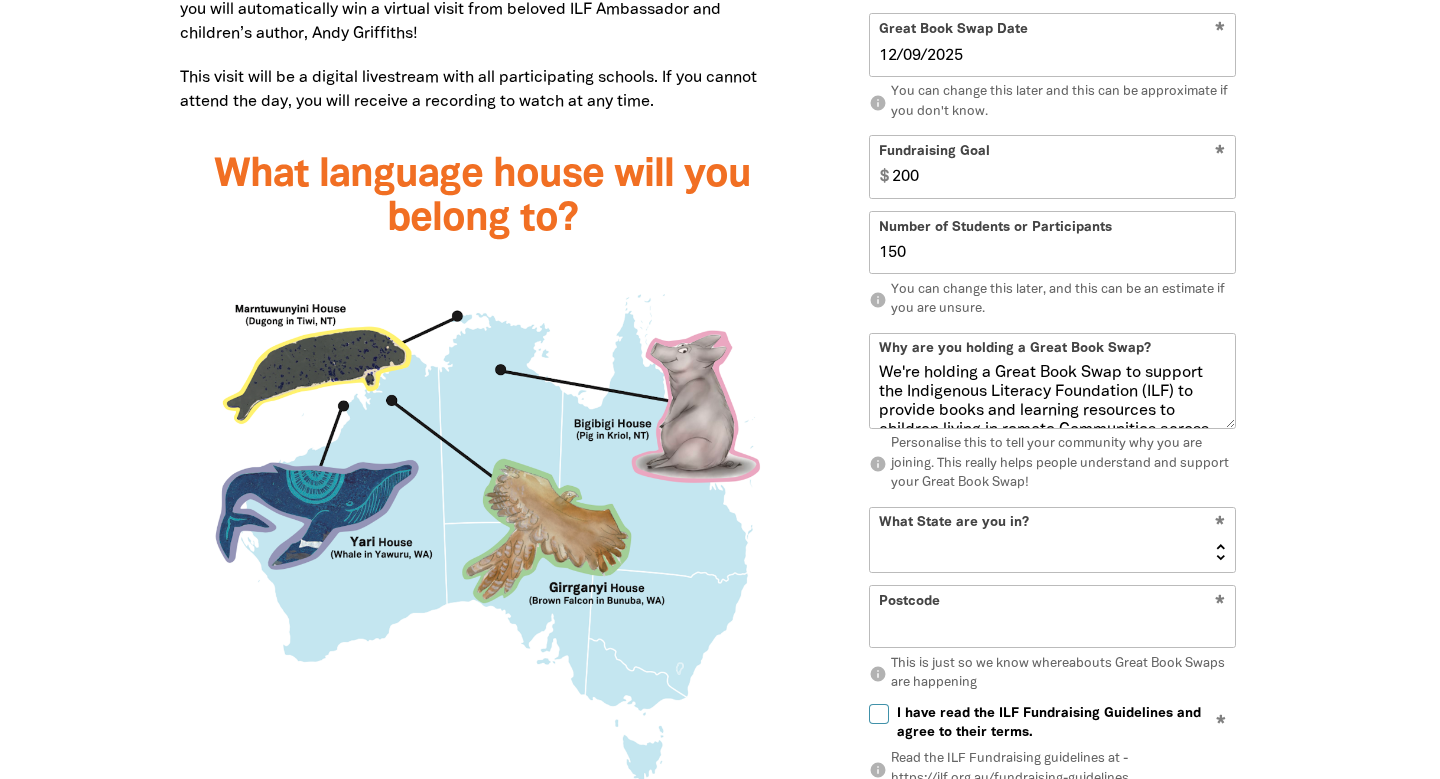 scroll, scrollTop: 1716, scrollLeft: 0, axis: vertical 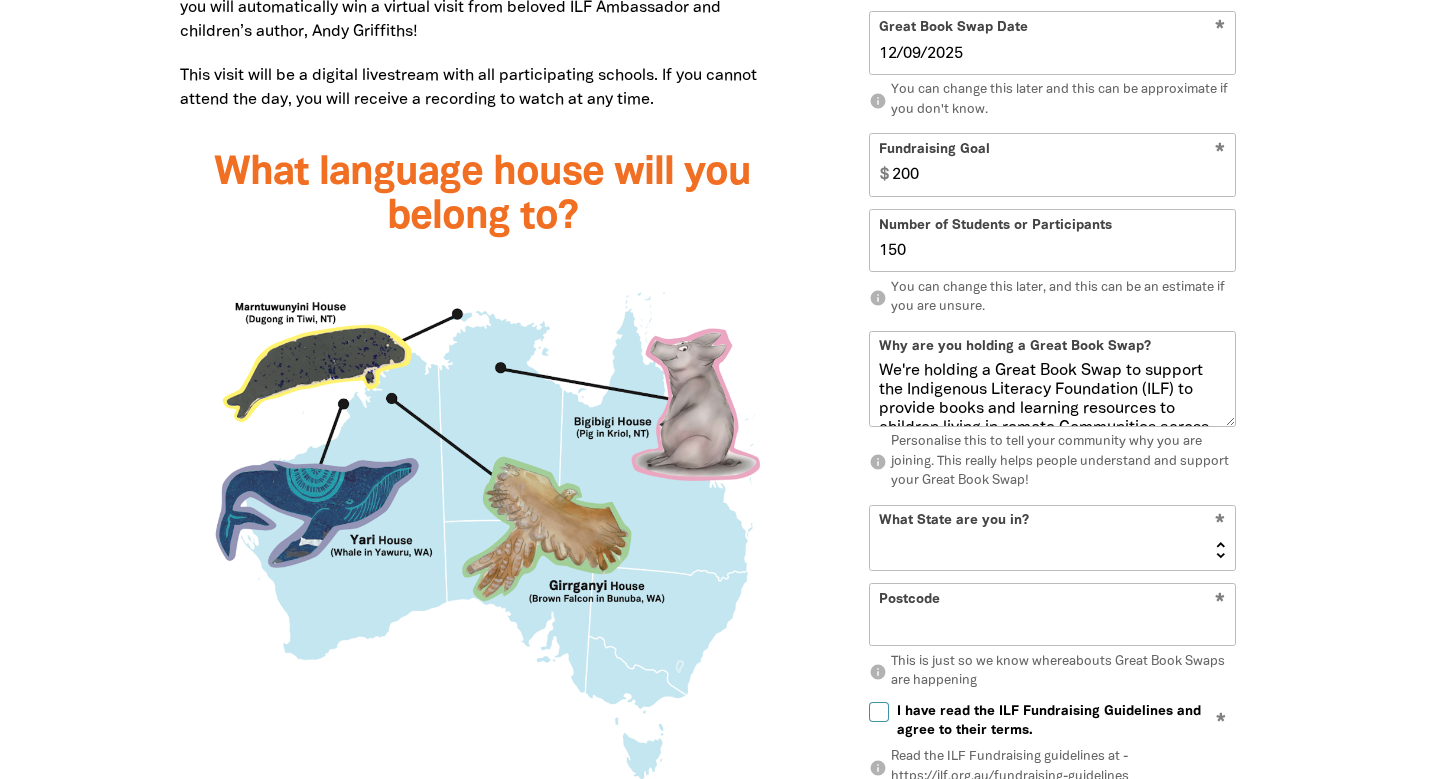 click on "We're holding a Great Book Swap to support the Indigenous Literacy Foundation (ILF) to provide books and learning resources to children living in remote Communities across Australia.
The Great Book Swap is a fantastic way to celebrate reading locally, learn more about Indigenous languages and culture, and raise funds for a great cause. This year the ILF are aiming raise $300,000 to gift 30,000 new books to remote Communities.
Show your support by making a donation to our Great Book Swap page and sharing it with your friends, family and community!" at bounding box center [1052, 393] 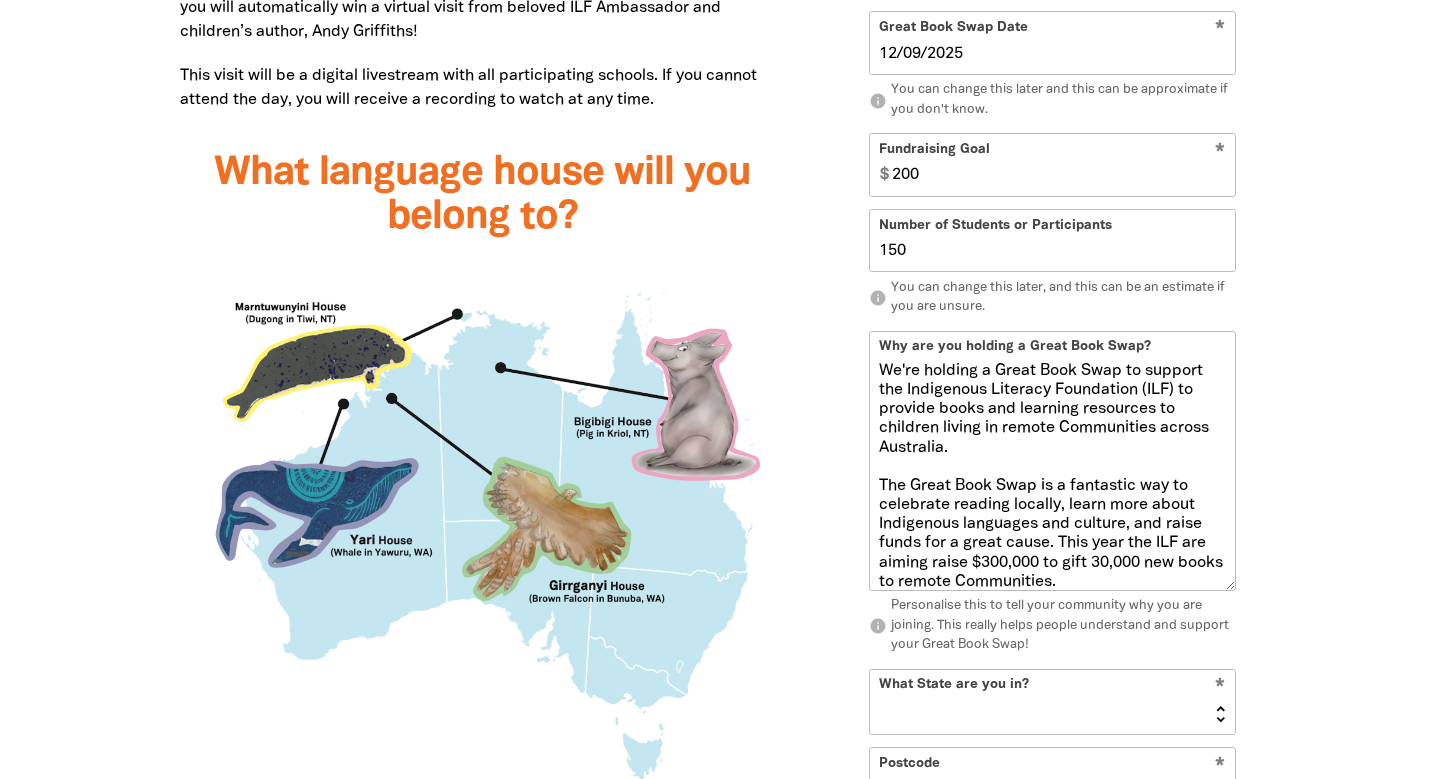 drag, startPoint x: 1229, startPoint y: 420, endPoint x: 1244, endPoint y: 584, distance: 164.68454 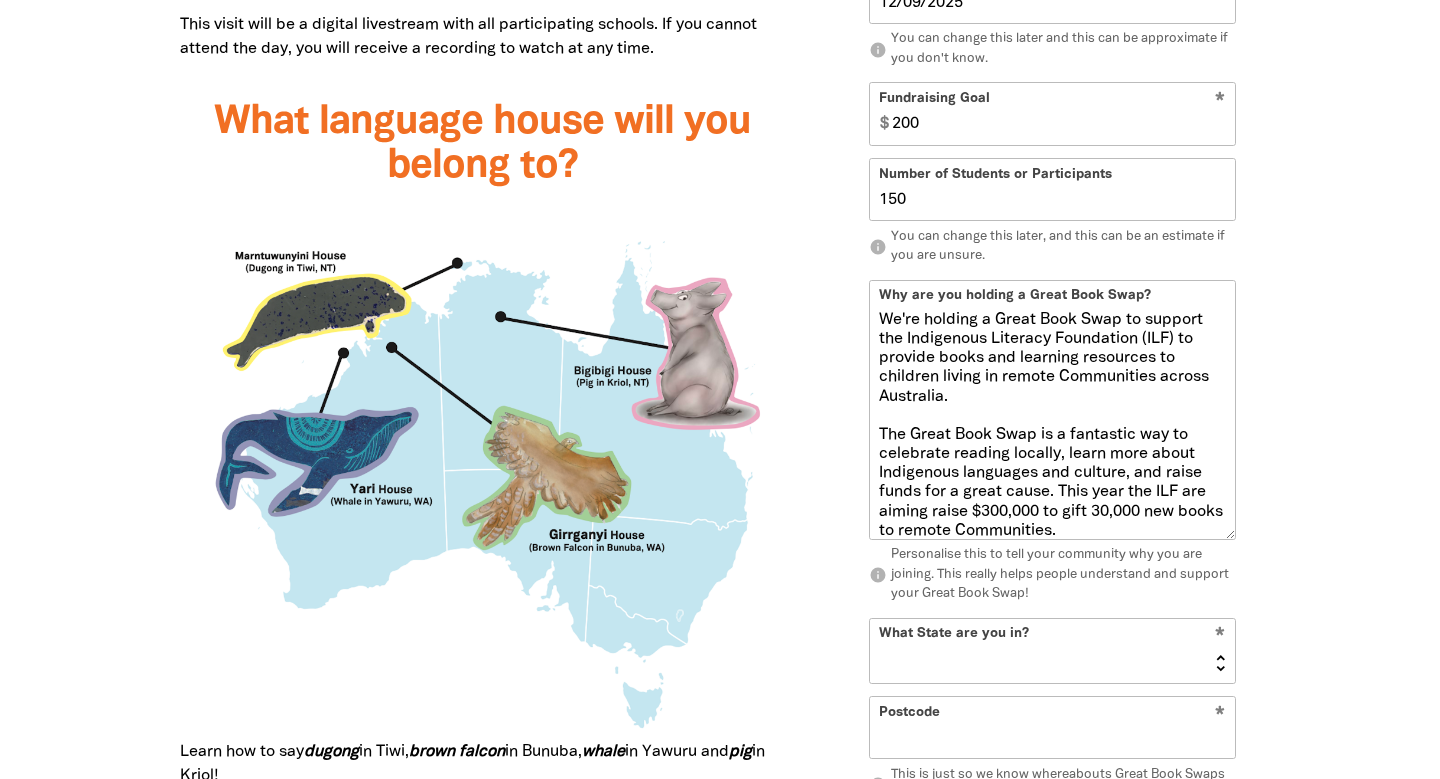 scroll, scrollTop: 1771, scrollLeft: 0, axis: vertical 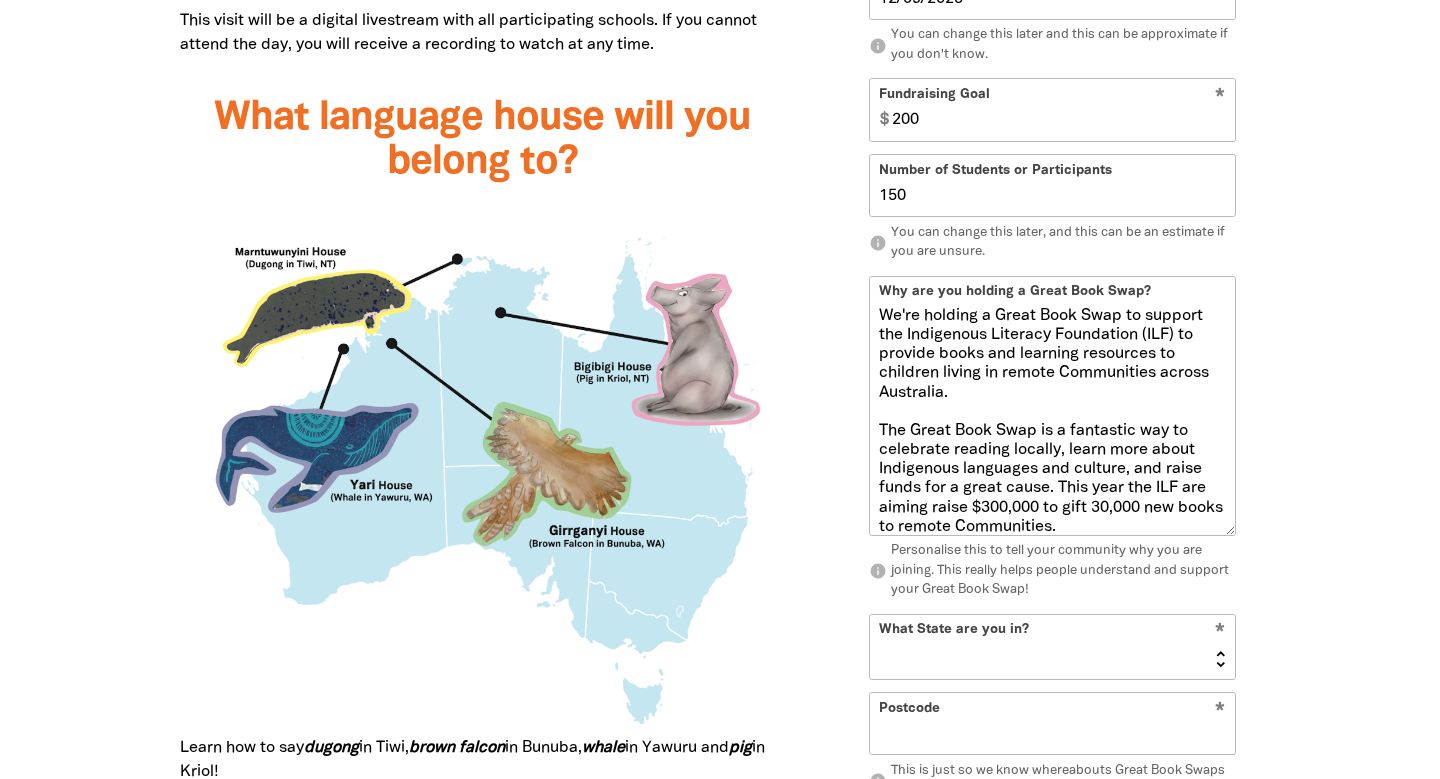 click on "We're holding a Great Book Swap to support the Indigenous Literacy Foundation (ILF) to provide books and learning resources to children living in remote Communities across Australia.
The Great Book Swap is a fantastic way to celebrate reading locally, learn more about Indigenous languages and culture, and raise funds for a great cause. This year the ILF are aiming raise $300,000 to gift 30,000 new books to remote Communities.
Show your support by making a donation to our Great Book Swap page and sharing it with your friends, family and community!" at bounding box center (1052, 420) 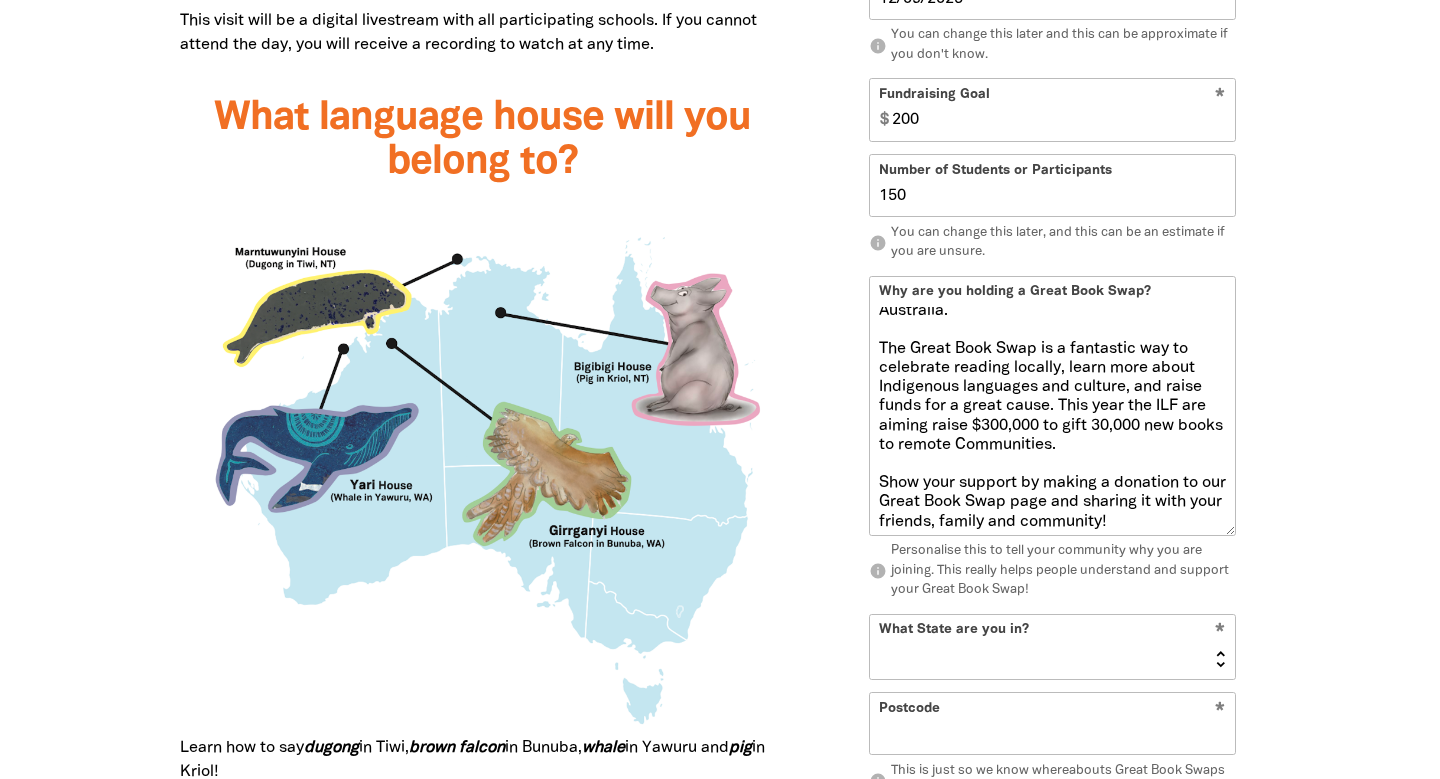 scroll, scrollTop: 88, scrollLeft: 0, axis: vertical 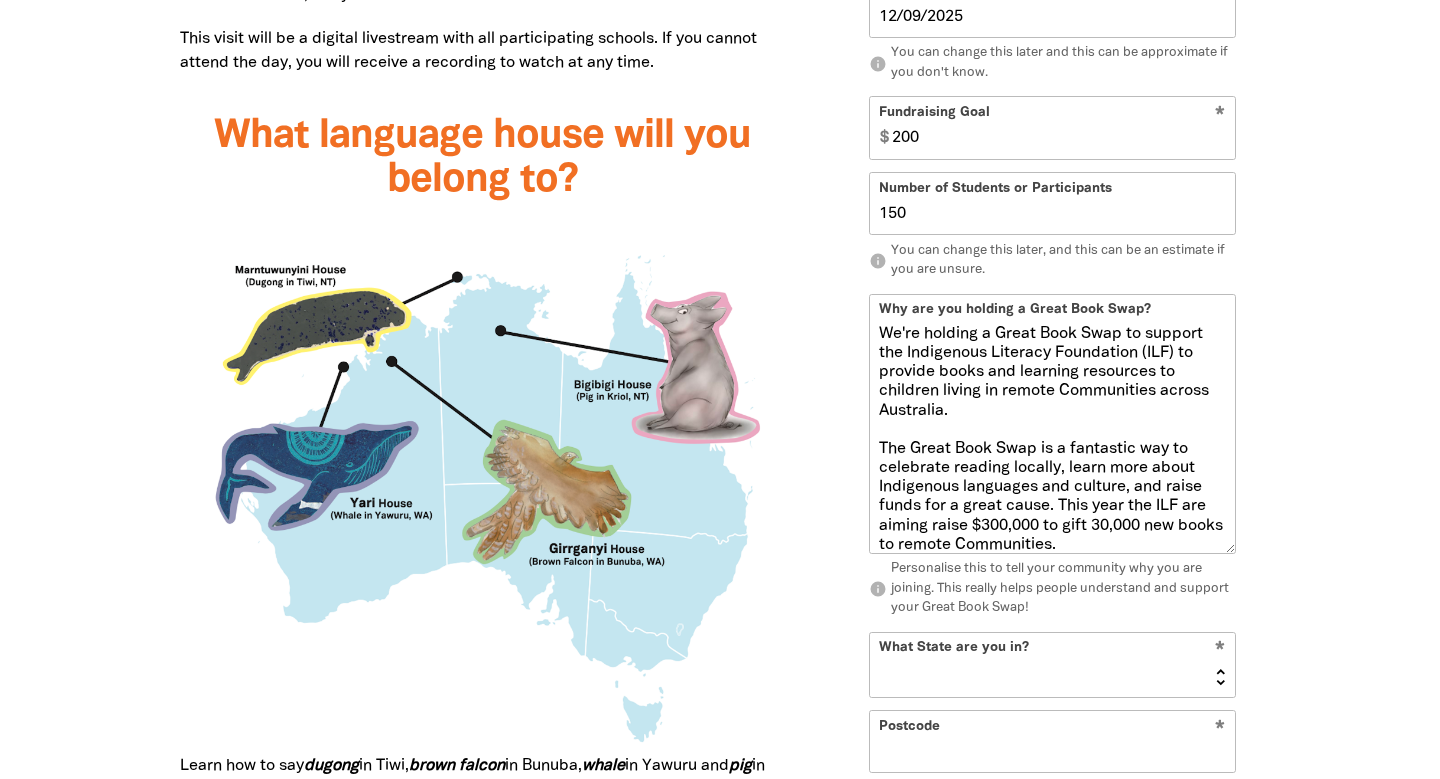 click on "We're holding a Great Book Swap to support the Indigenous Literacy Foundation (ILF) to provide books and learning resources to children living in remote Communities across Australia.
The Great Book Swap is a fantastic way to celebrate reading locally, learn more about Indigenous languages and culture, and raise funds for a great cause. This year the ILF are aiming raise $300,000 to gift 30,000 new books to remote Communities.
Show your support by making a donation to our Great Book Swap page and sharing it with your friends, family and community!" at bounding box center [1052, 438] 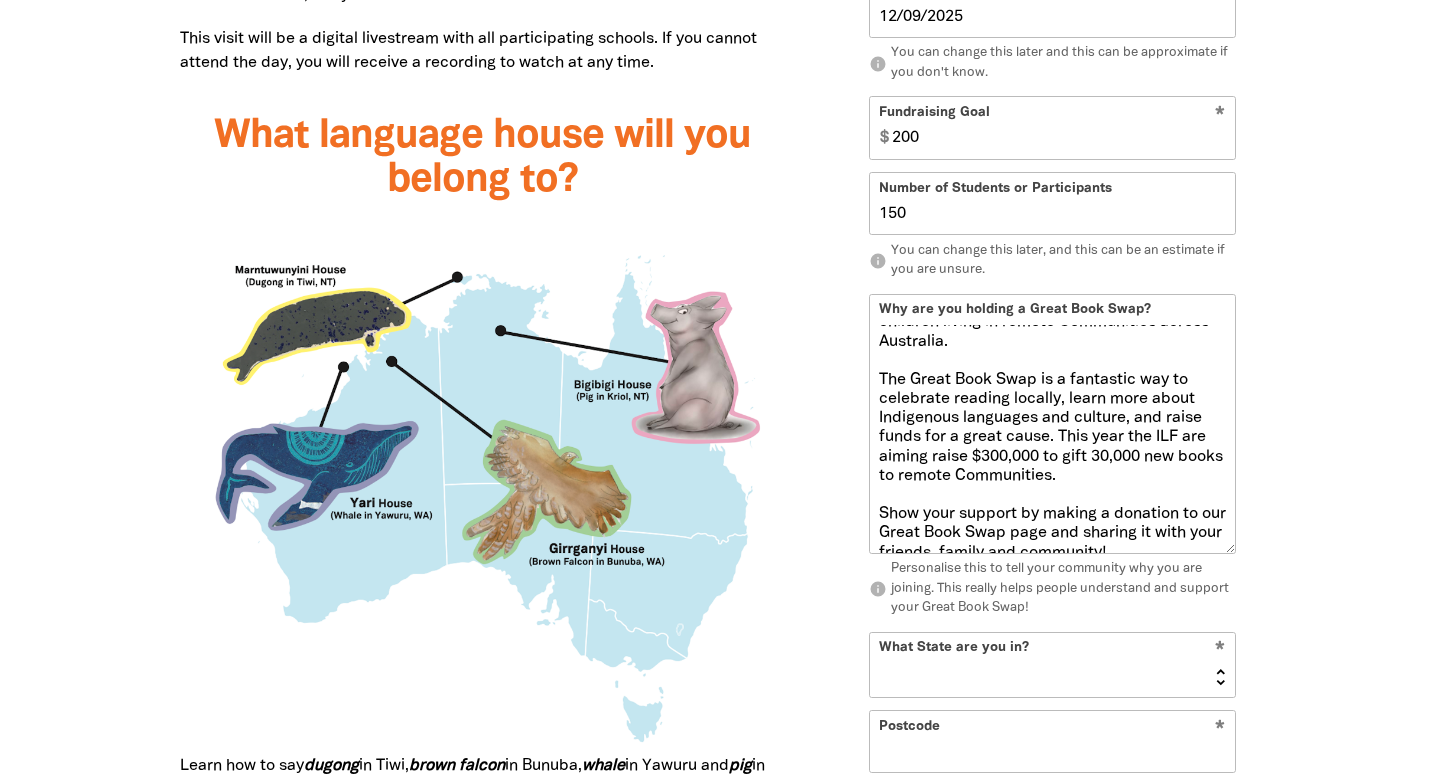 scroll, scrollTop: 88, scrollLeft: 0, axis: vertical 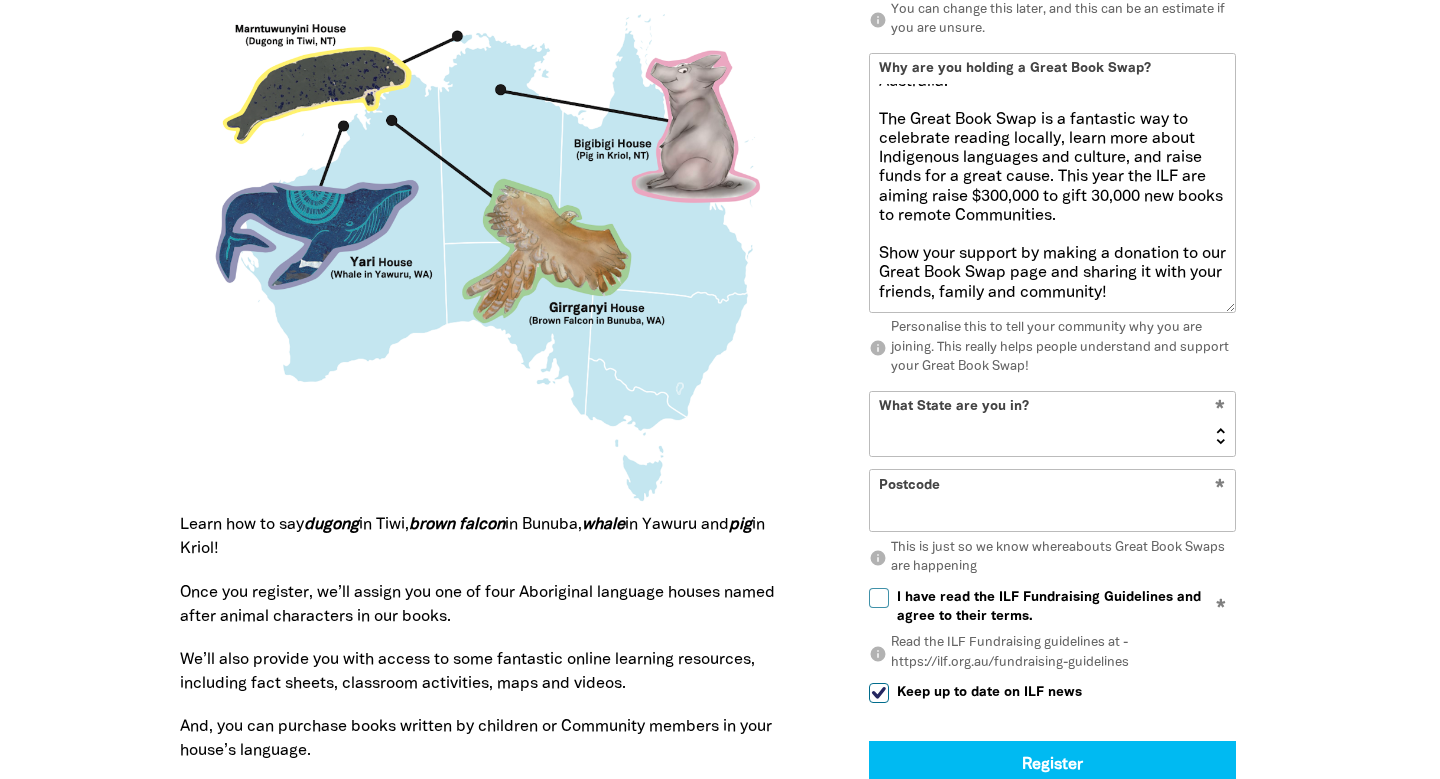 click on "NSW VIC QLD NT WA SA TAS ACT" at bounding box center [1052, 423] 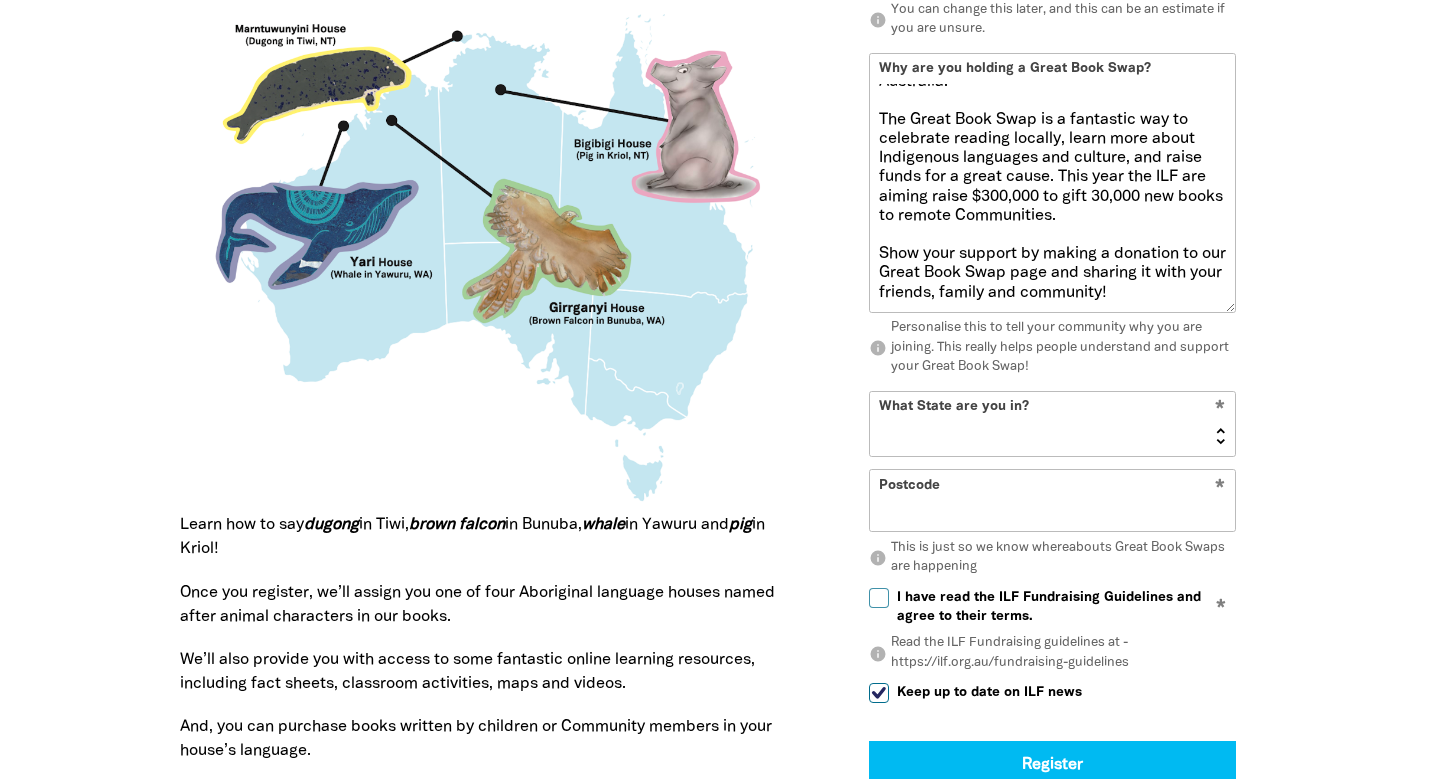 select on "VIC" 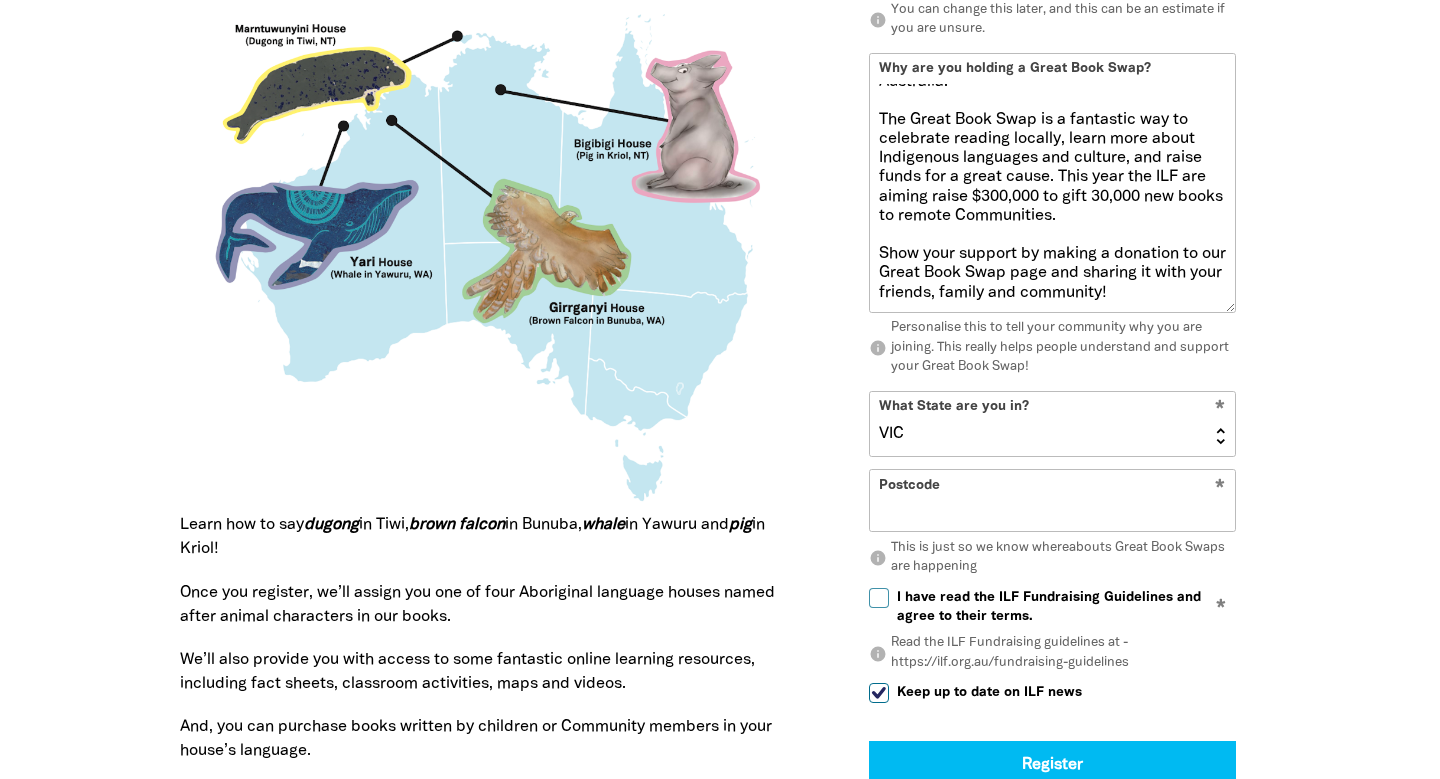 click on "Postcode" at bounding box center (1052, 500) 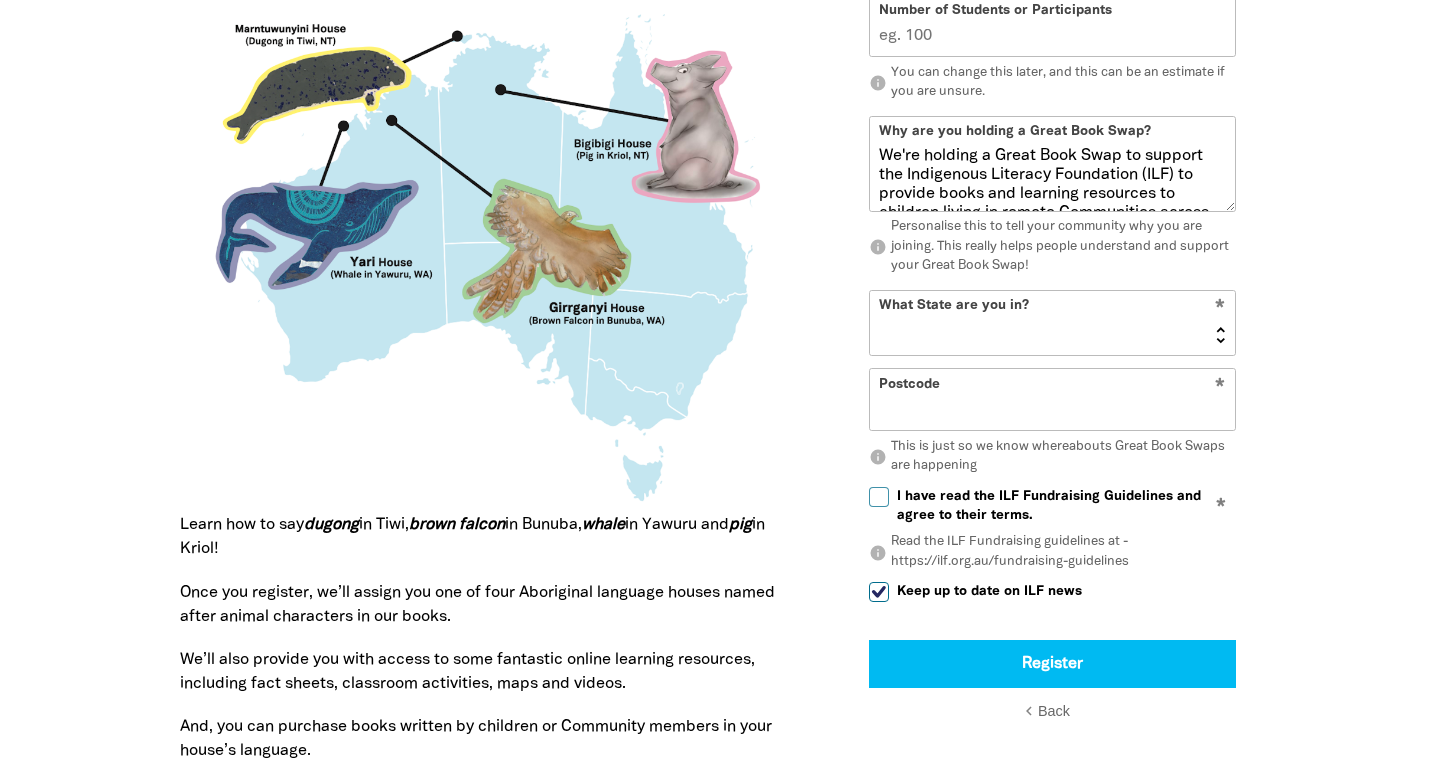 click on "Postcode" at bounding box center [1052, 399] 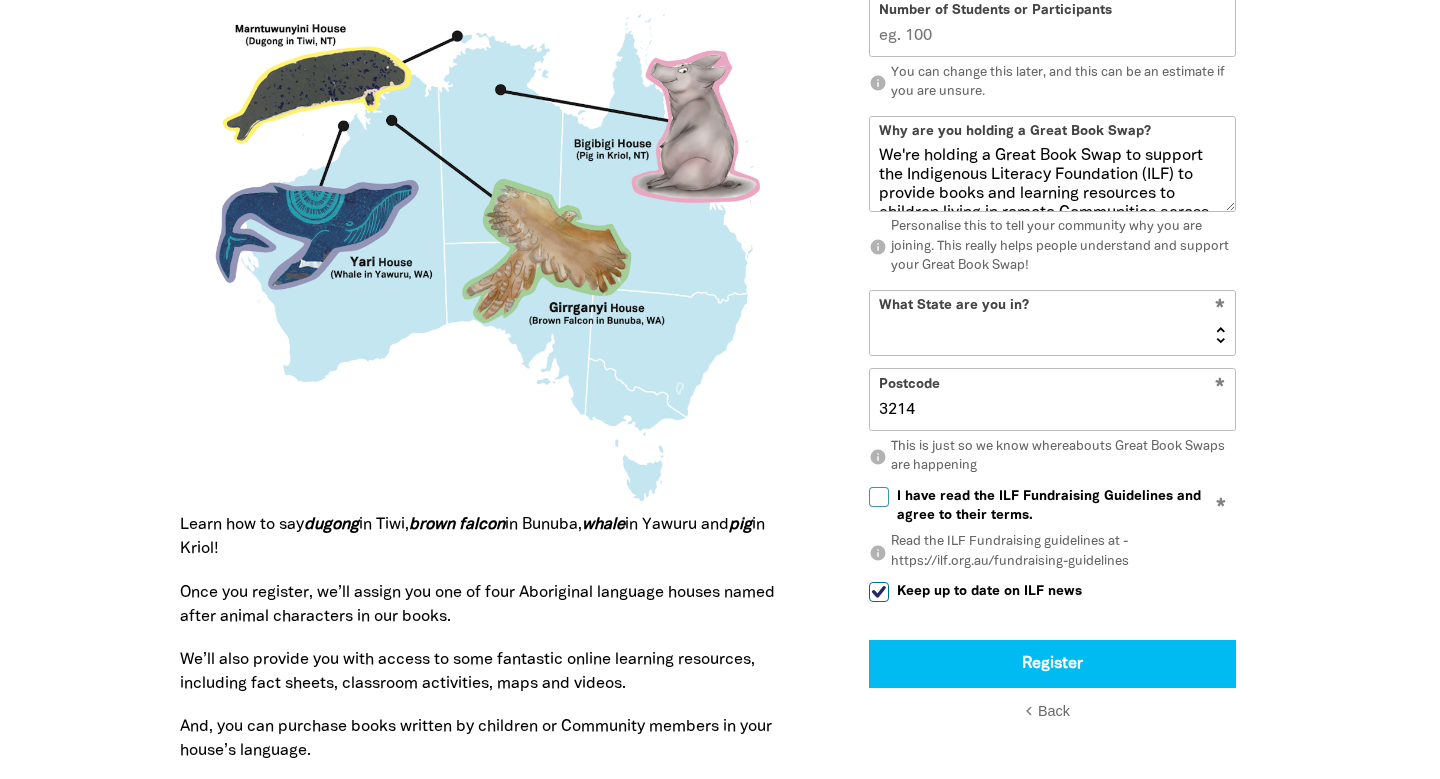 type on "3214" 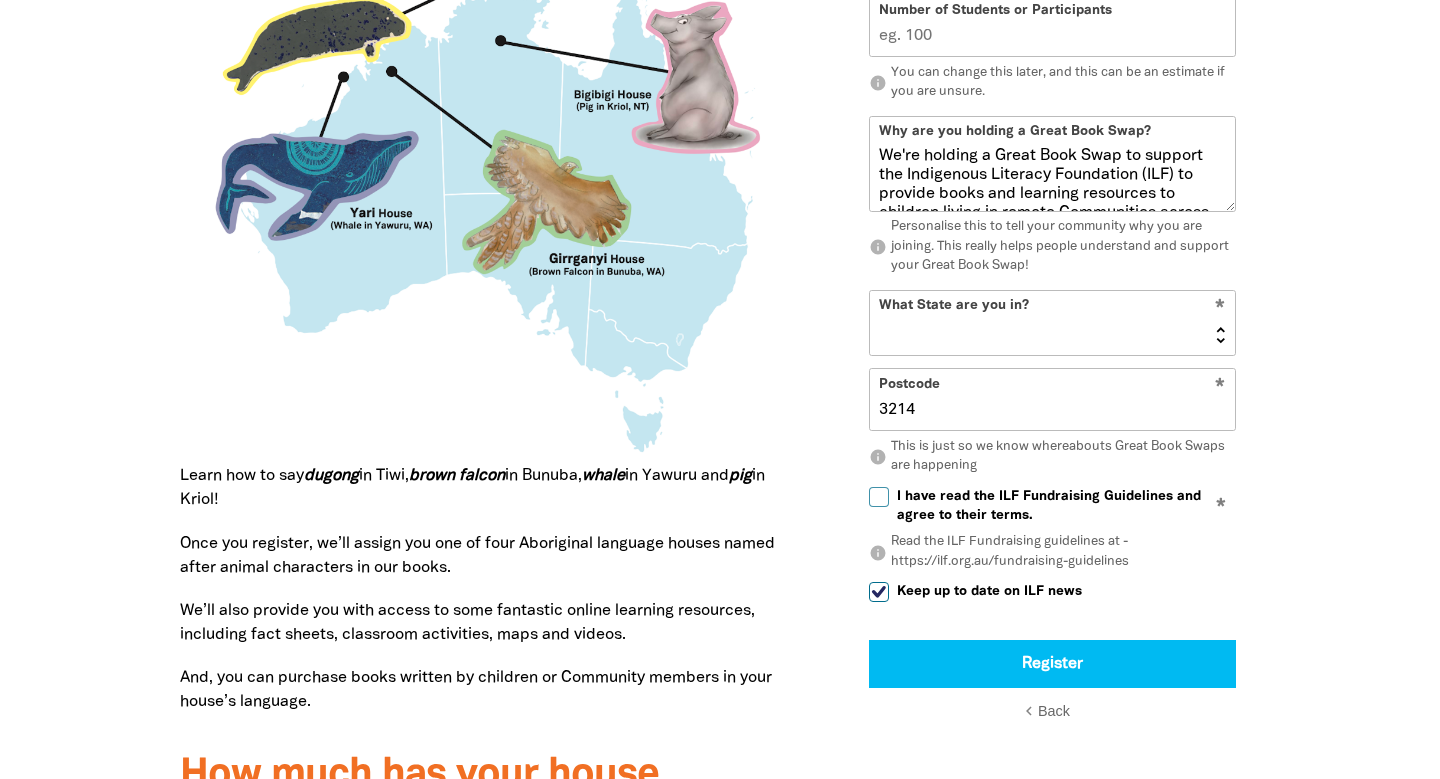 scroll, scrollTop: 2062, scrollLeft: 0, axis: vertical 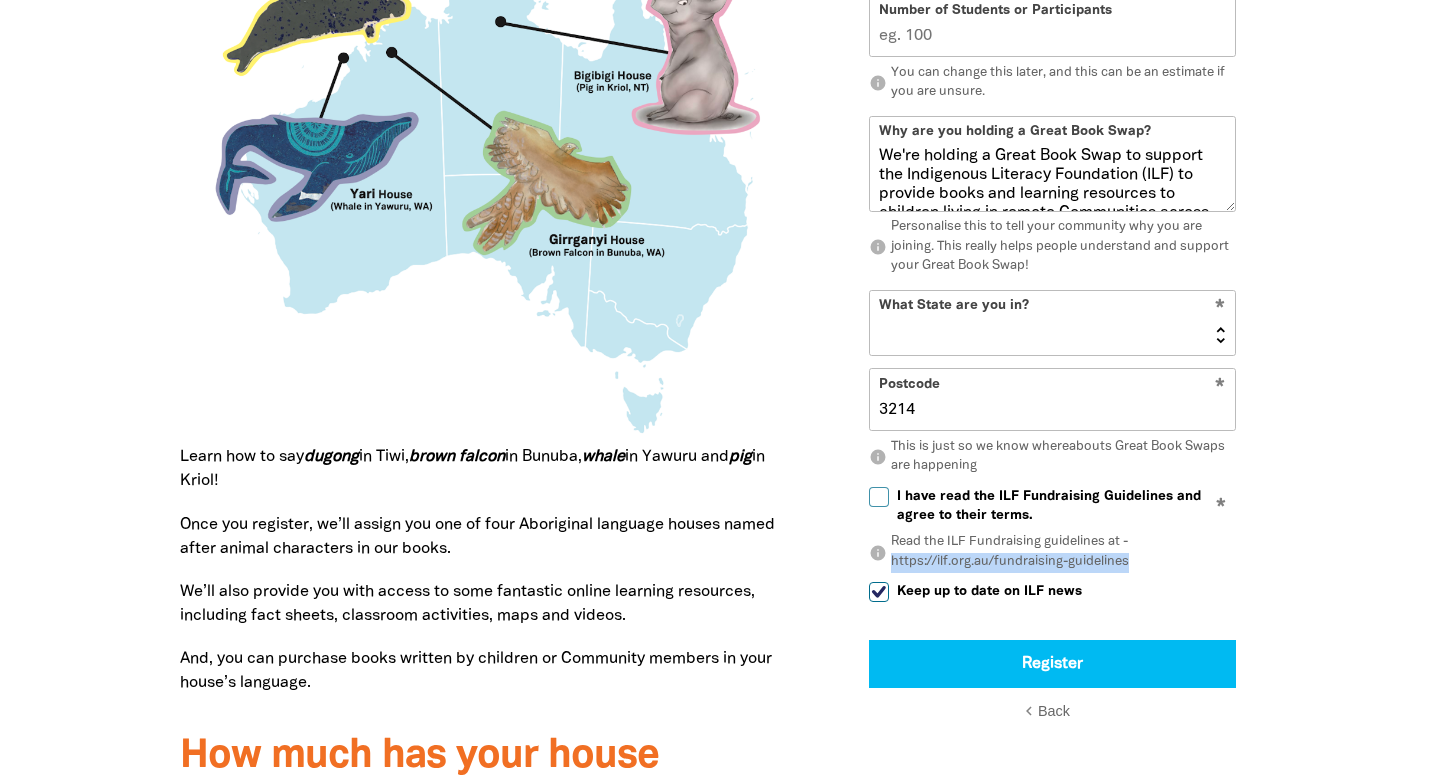 drag, startPoint x: 893, startPoint y: 561, endPoint x: 1132, endPoint y: 555, distance: 239.0753 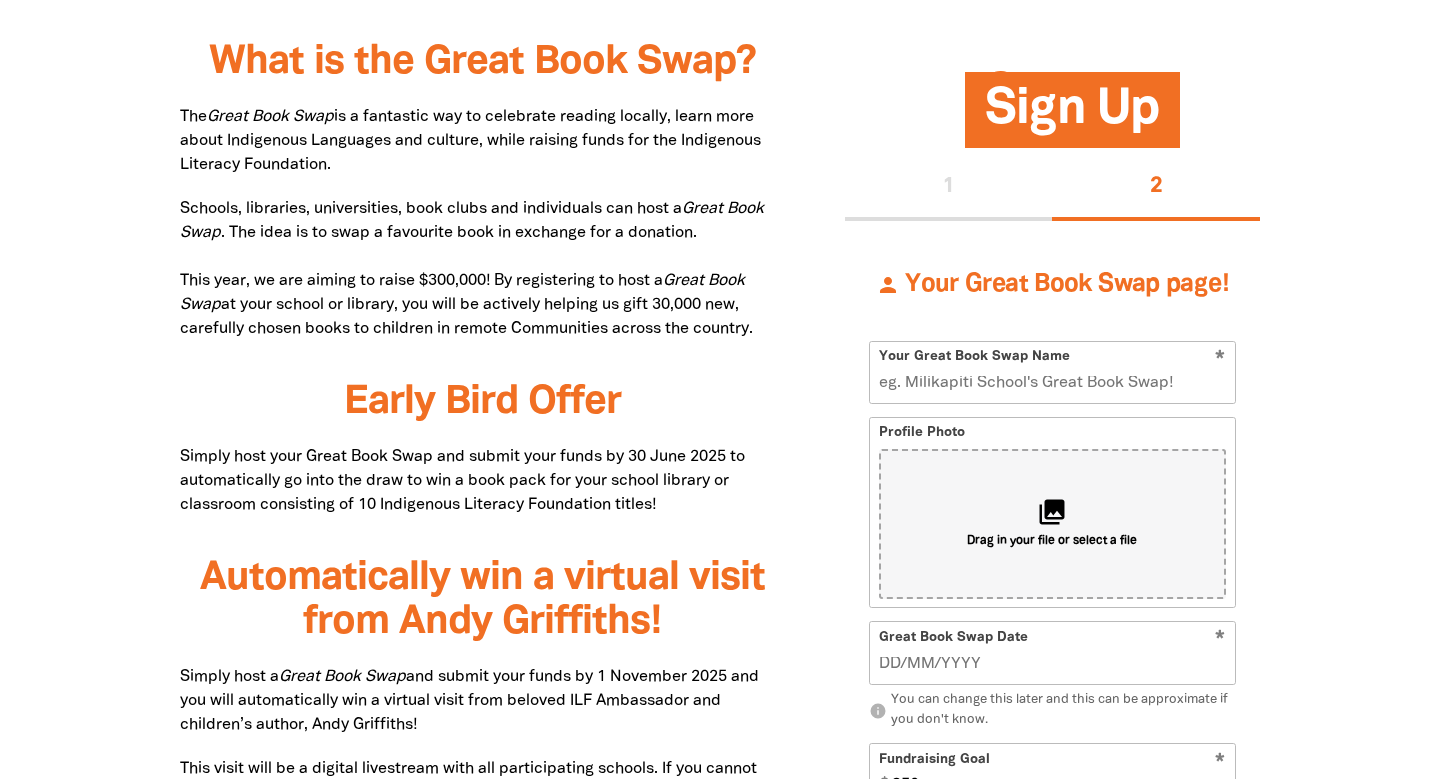 scroll, scrollTop: 0, scrollLeft: 0, axis: both 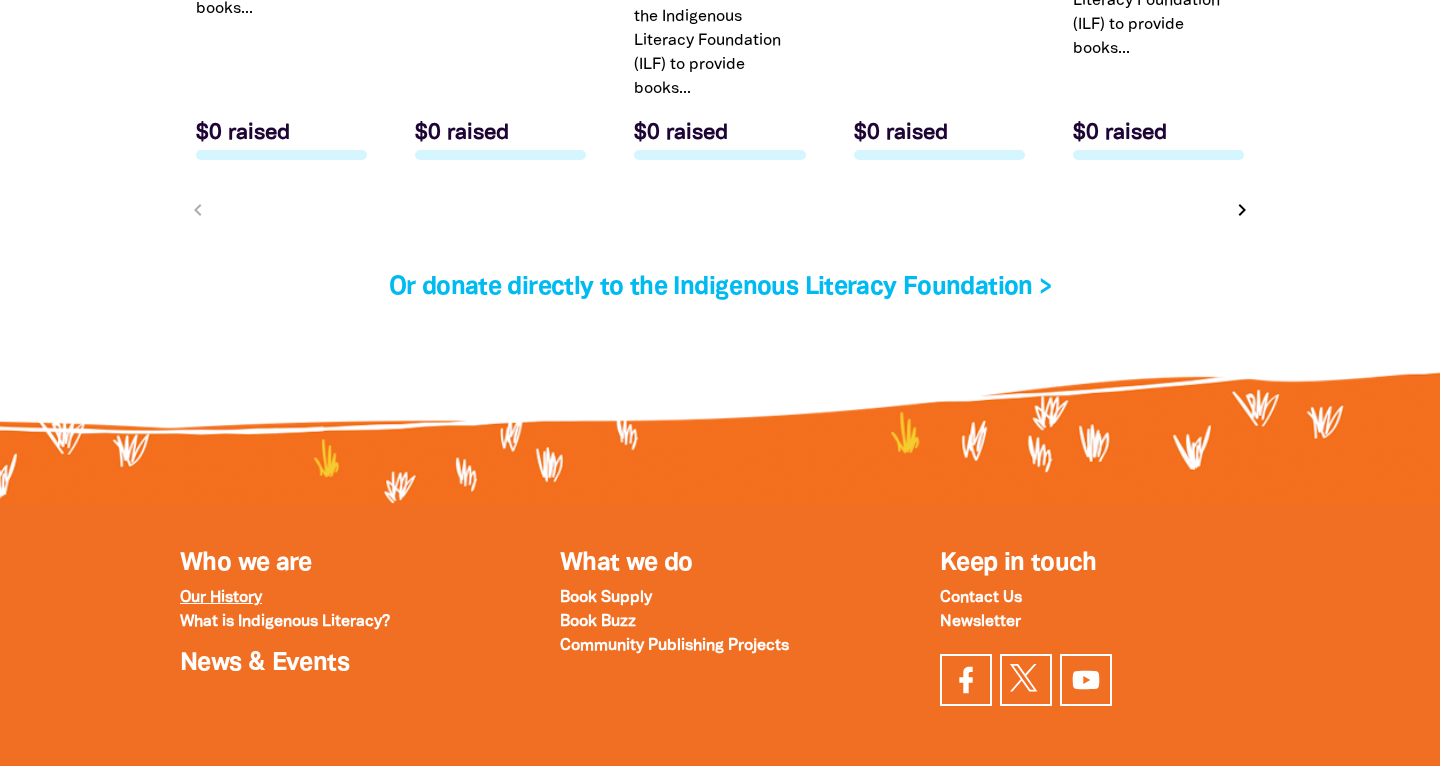type on "51 Plume s" 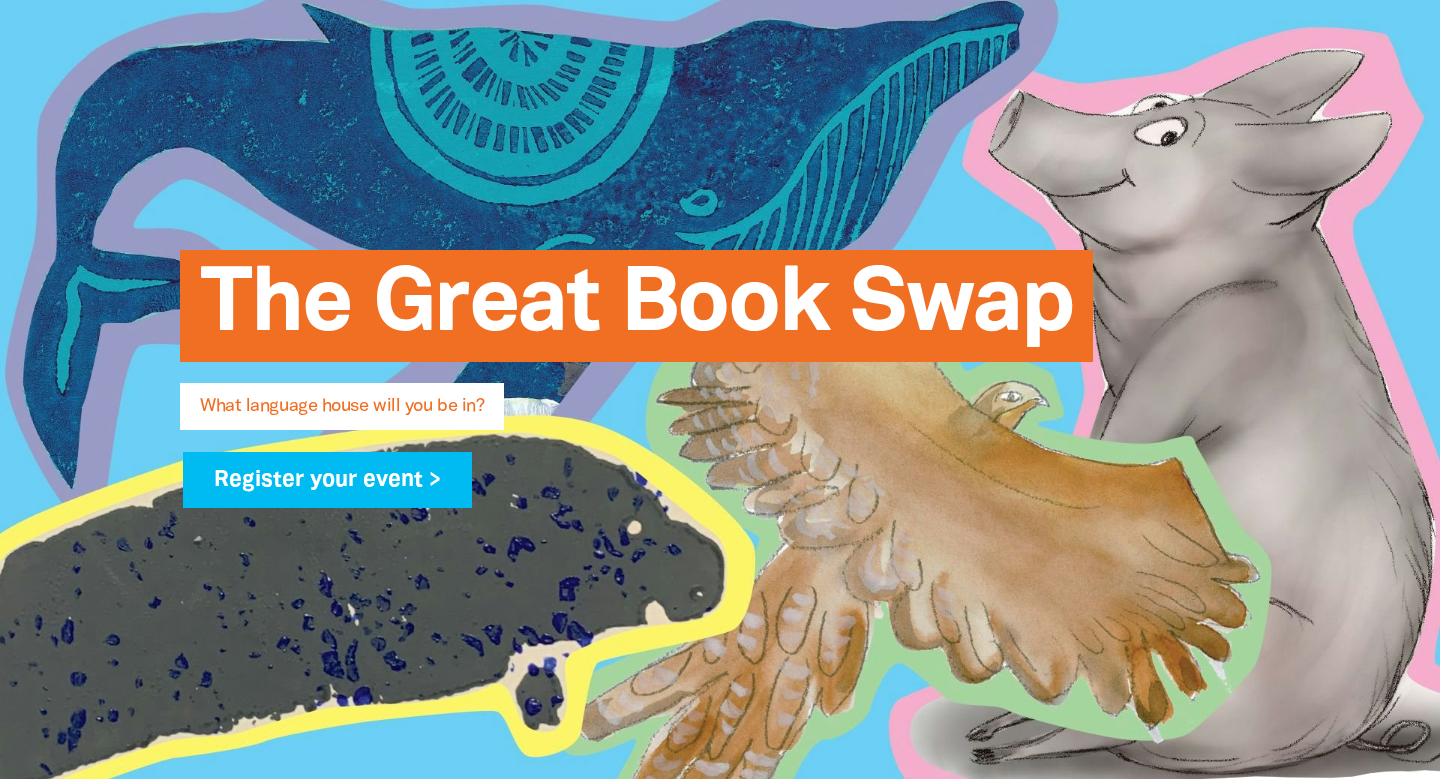 scroll, scrollTop: 0, scrollLeft: 0, axis: both 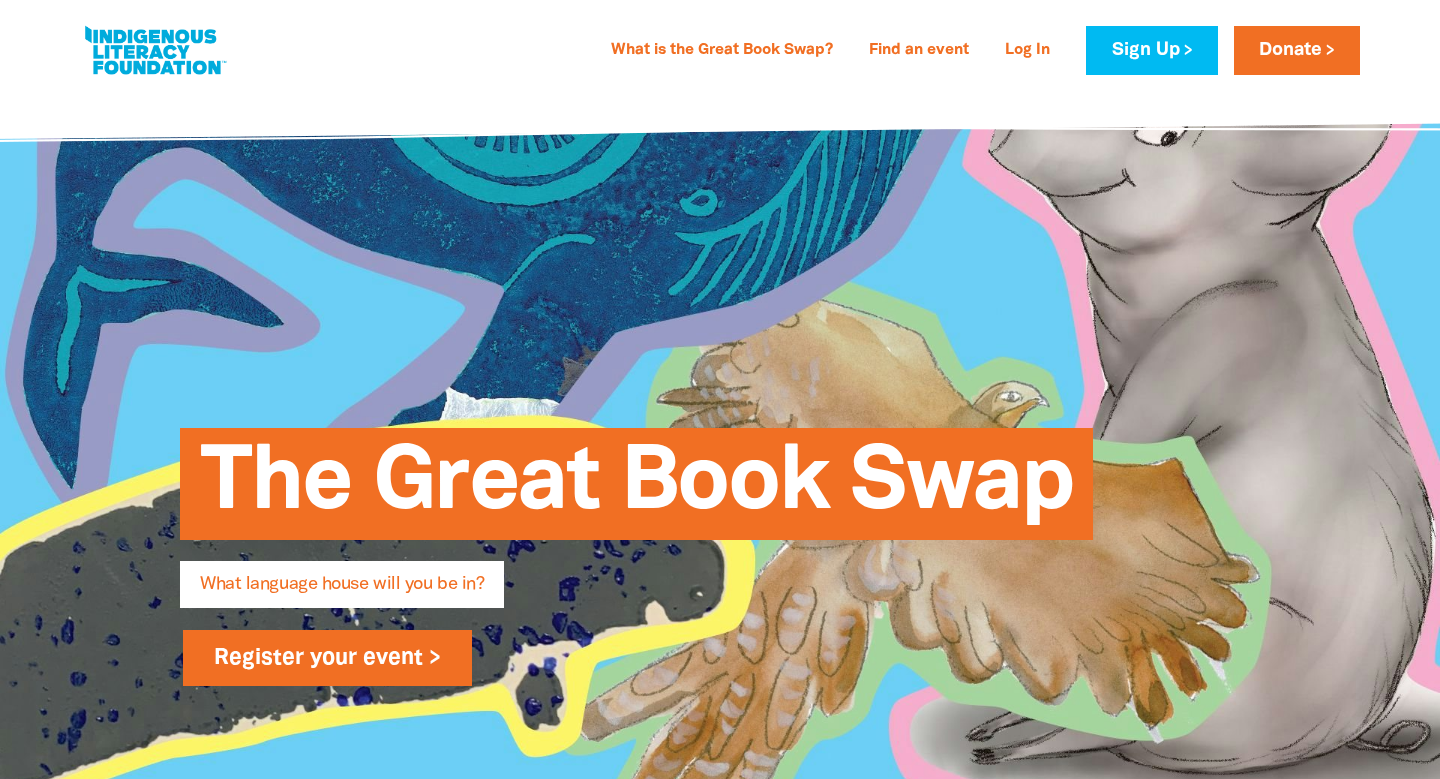 click on "Register your event >" at bounding box center [327, 658] 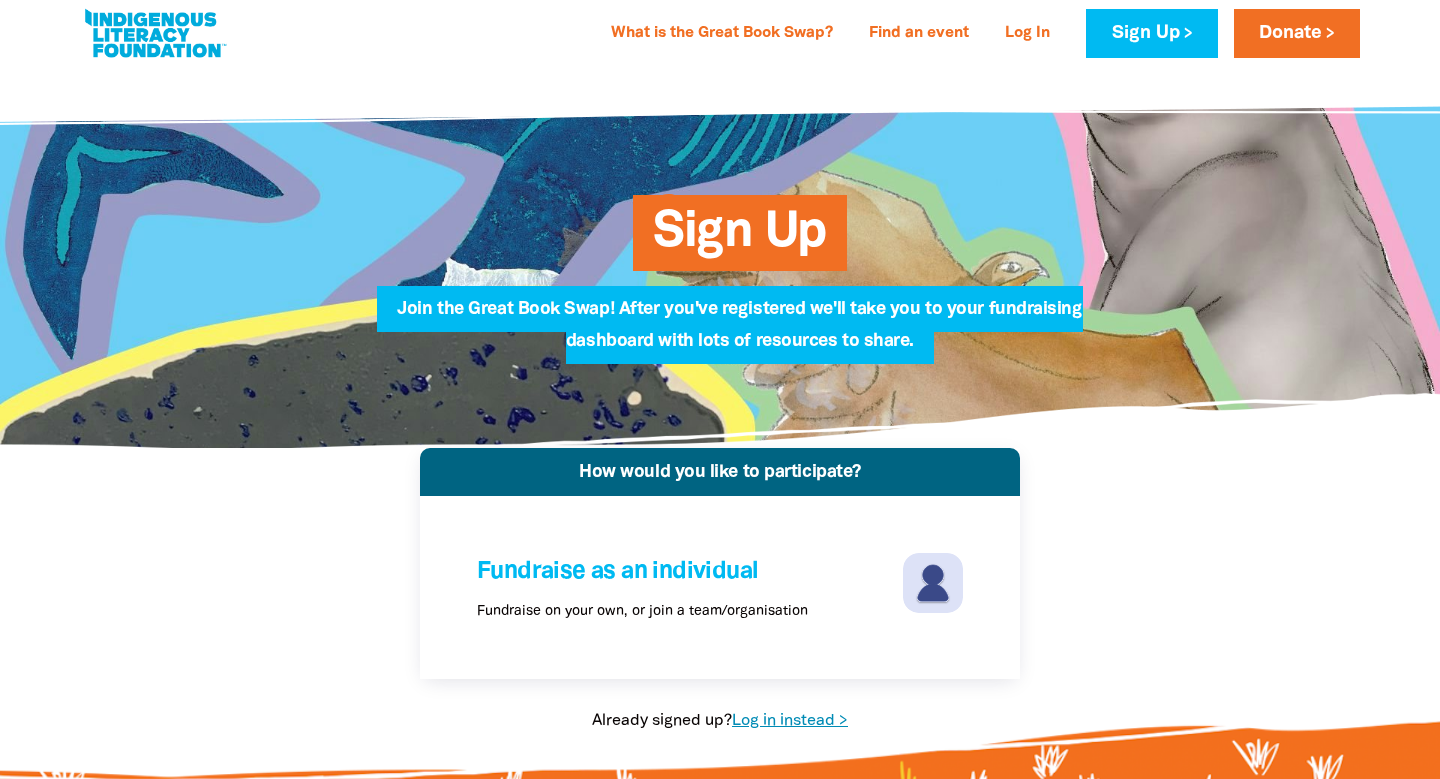 scroll, scrollTop: 0, scrollLeft: 0, axis: both 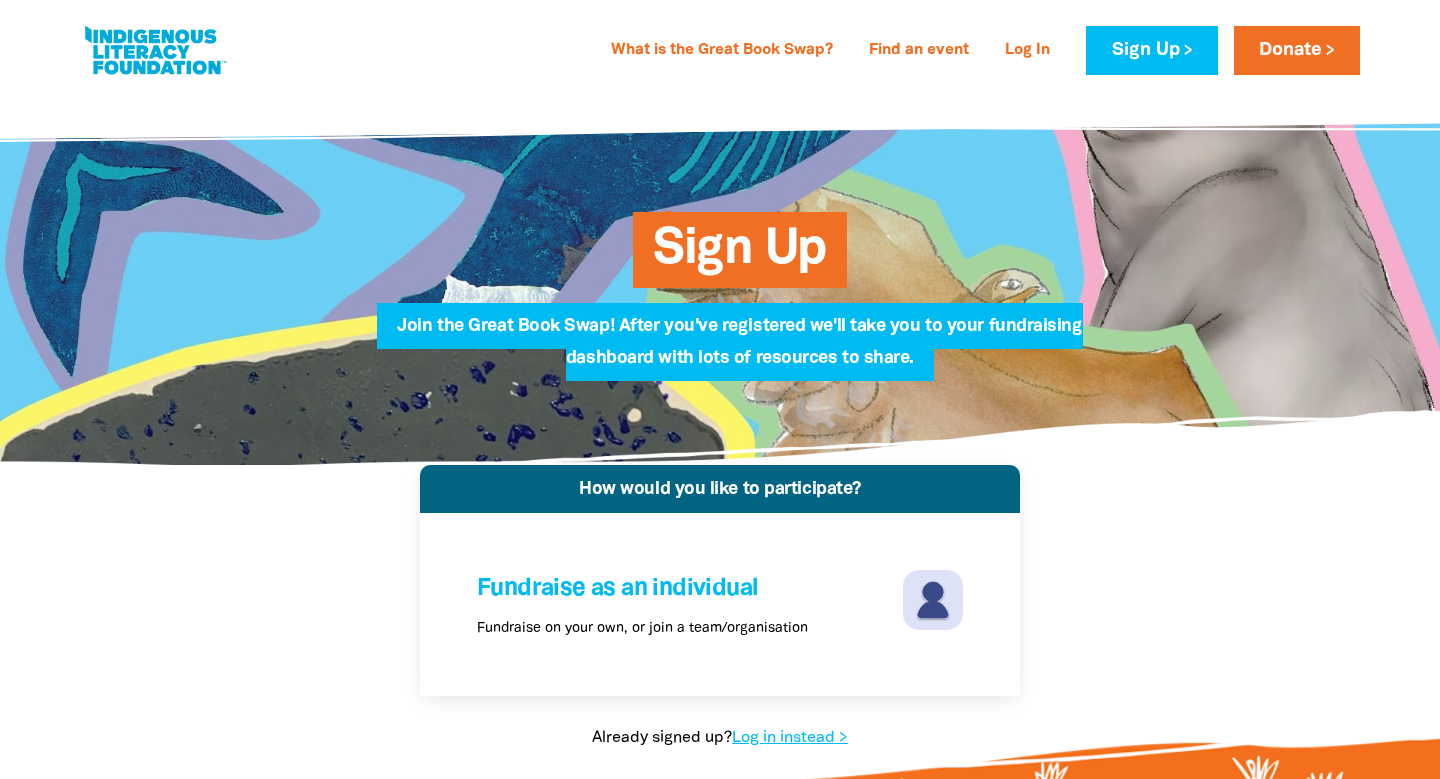click at bounding box center [155, 50] 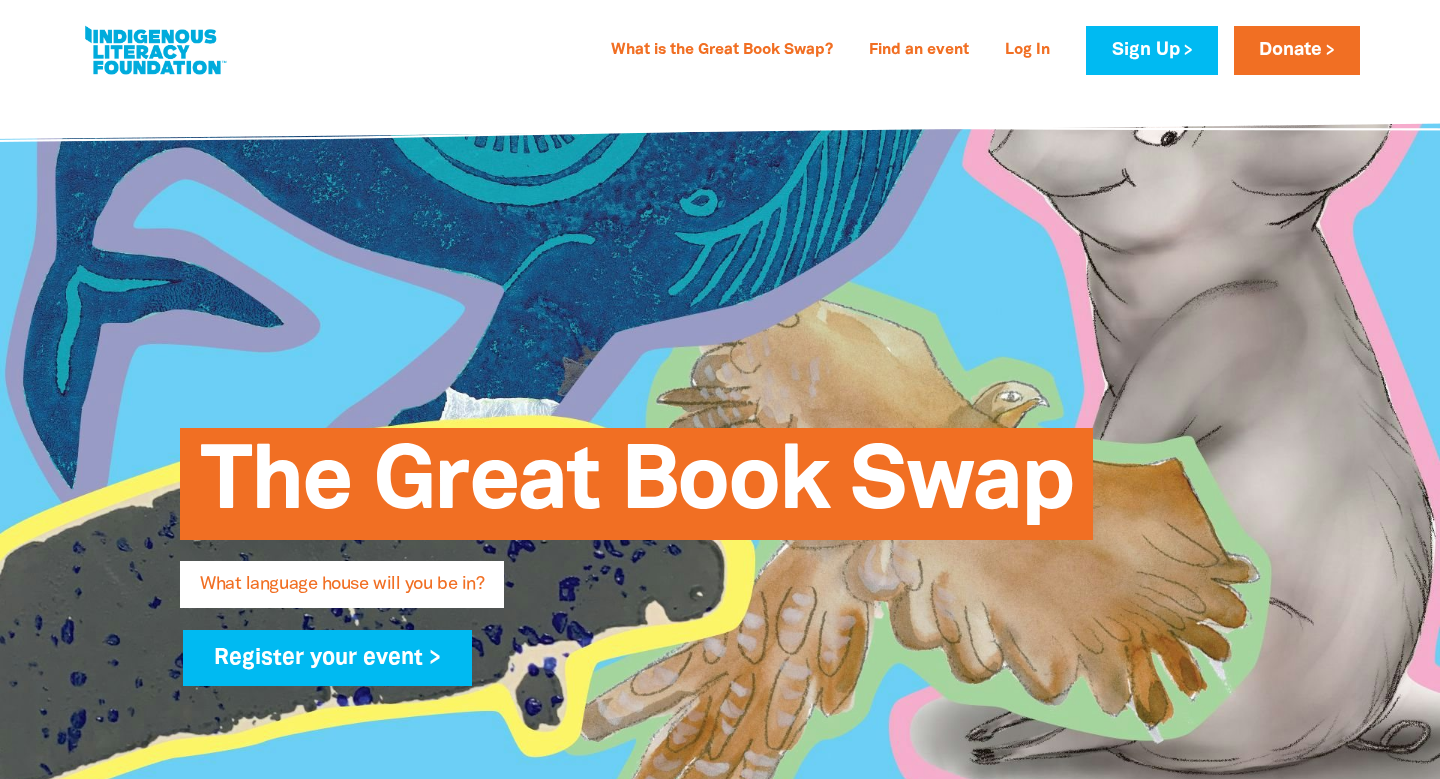 type on "51 Plume s" 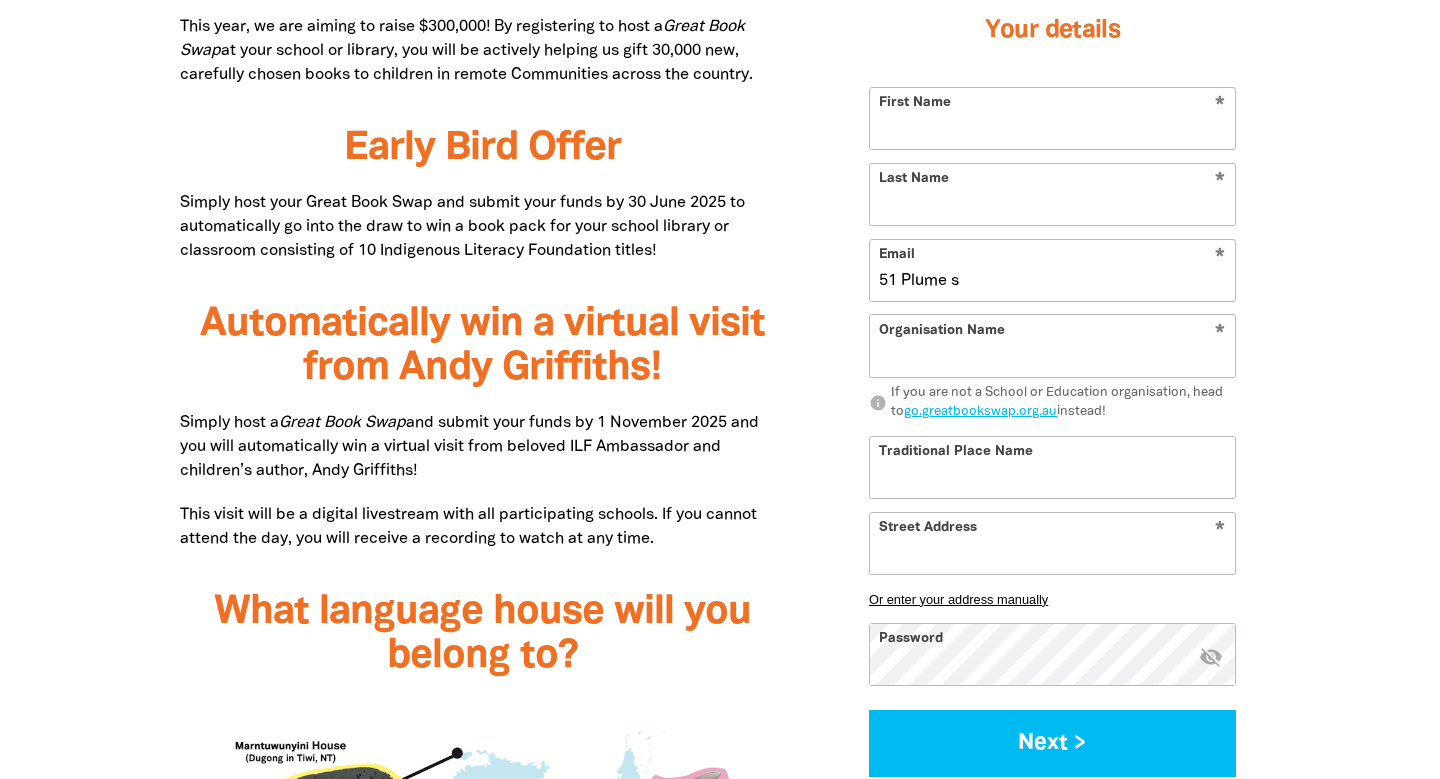 scroll, scrollTop: 1278, scrollLeft: 0, axis: vertical 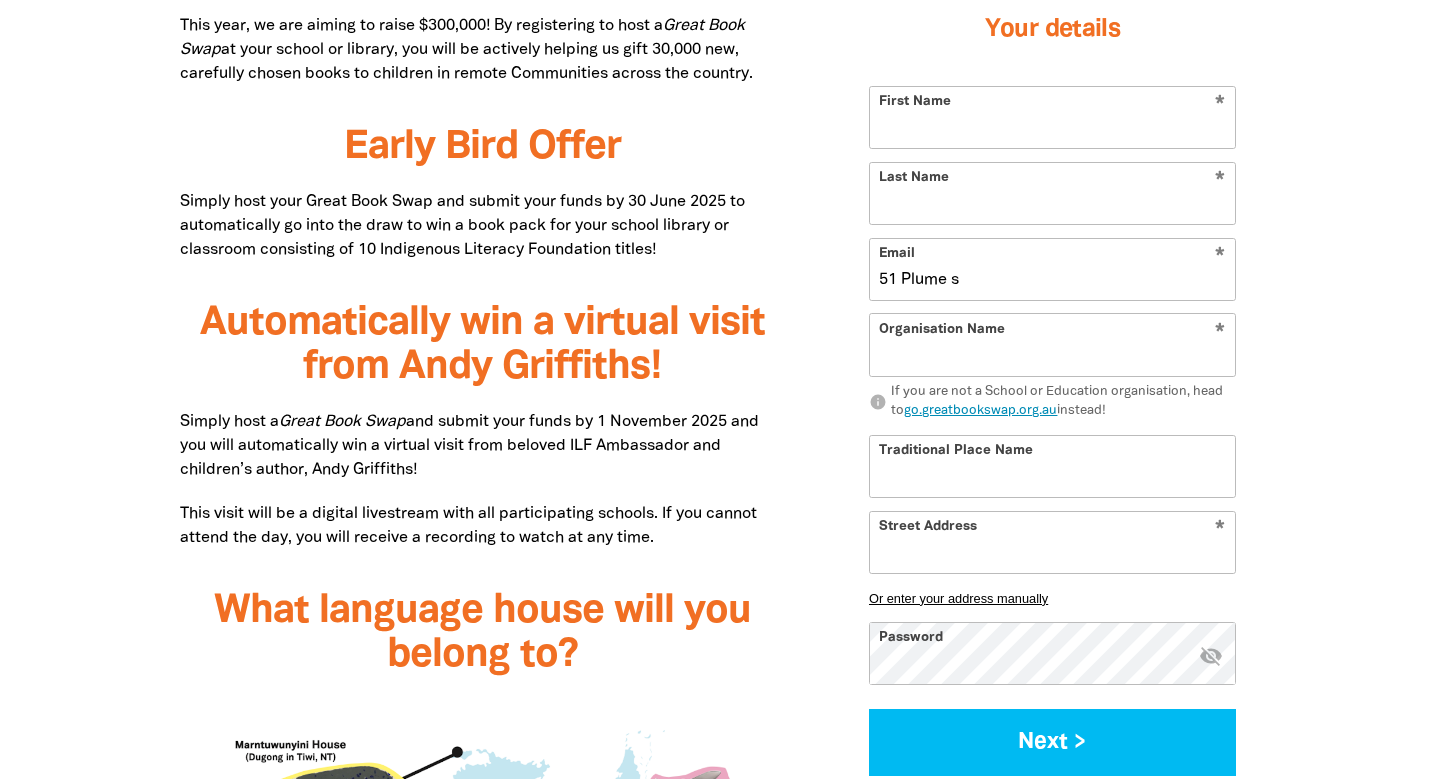 click on "go.greatbookswap.org.au" at bounding box center (980, 412) 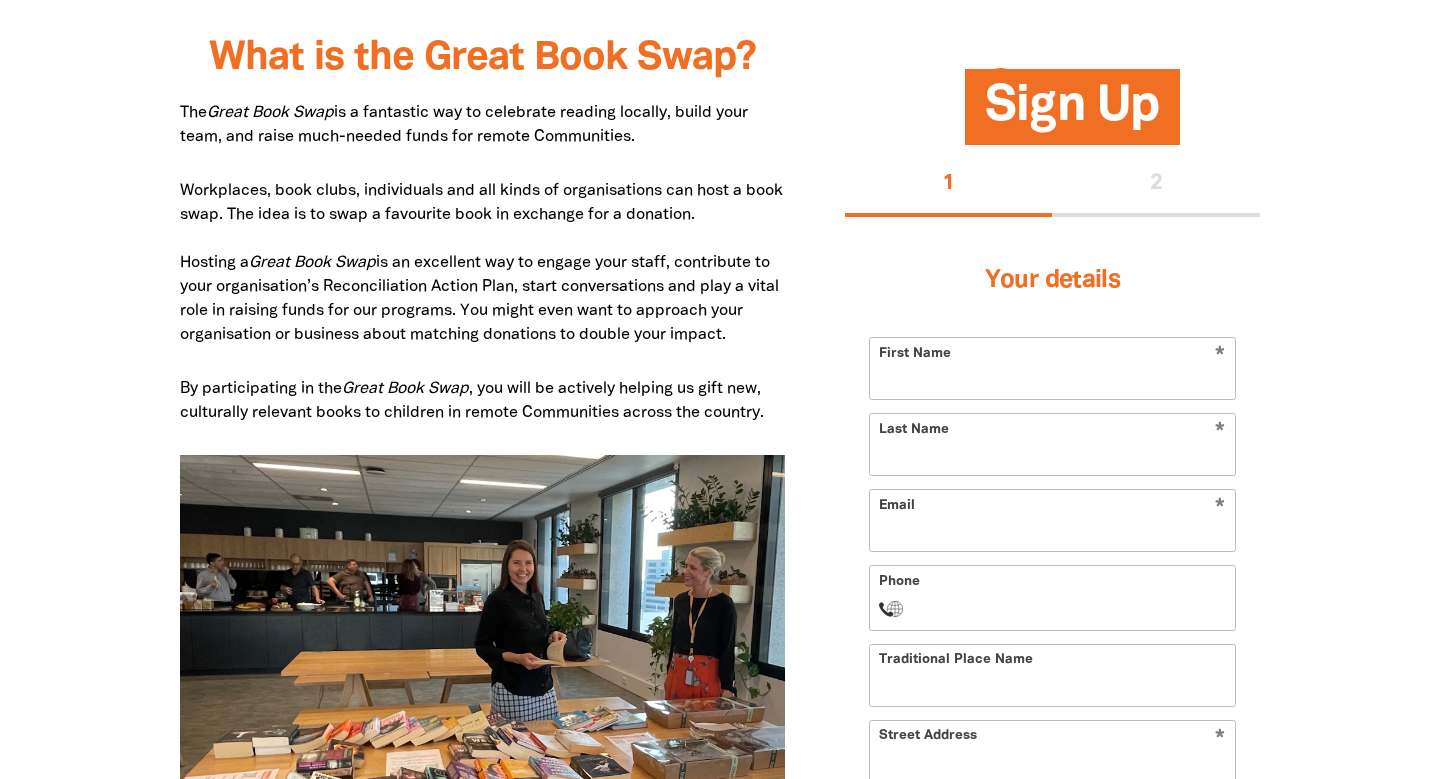 scroll, scrollTop: 0, scrollLeft: 0, axis: both 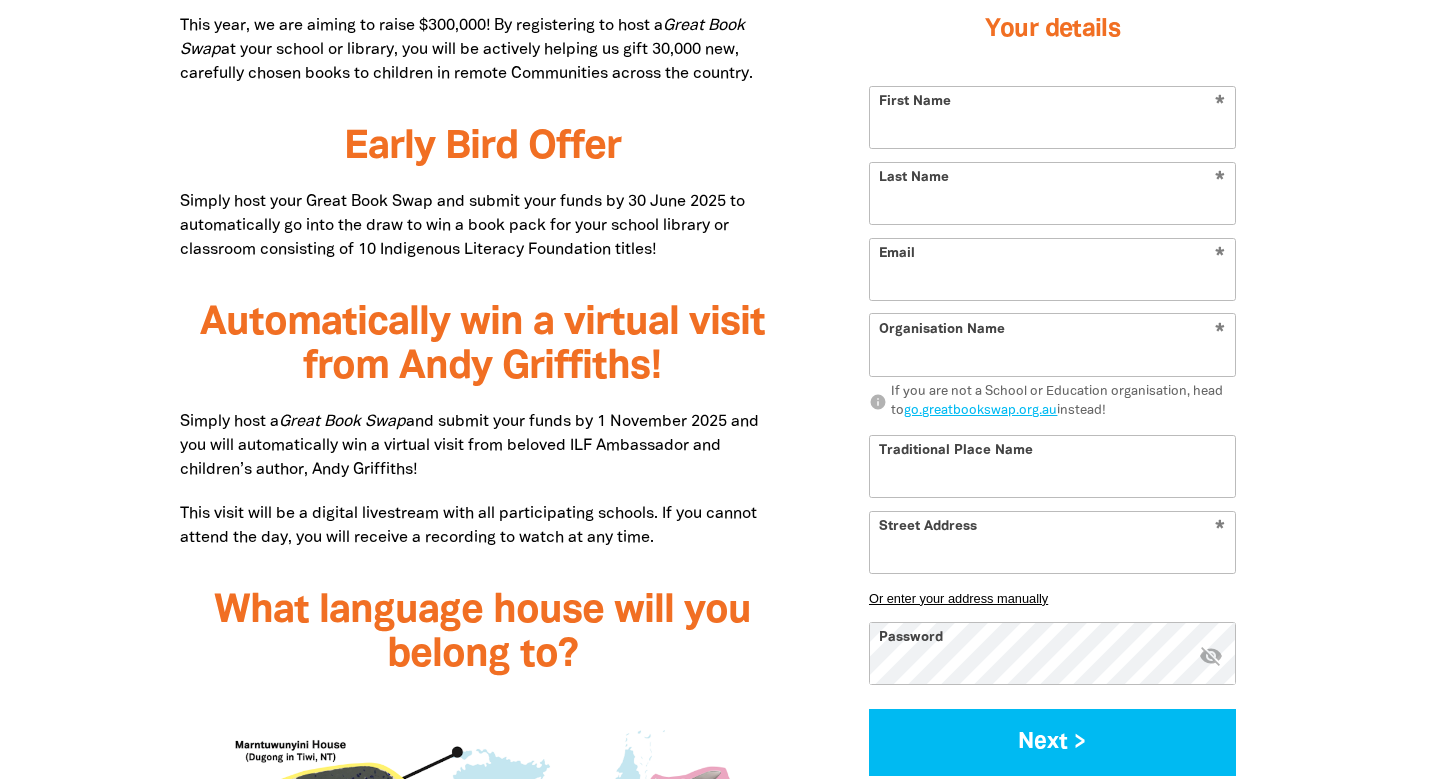 type on "51 Plume s" 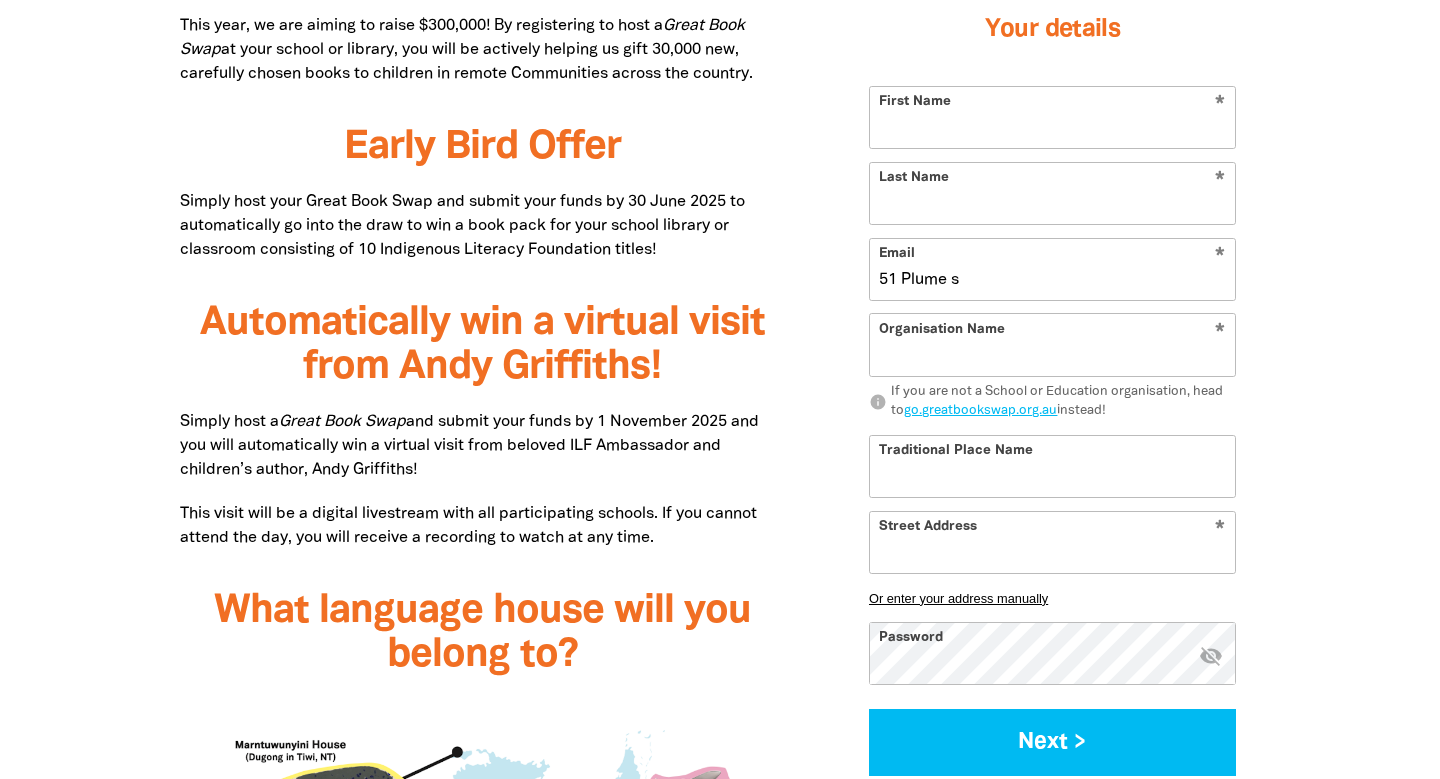 click on "First Name" at bounding box center [1052, 117] 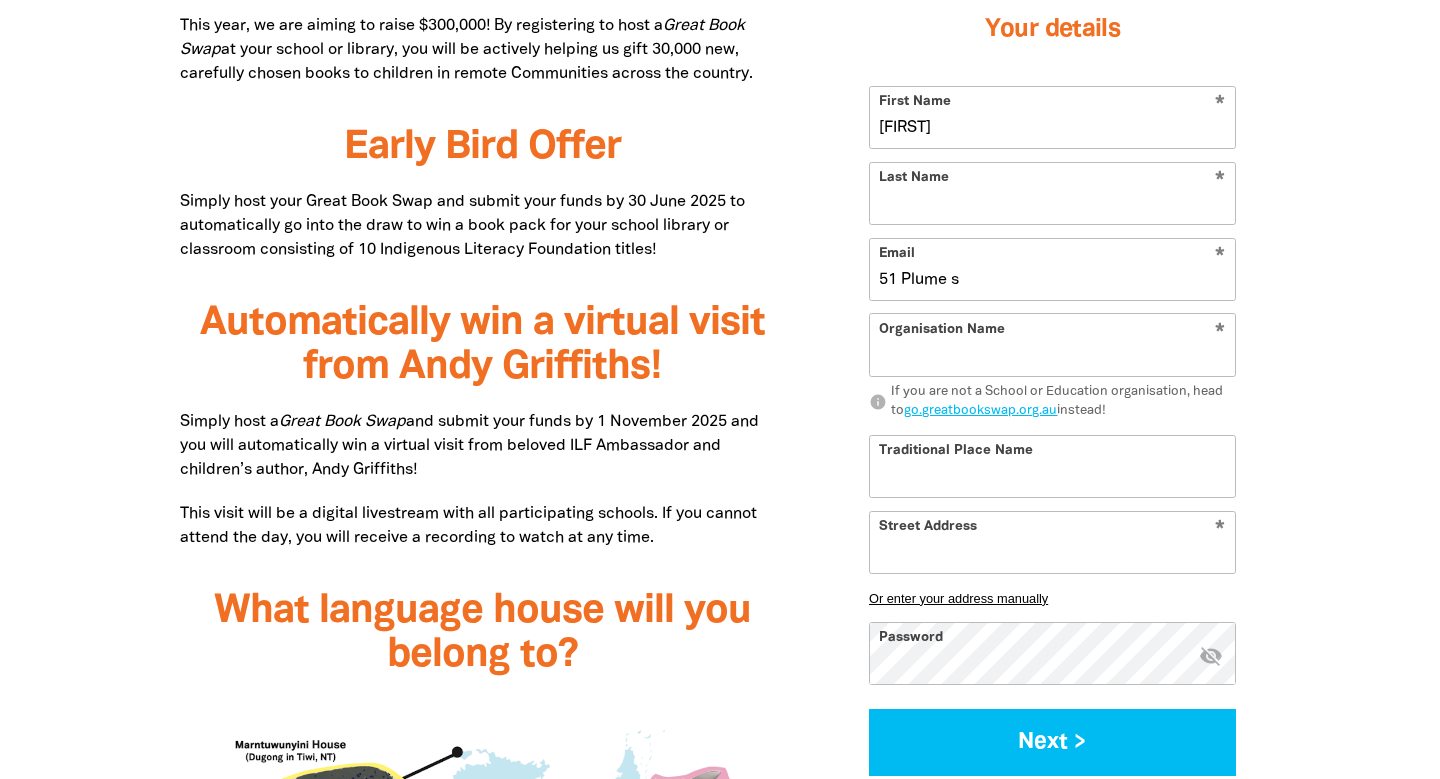 click on "Last Name" at bounding box center (1052, 193) 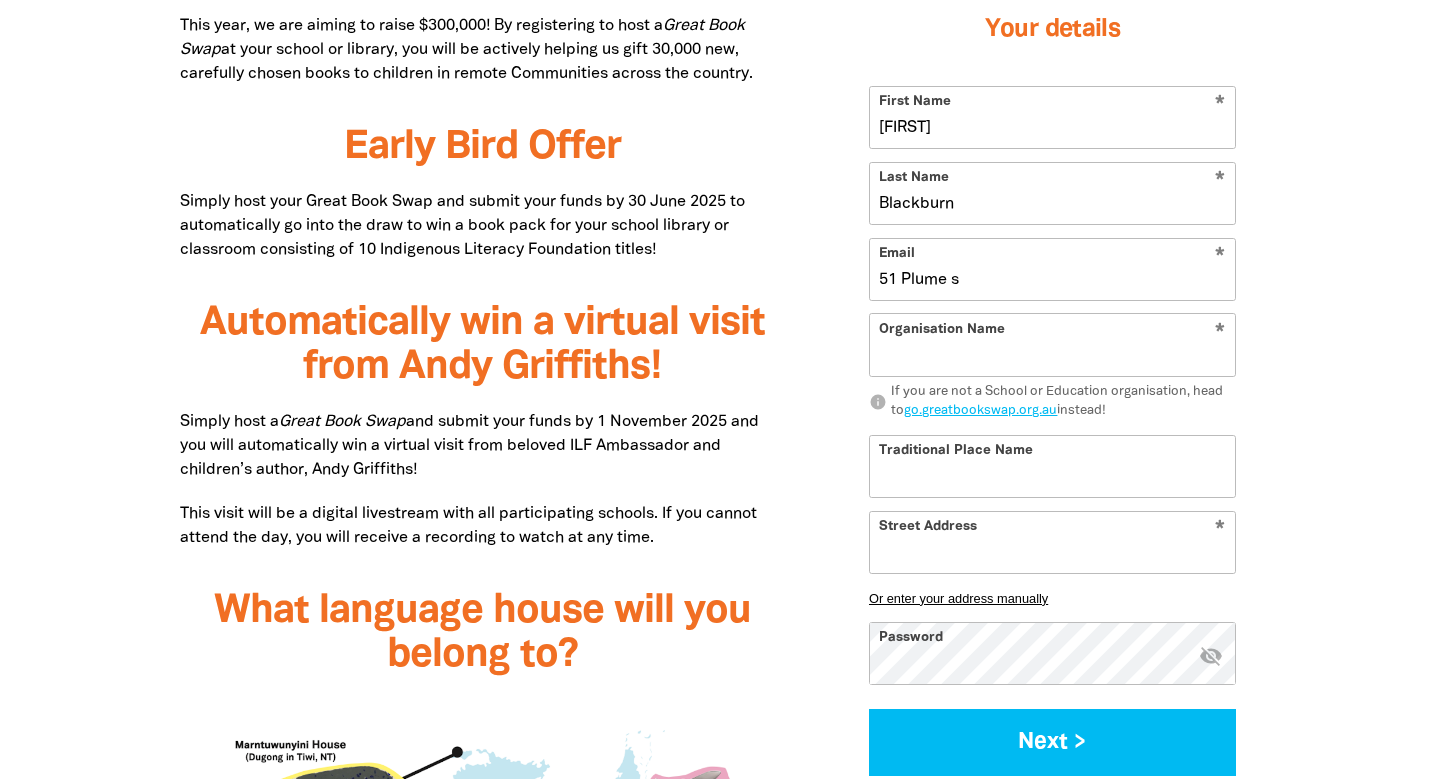 click on "51 Plume s" at bounding box center (1052, 269) 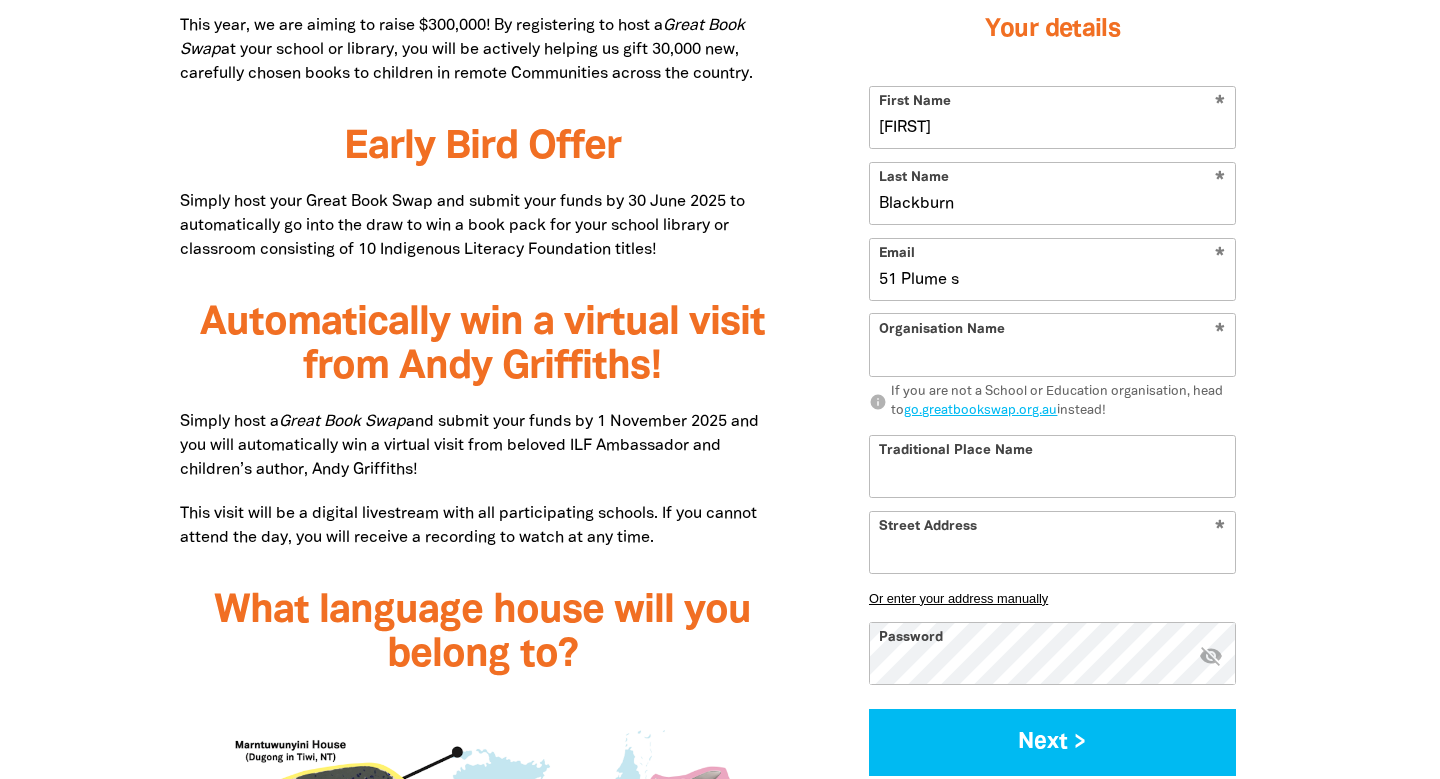 click on "51 Plume s" at bounding box center (1052, 269) 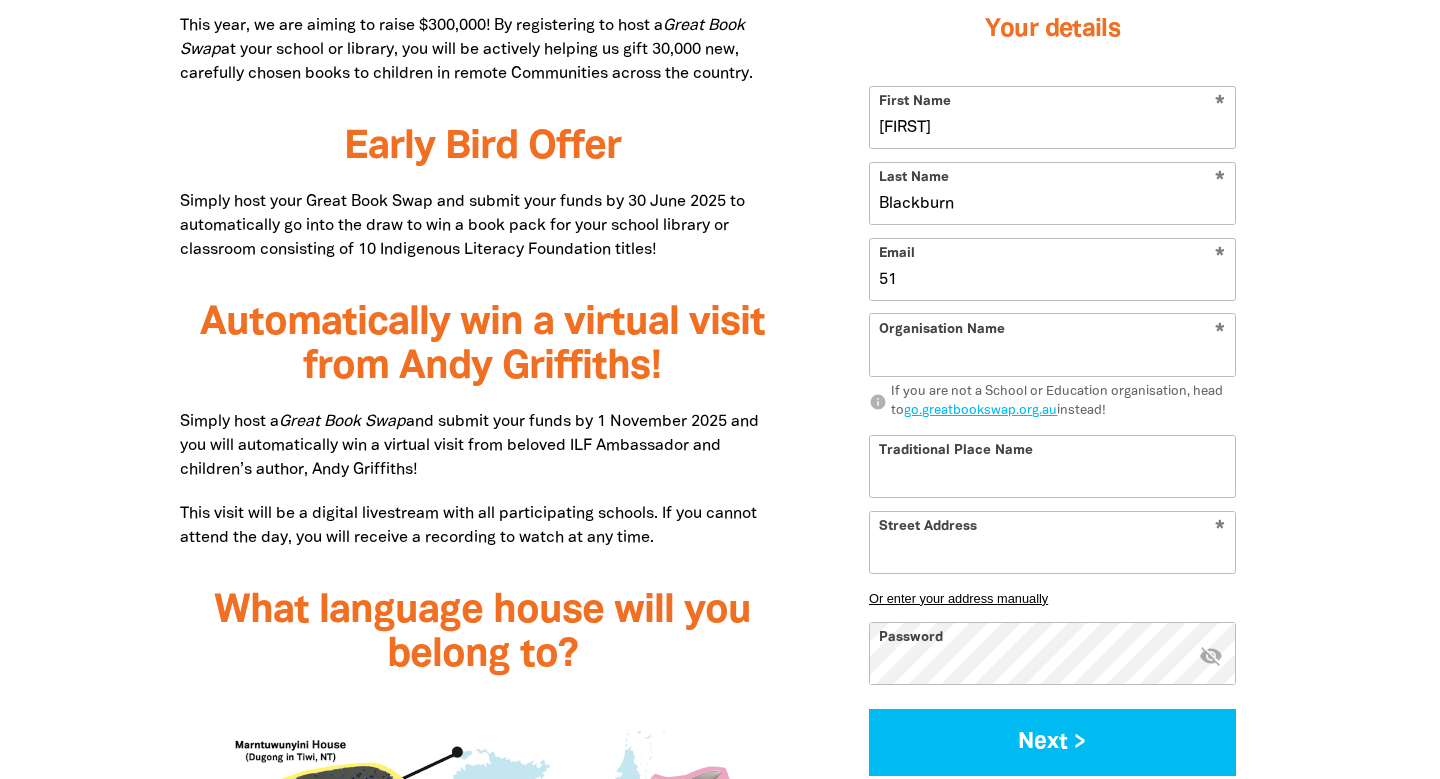 type on "5" 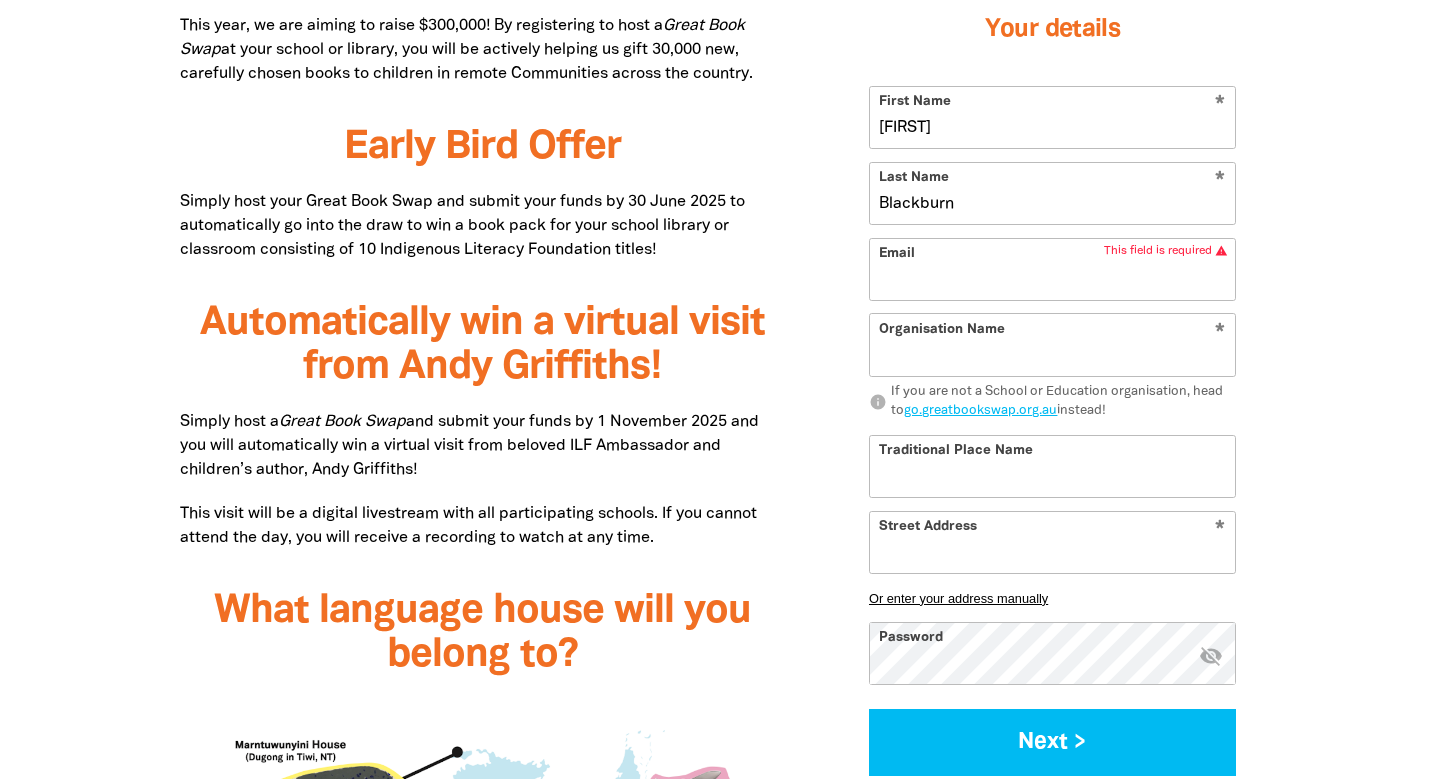 click on "Email" at bounding box center [1052, 269] 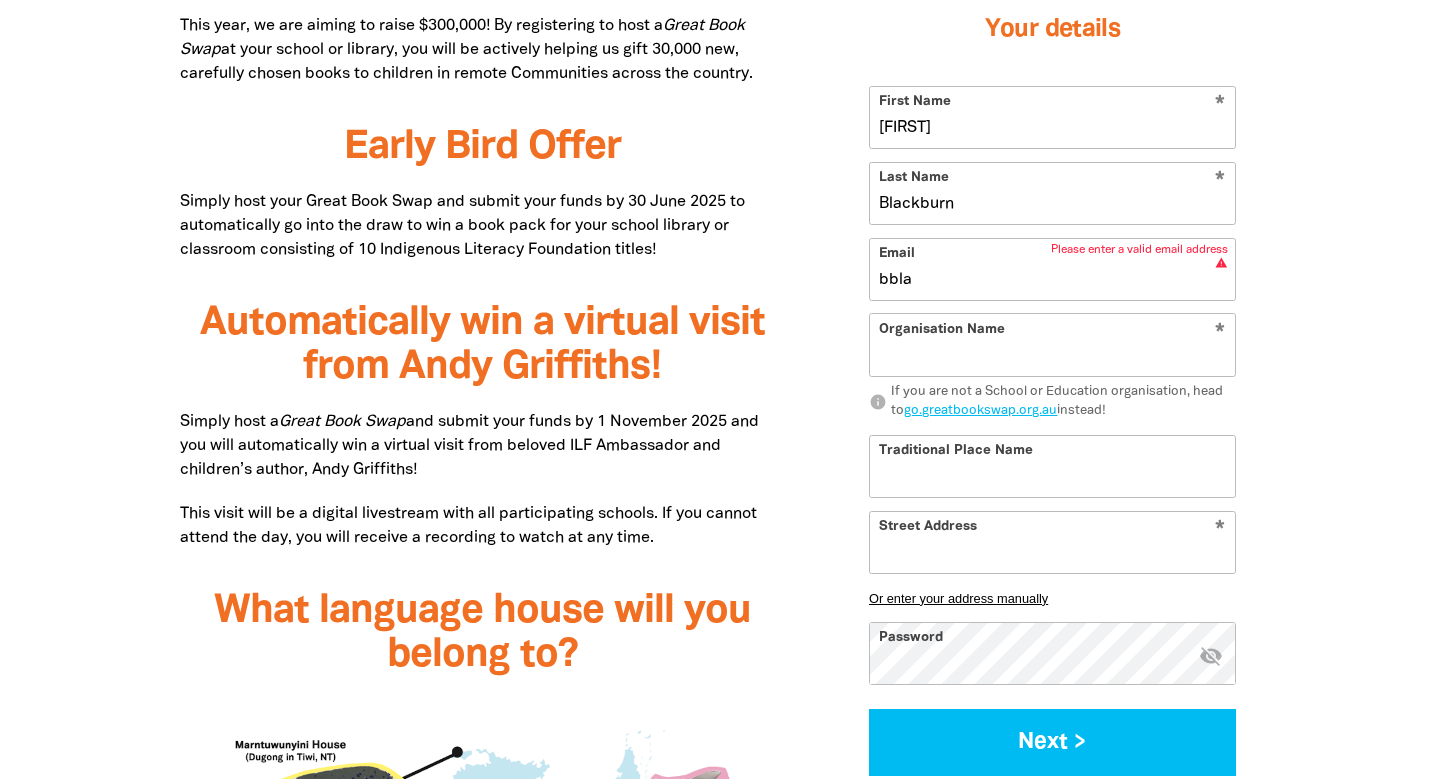 type on "[EMAIL]" 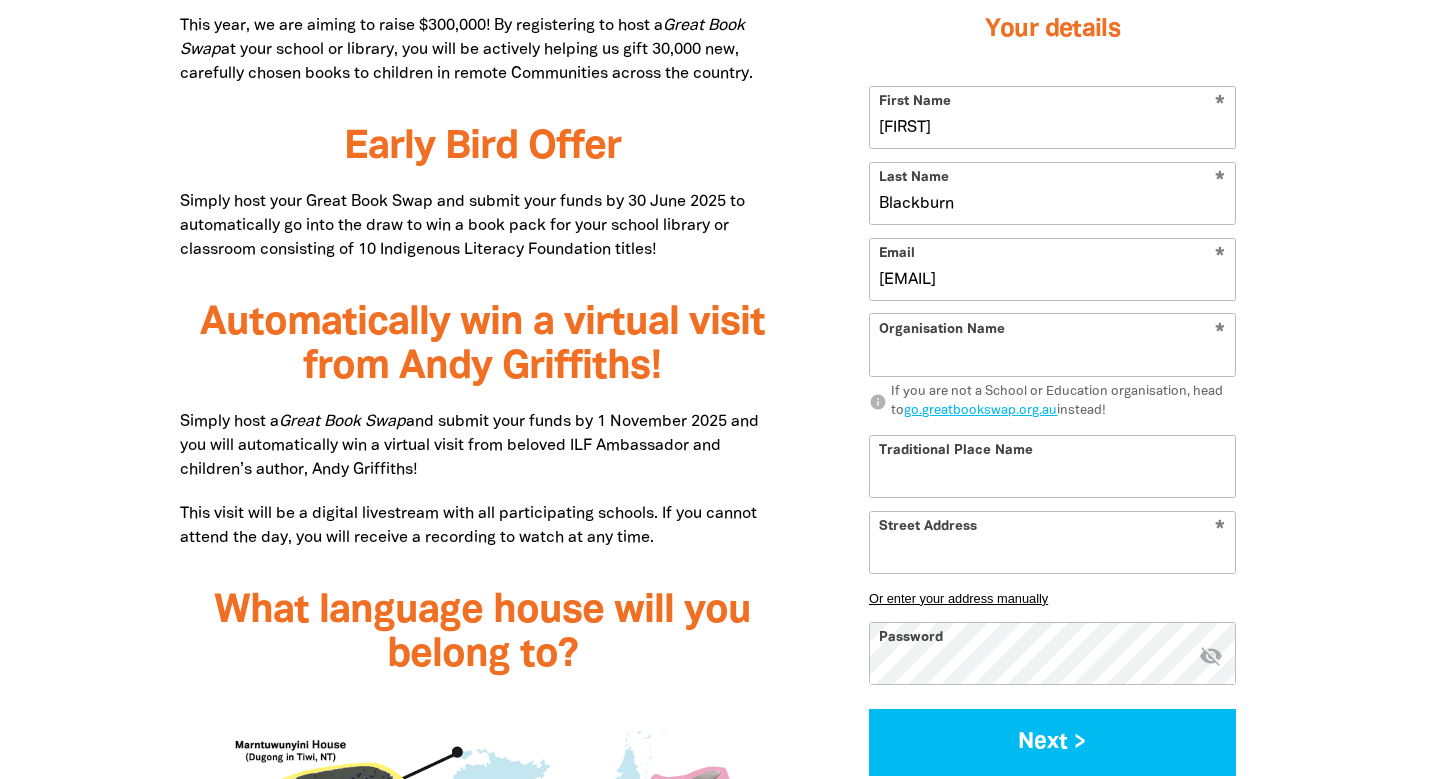 click on "Organisation Name" at bounding box center [1052, 345] 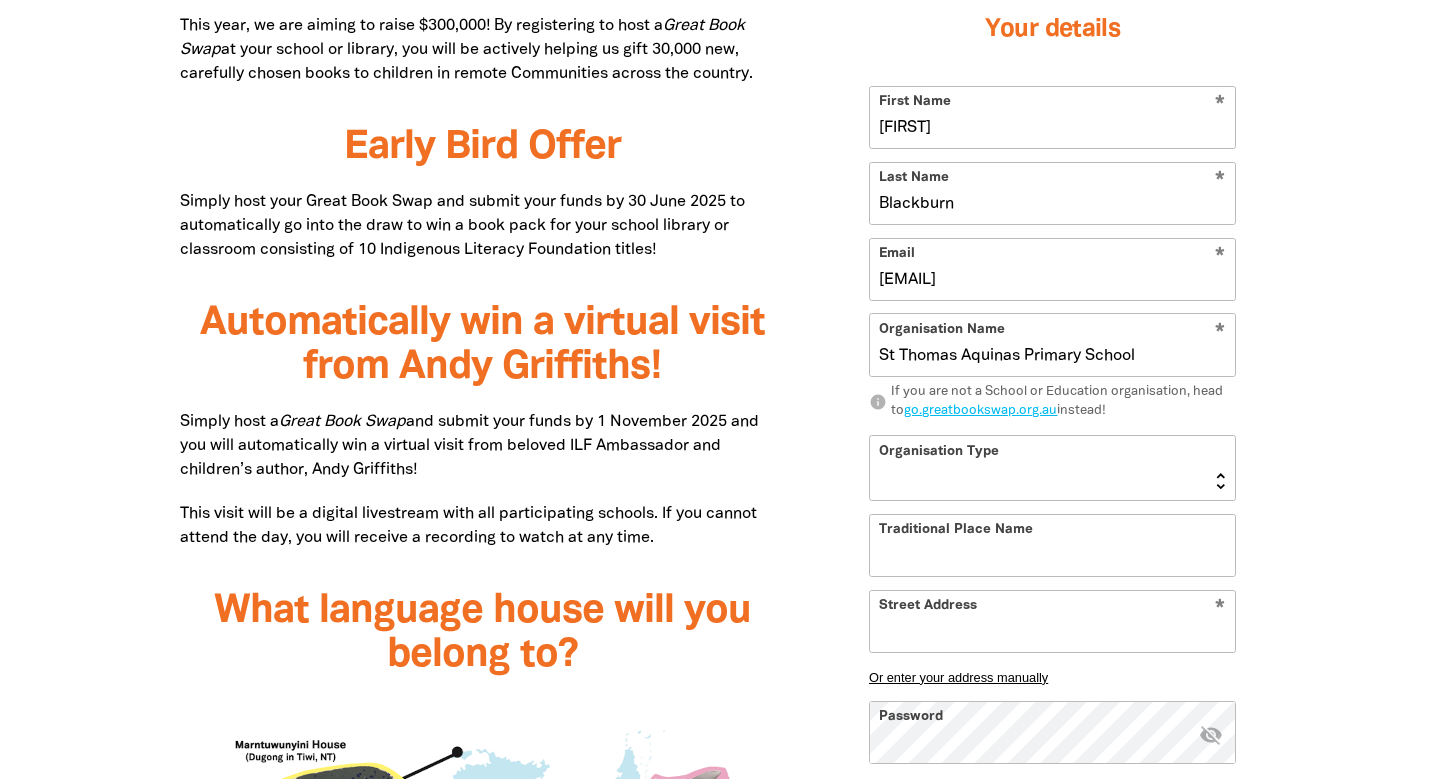 click on "Early Learning Primary School High School K-12 University or TAFE Community Library" at bounding box center [1052, 468] 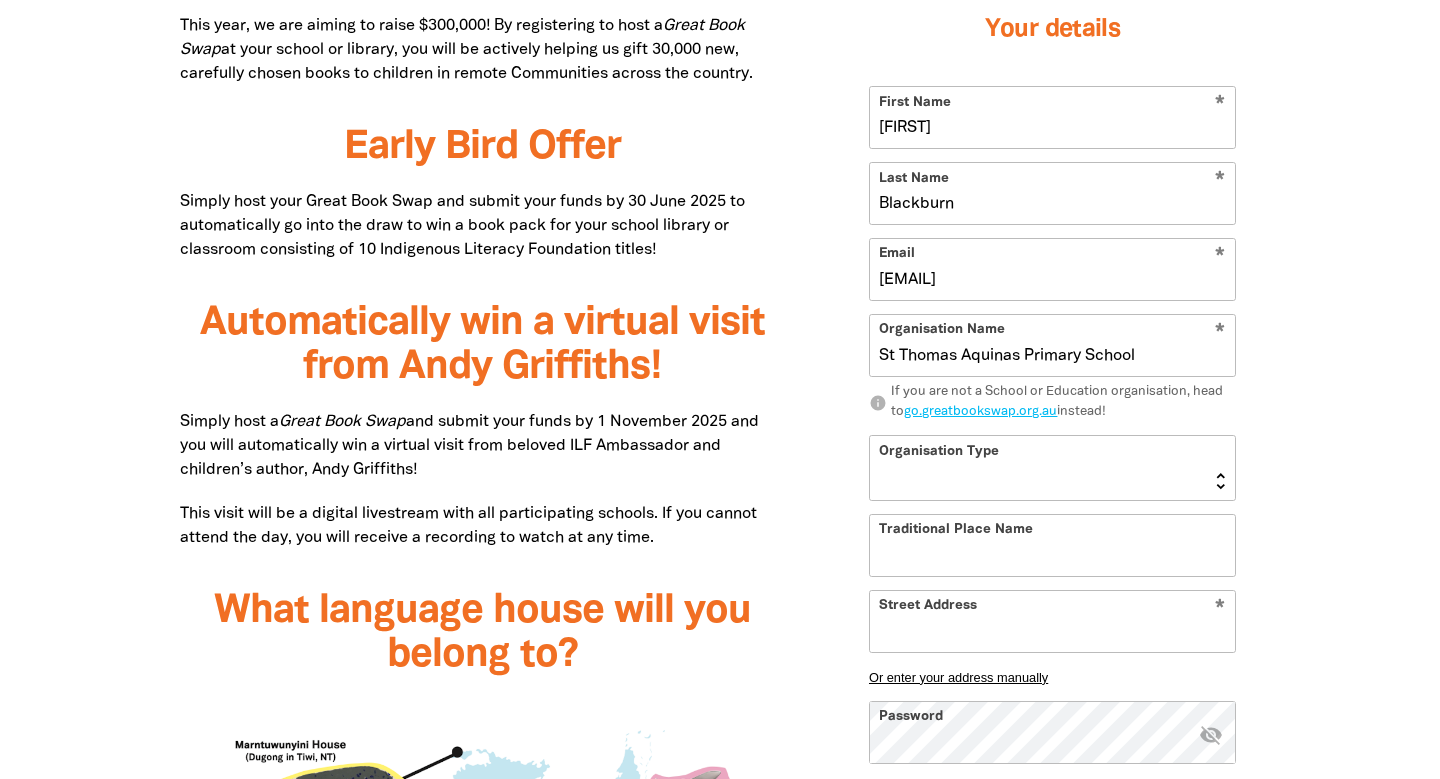 select on "primary-school" 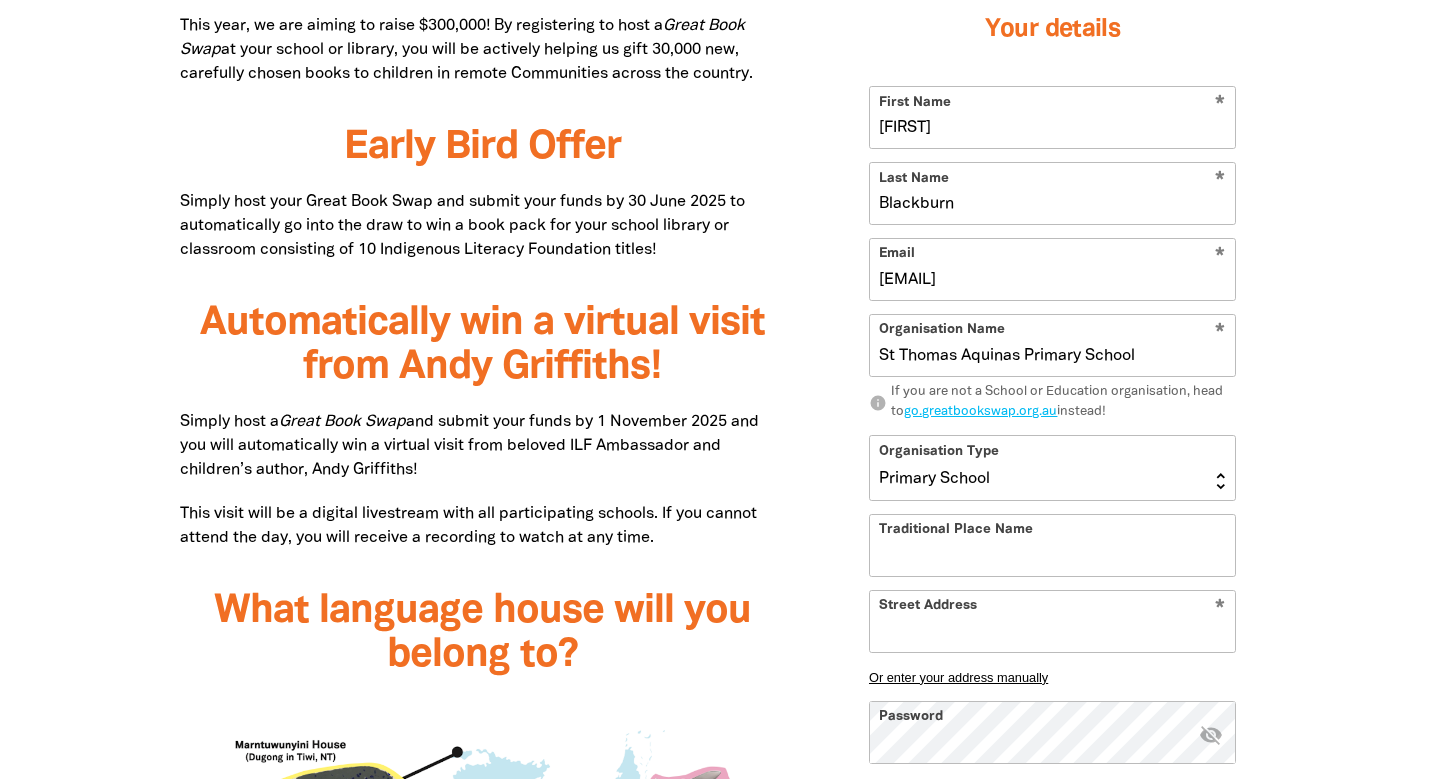 click on "Traditional Place Name" at bounding box center (1052, 545) 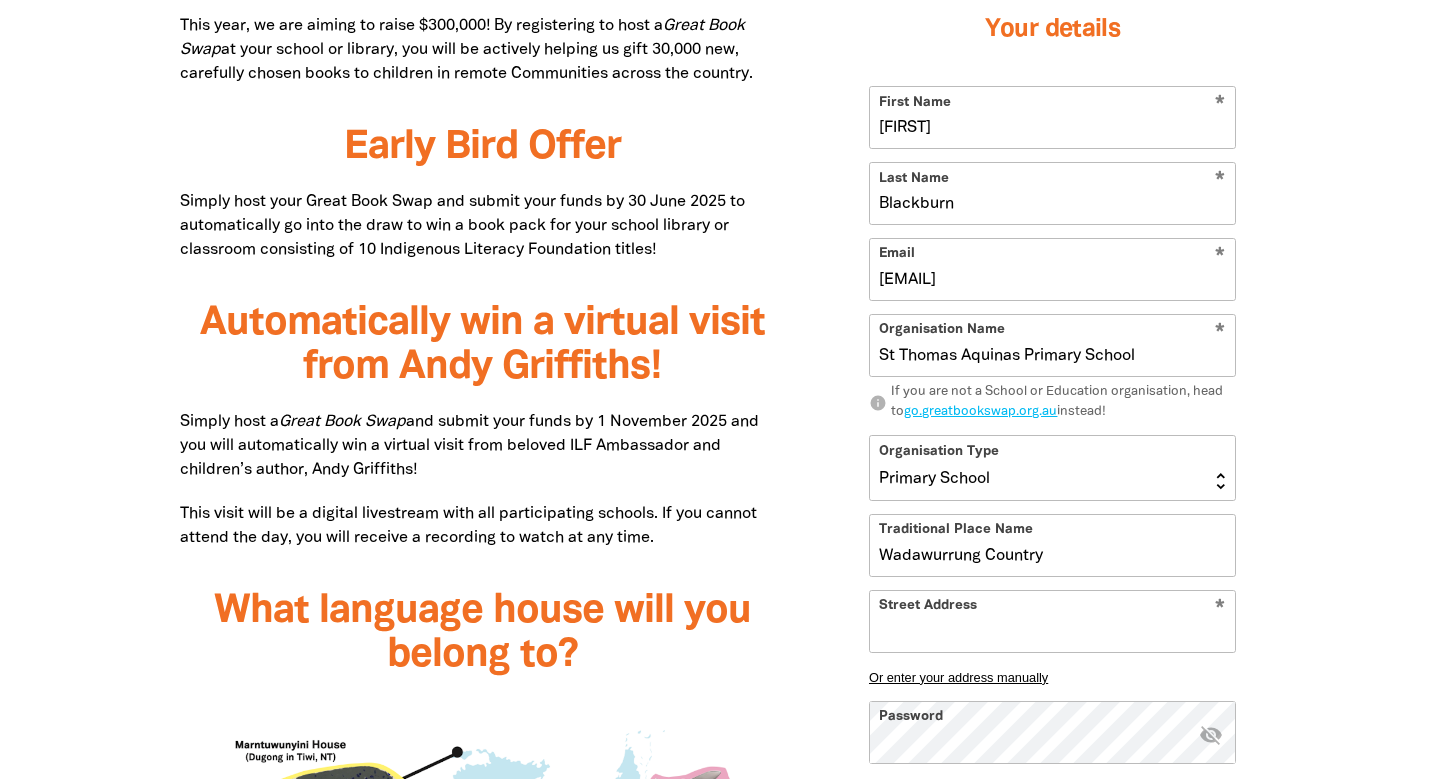 type on "Wadawurrung Country" 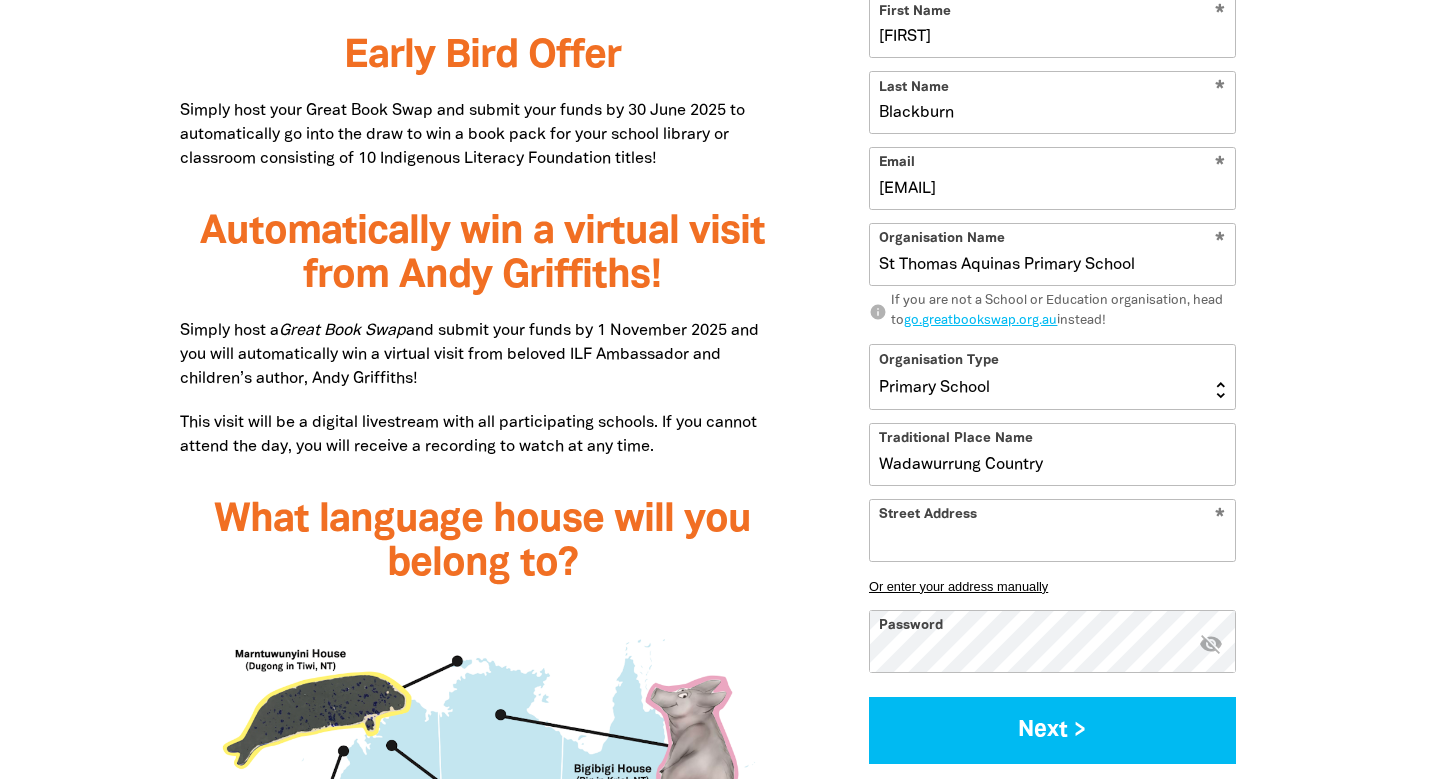 scroll, scrollTop: 1403, scrollLeft: 0, axis: vertical 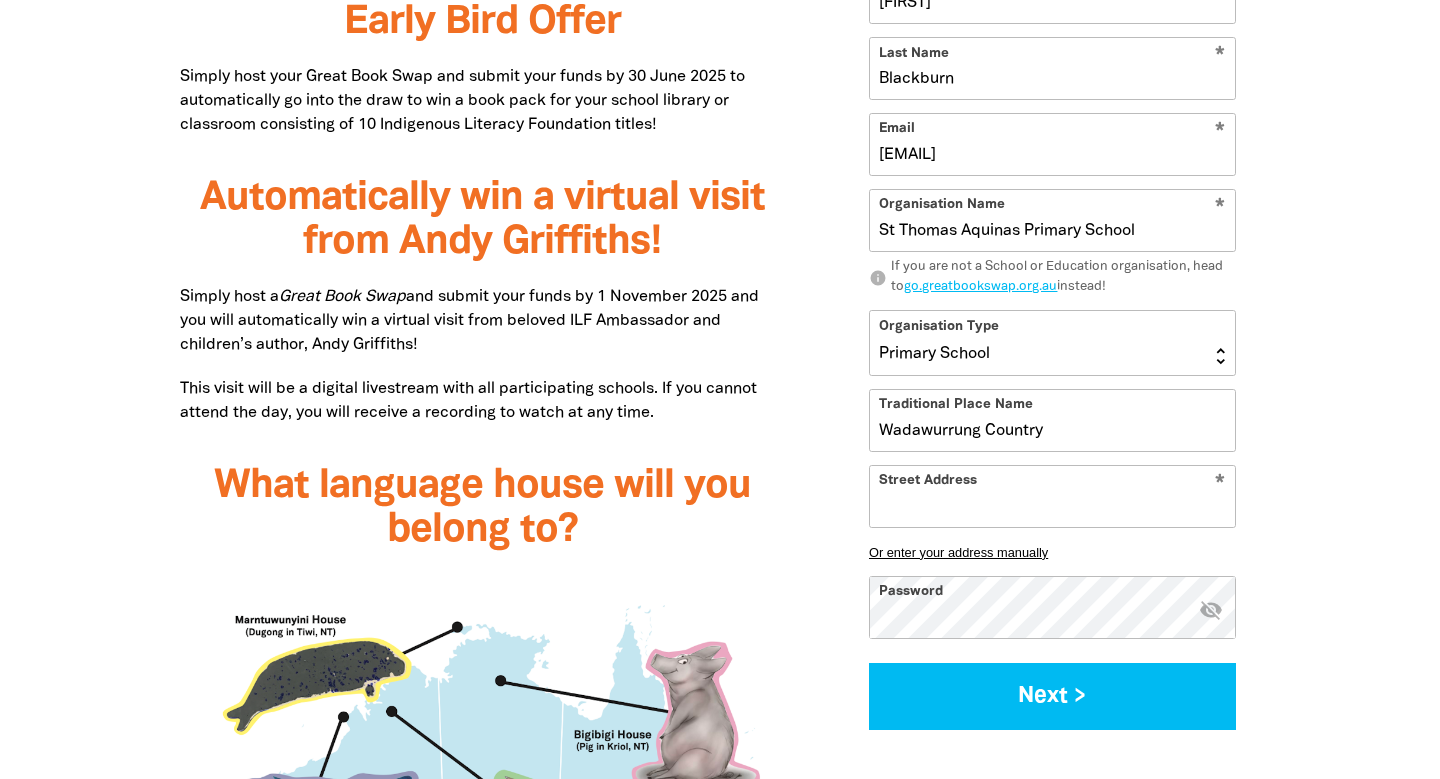 click on "Street Address" at bounding box center [1052, 496] 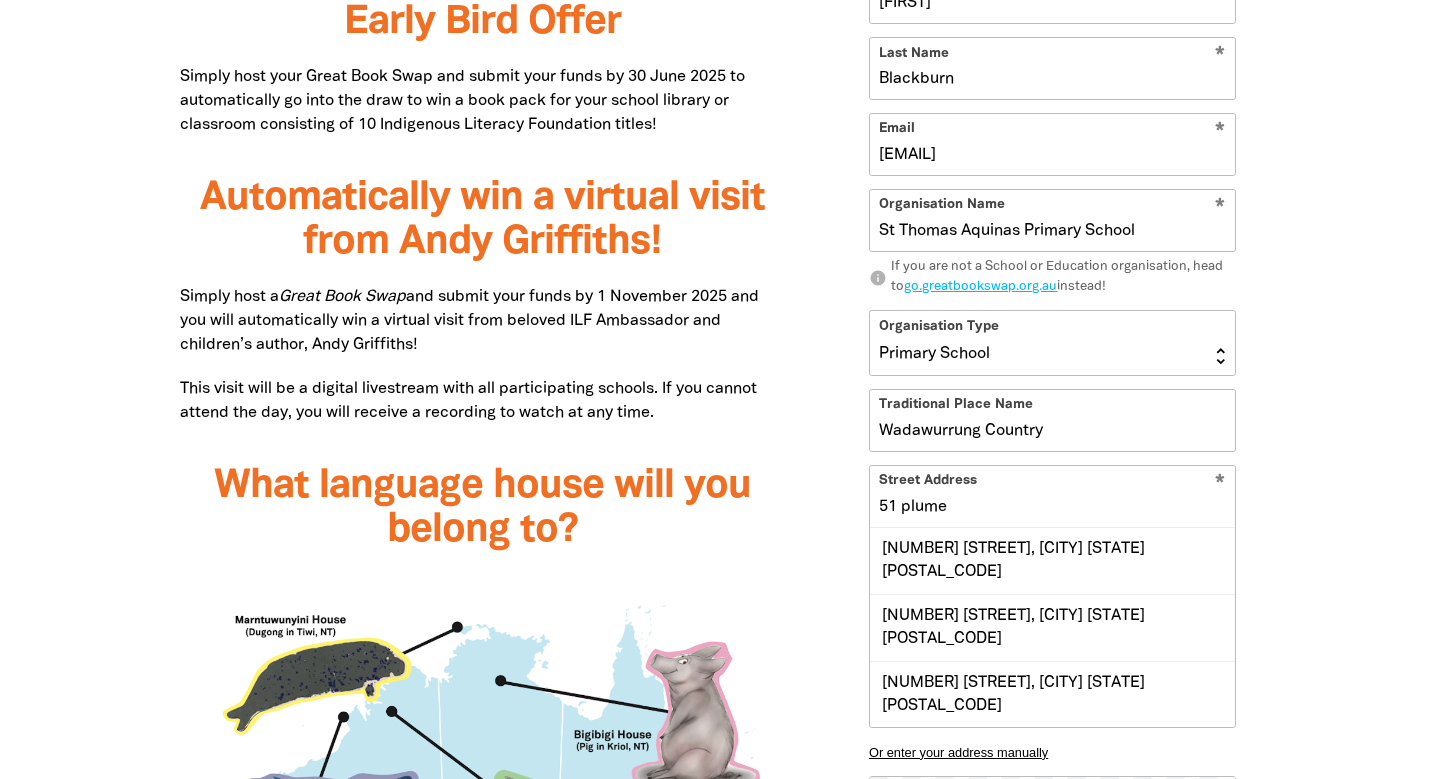 scroll, scrollTop: 1, scrollLeft: 0, axis: vertical 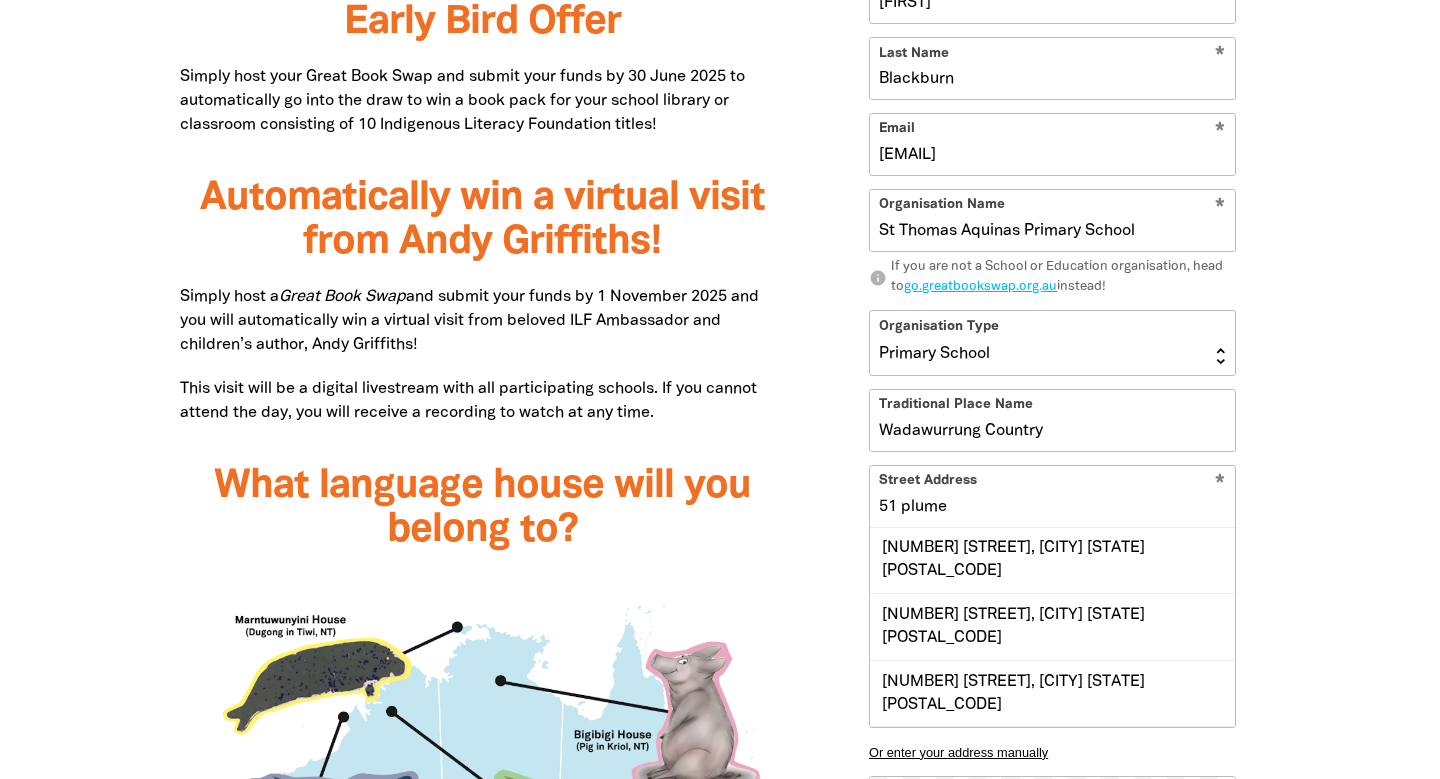click on "[NUMBER] [STREET], [CITY] [STATE] [POSTAL_CODE]" at bounding box center [1052, 760] 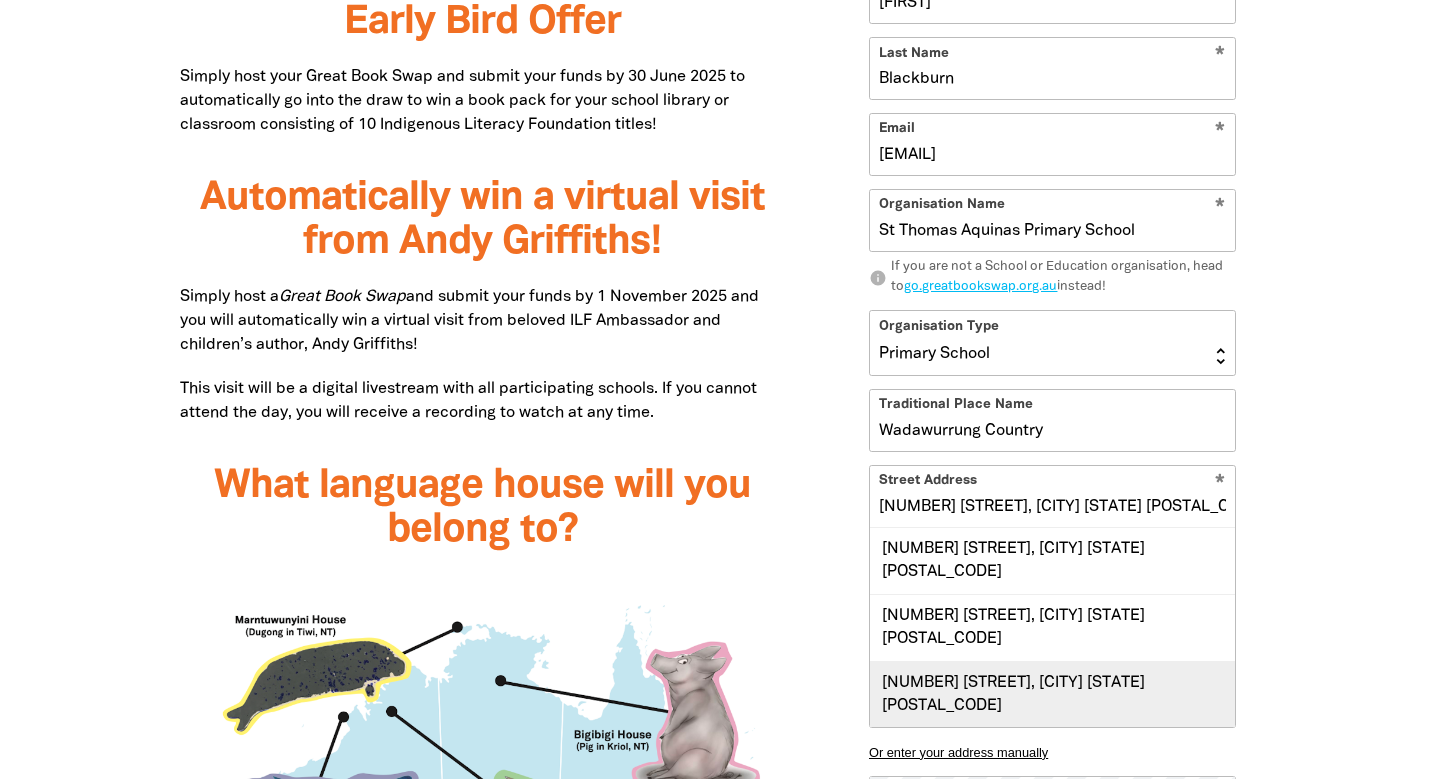 click on "[NUMBER] [STREET], [CITY] [STATE] [POSTAL_CODE]" at bounding box center (1052, 694) 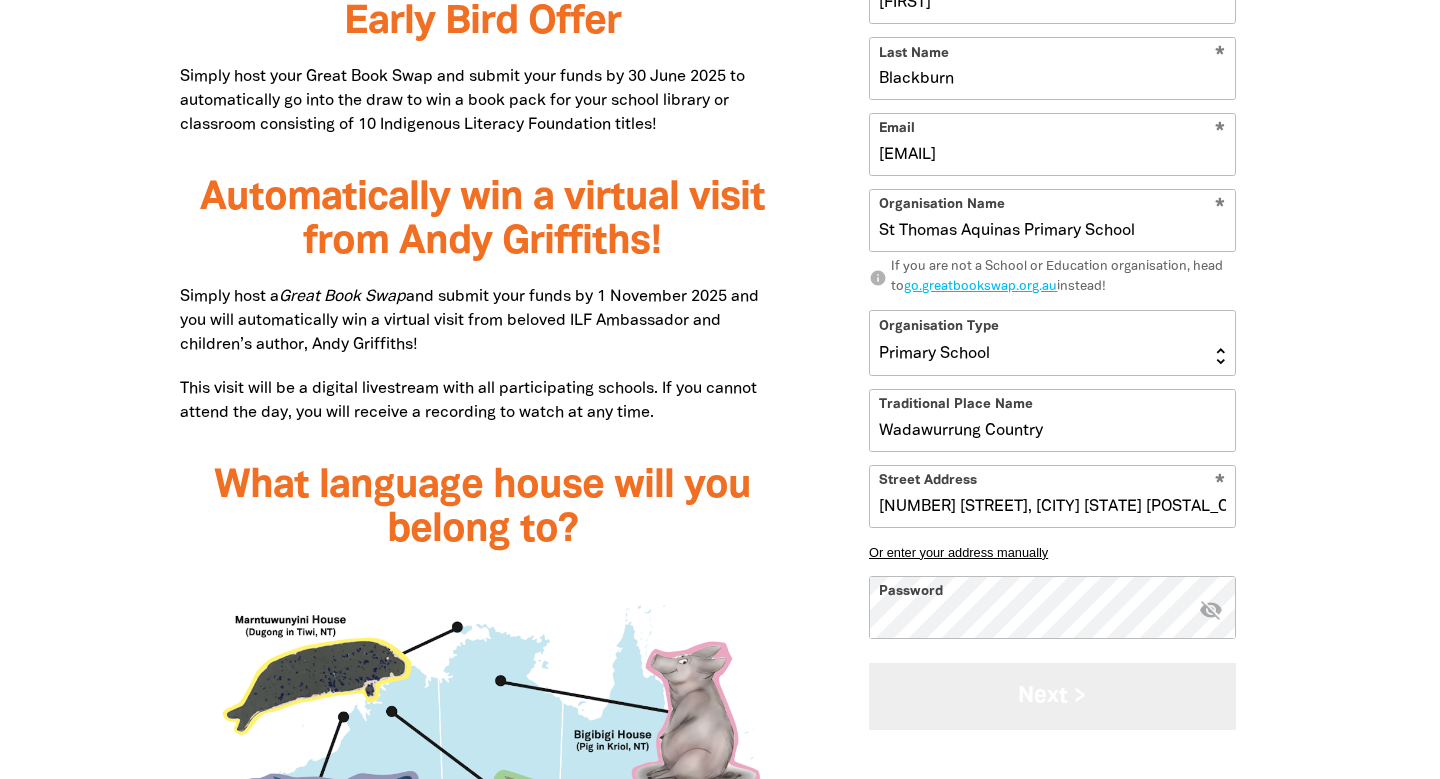 click on "Next >" at bounding box center [1052, 696] 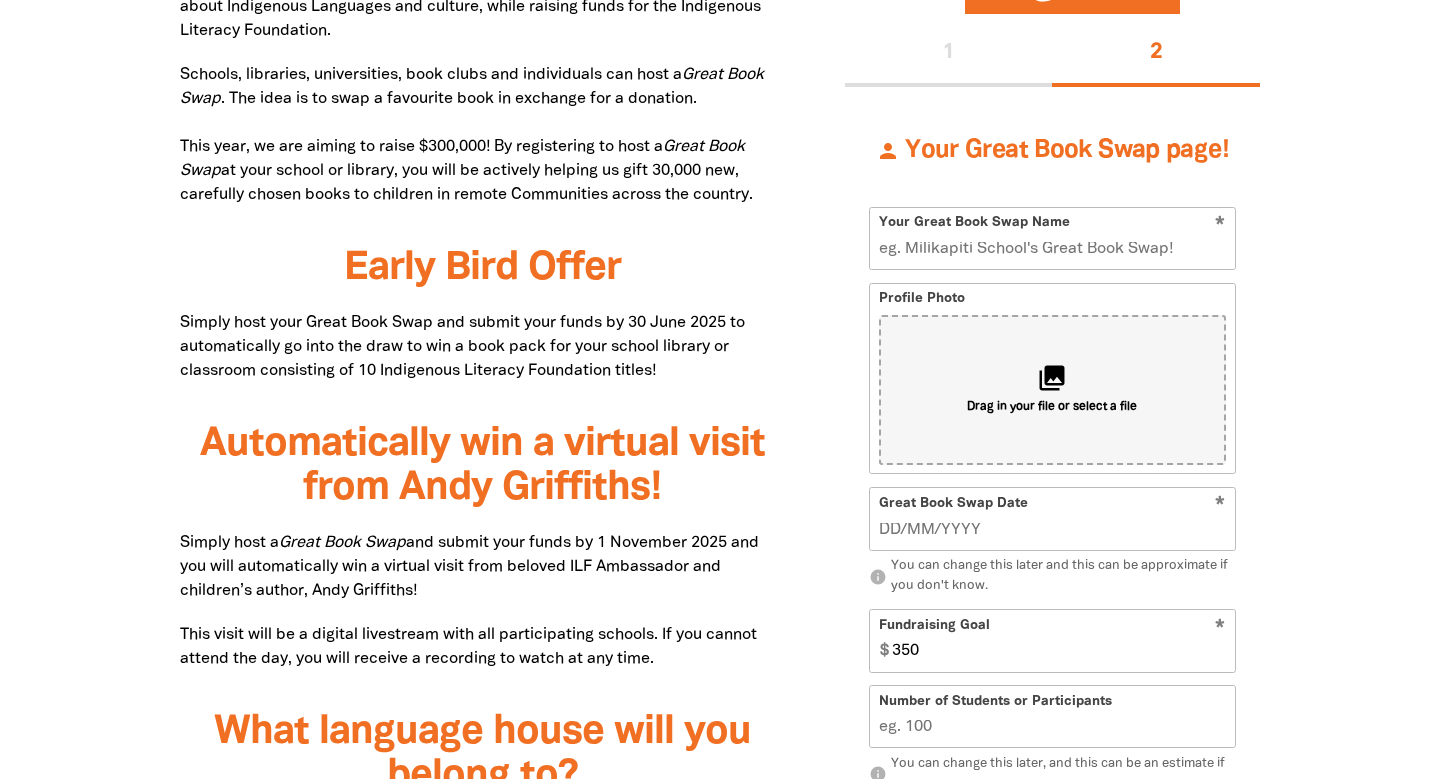 scroll, scrollTop: 1156, scrollLeft: 0, axis: vertical 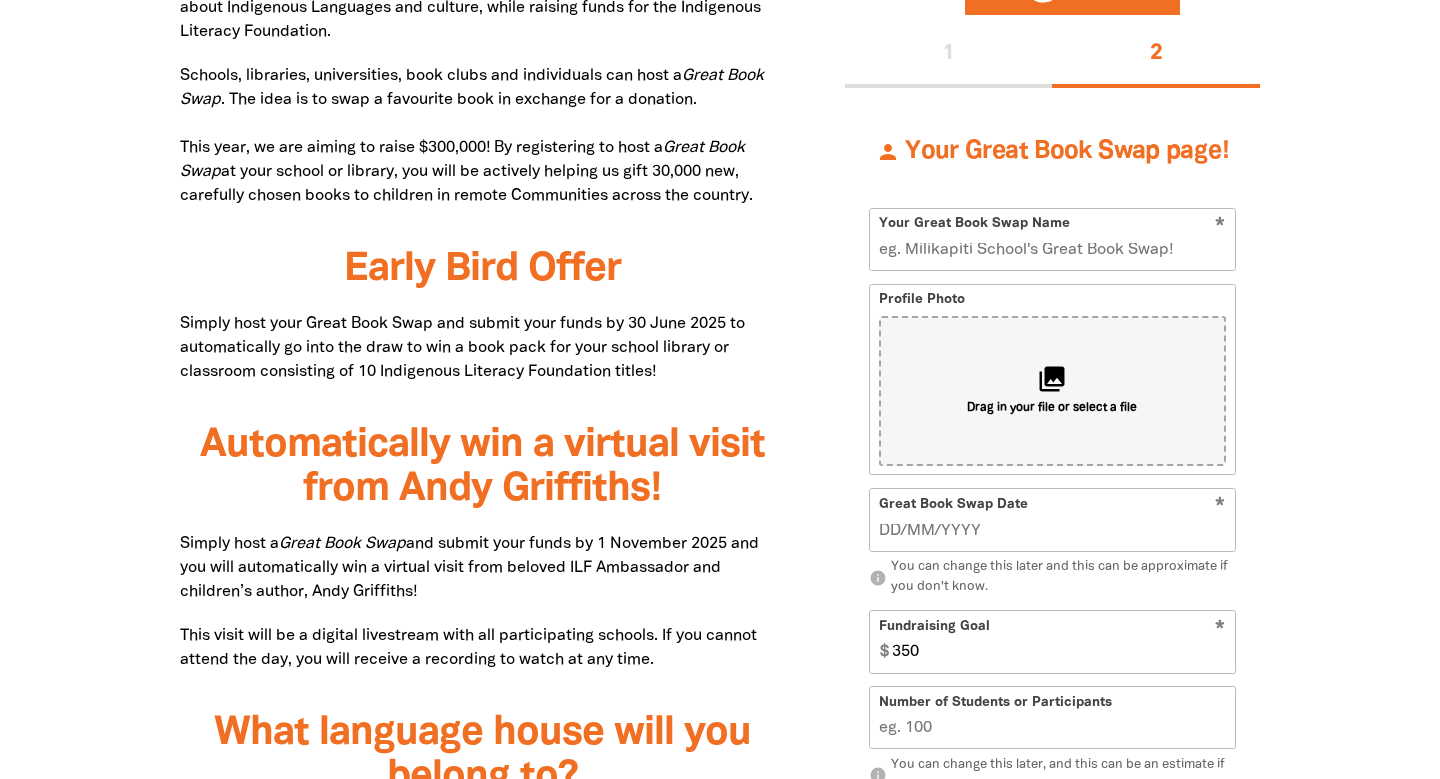 click on "Your Great Book Swap Name" at bounding box center (1052, 239) 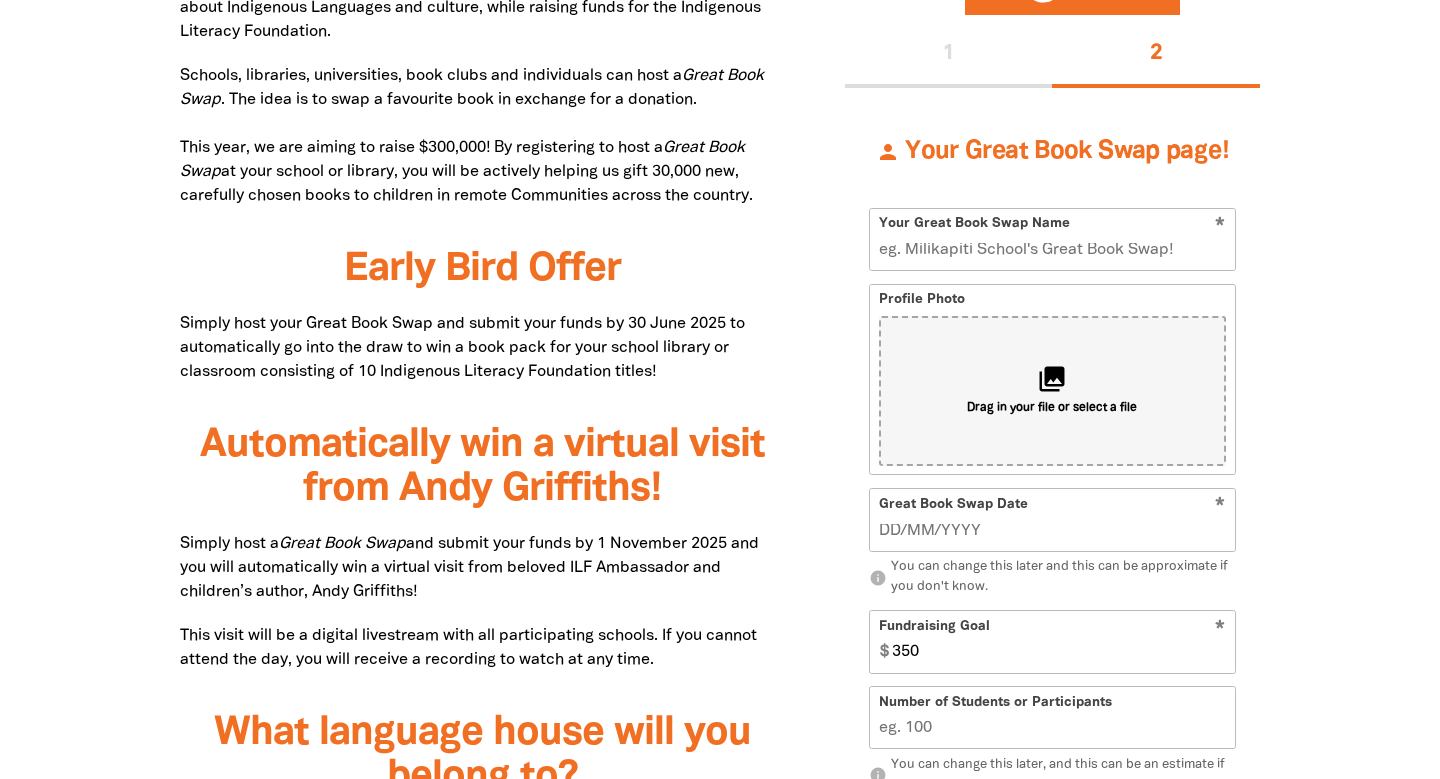 type on "St Thomas Aquinas Primary School Great Book Swap!" 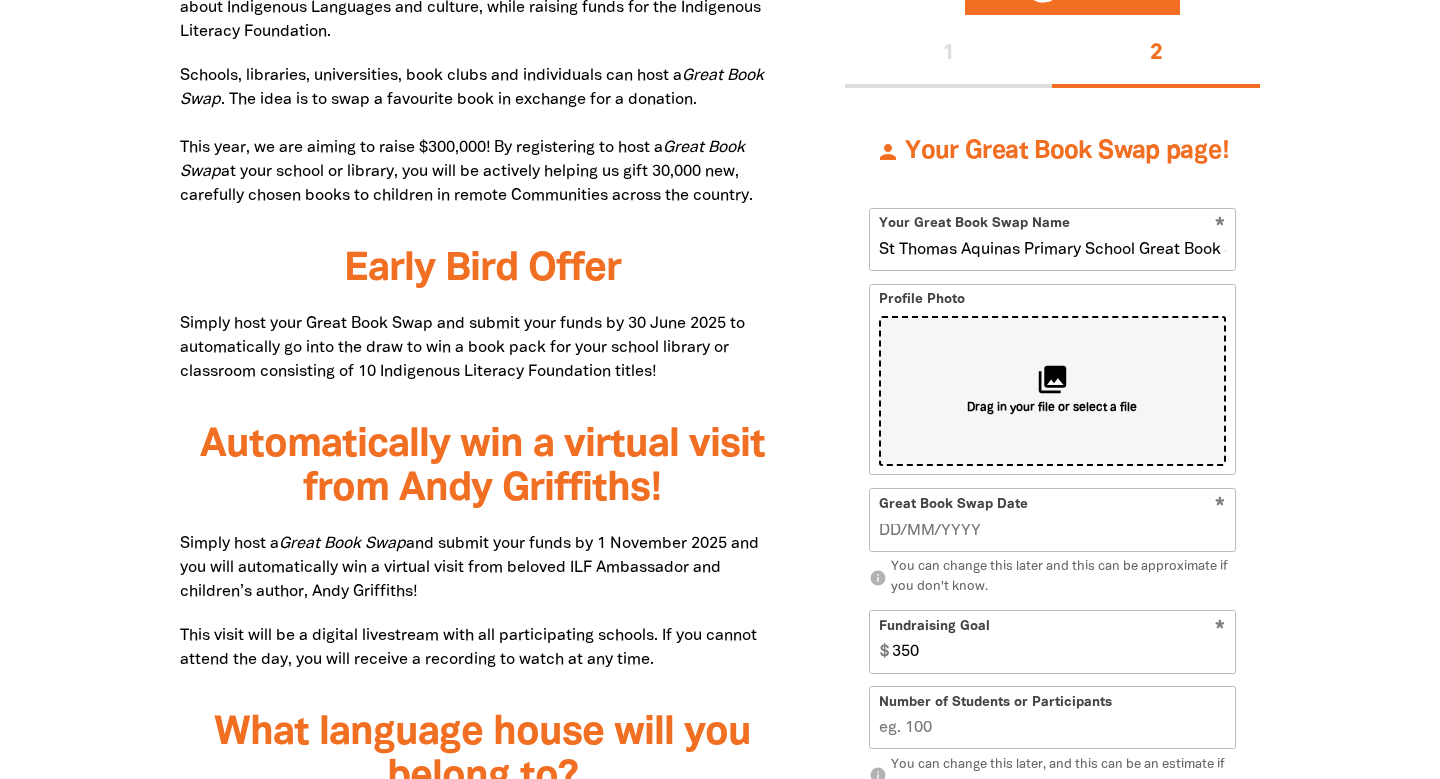 click on "collections" at bounding box center (1052, 379) 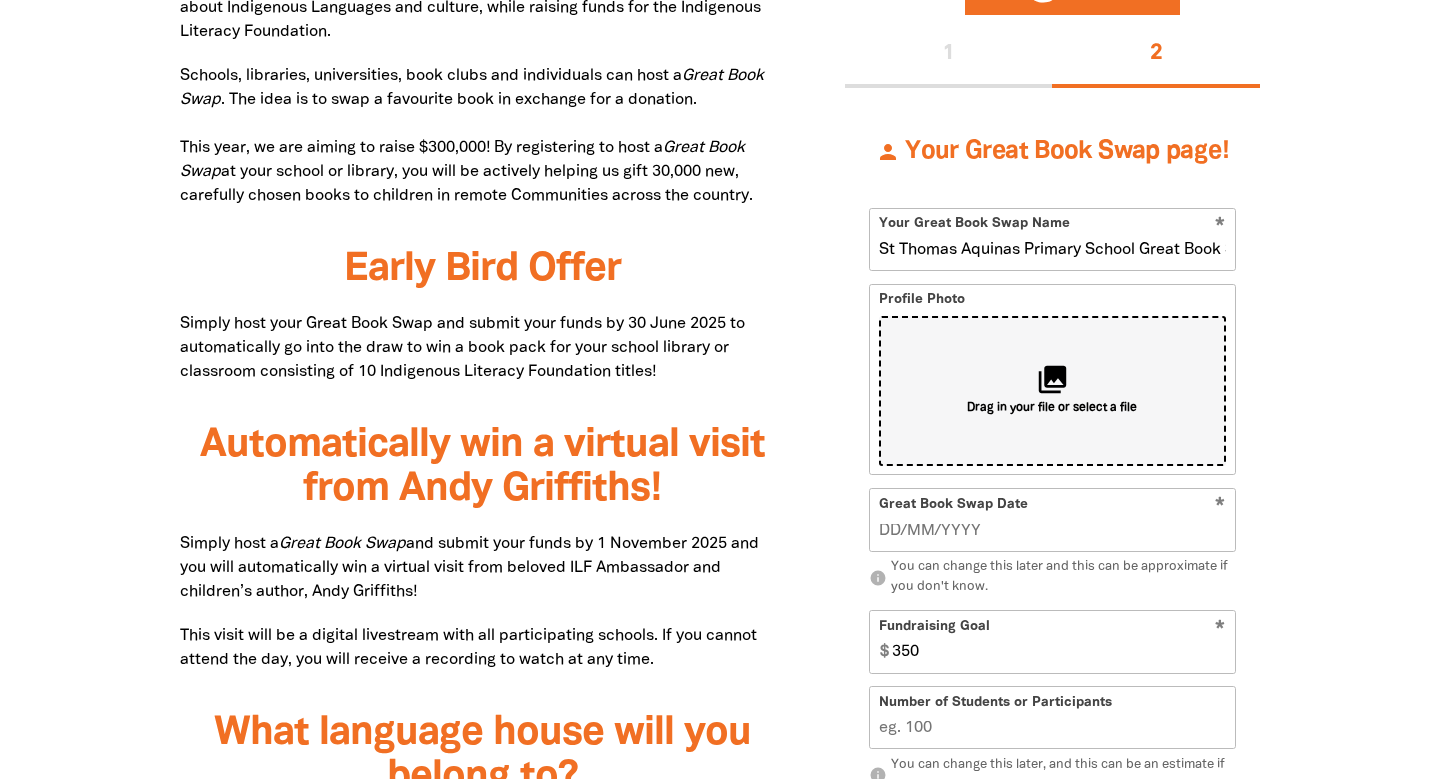 type on "C:\fakepath\D75_0487con.jpg" 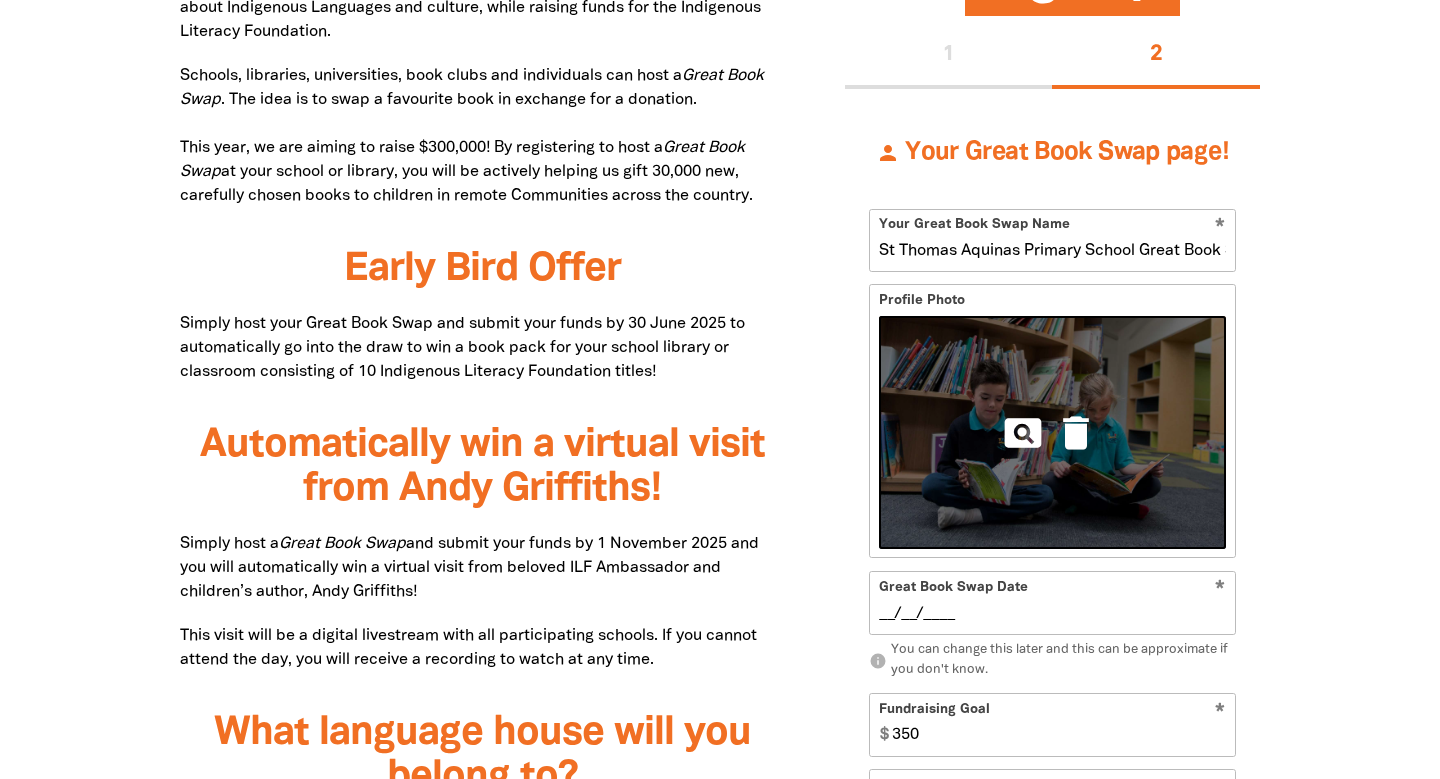 click on "__/__/____" at bounding box center (1053, 614) 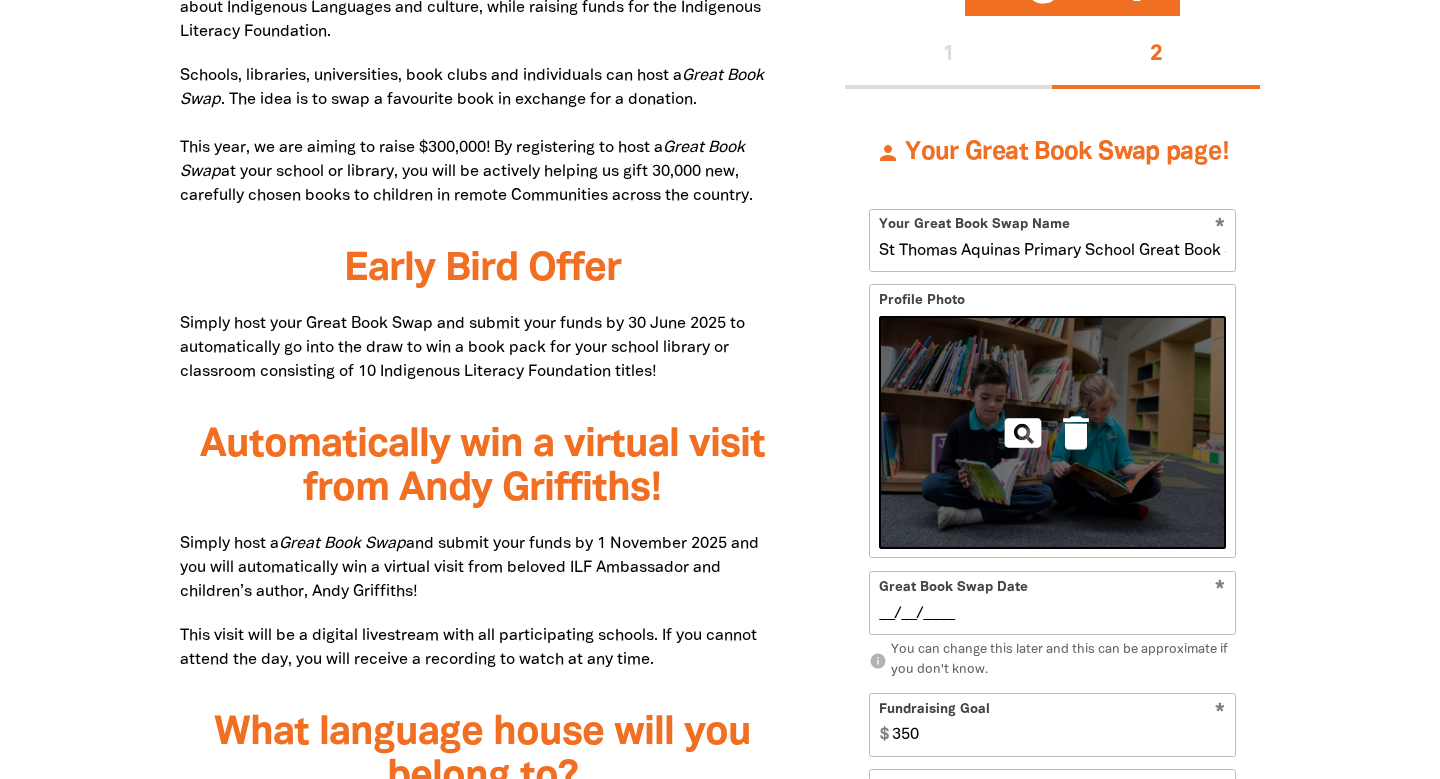 type on "12/09/2025" 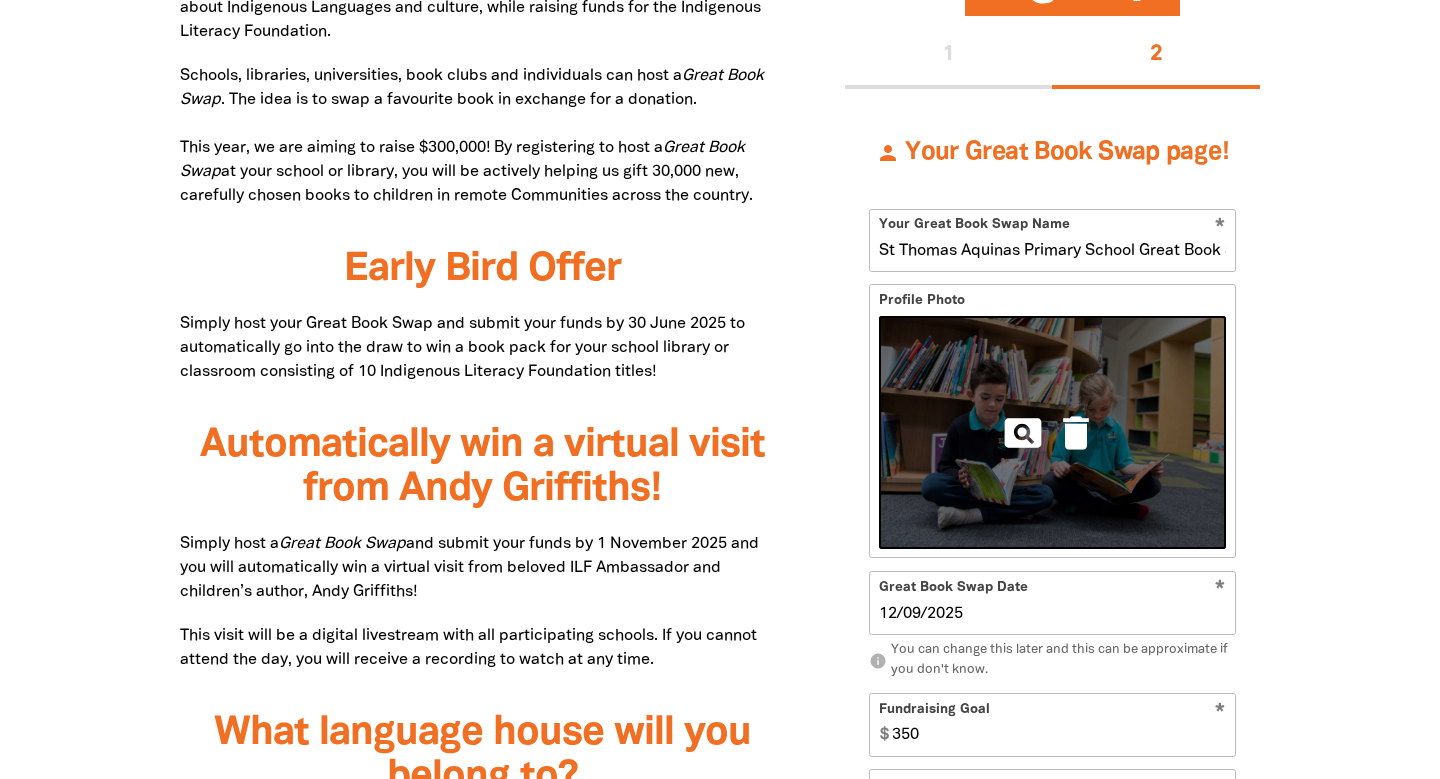 click on "info You can change this later and this can be approximate if you don't know." at bounding box center (1052, 660) 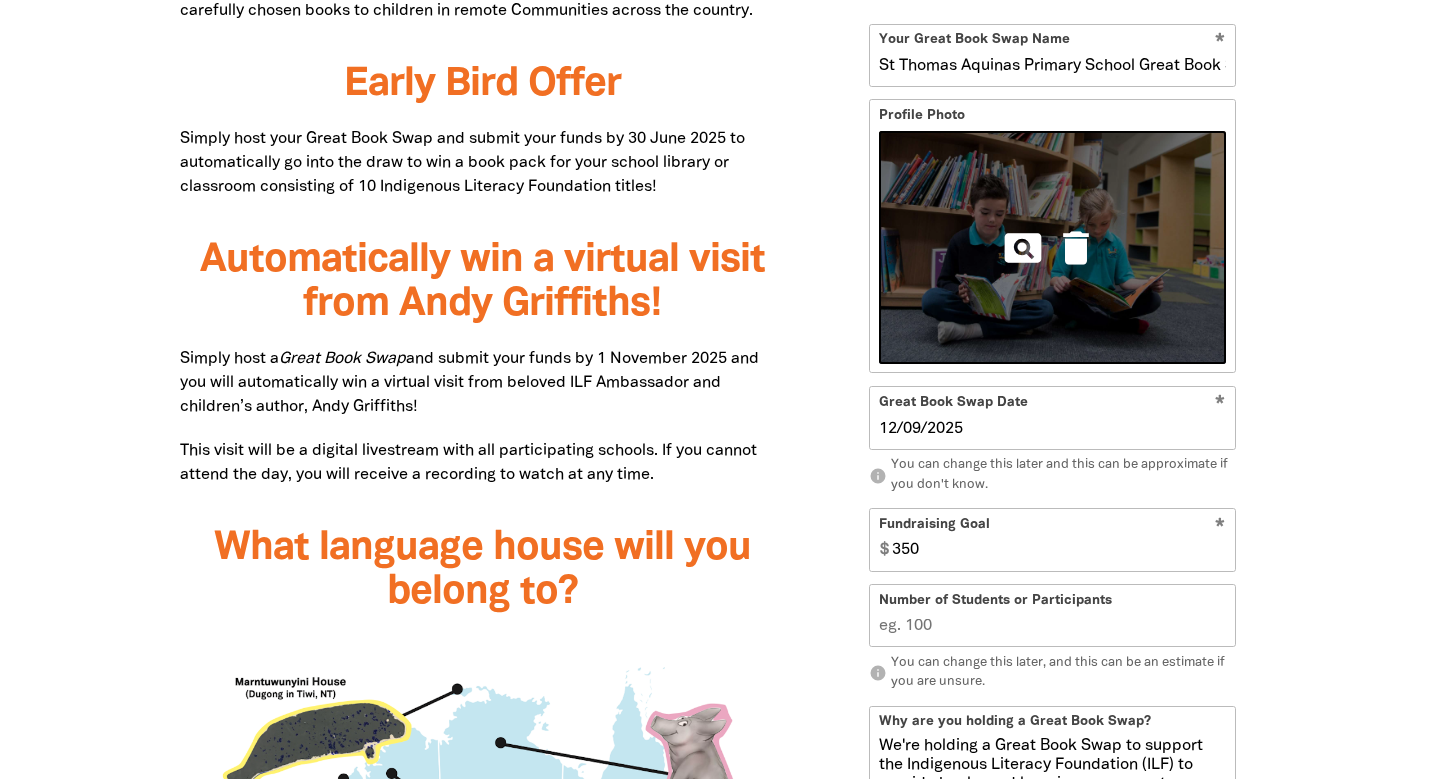 scroll, scrollTop: 1365, scrollLeft: 0, axis: vertical 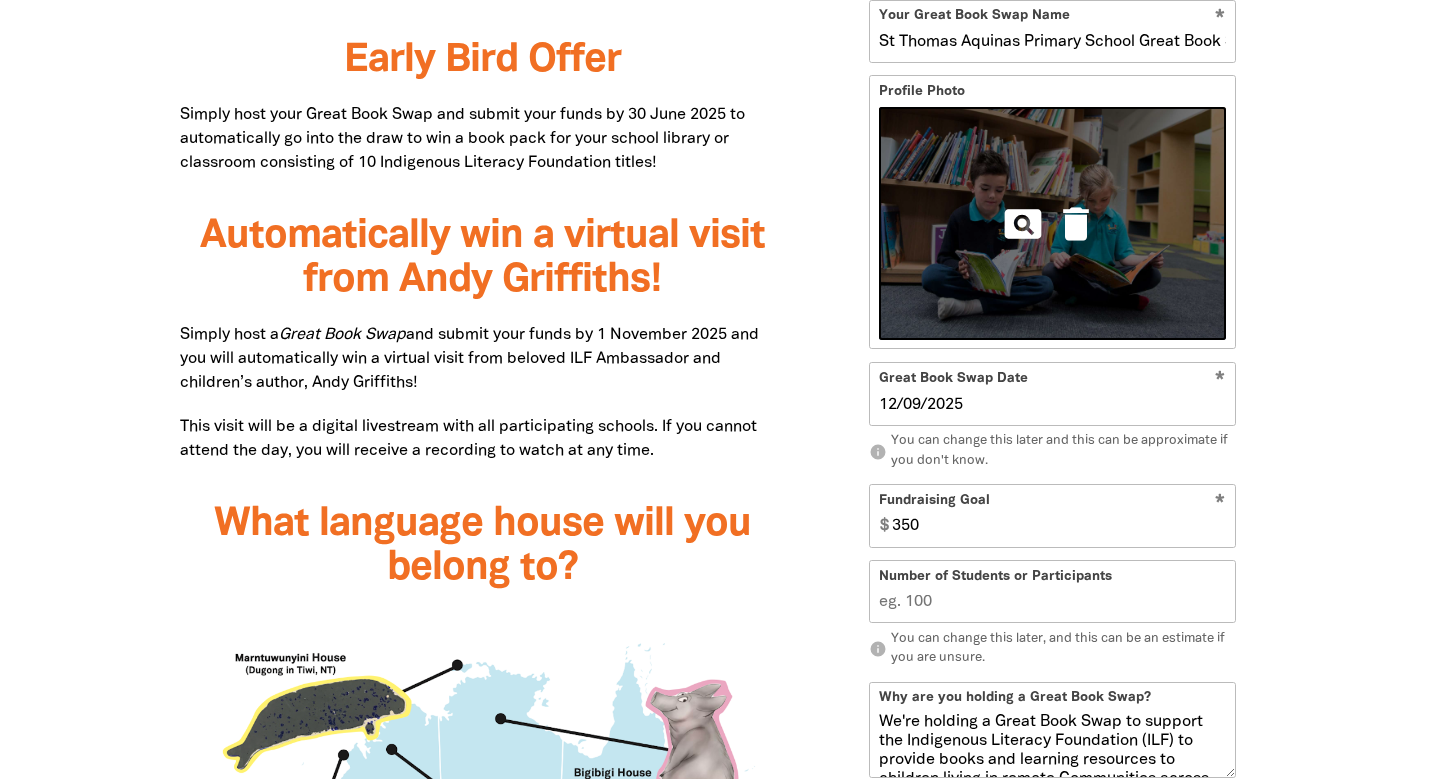 drag, startPoint x: 929, startPoint y: 528, endPoint x: 891, endPoint y: 529, distance: 38.013157 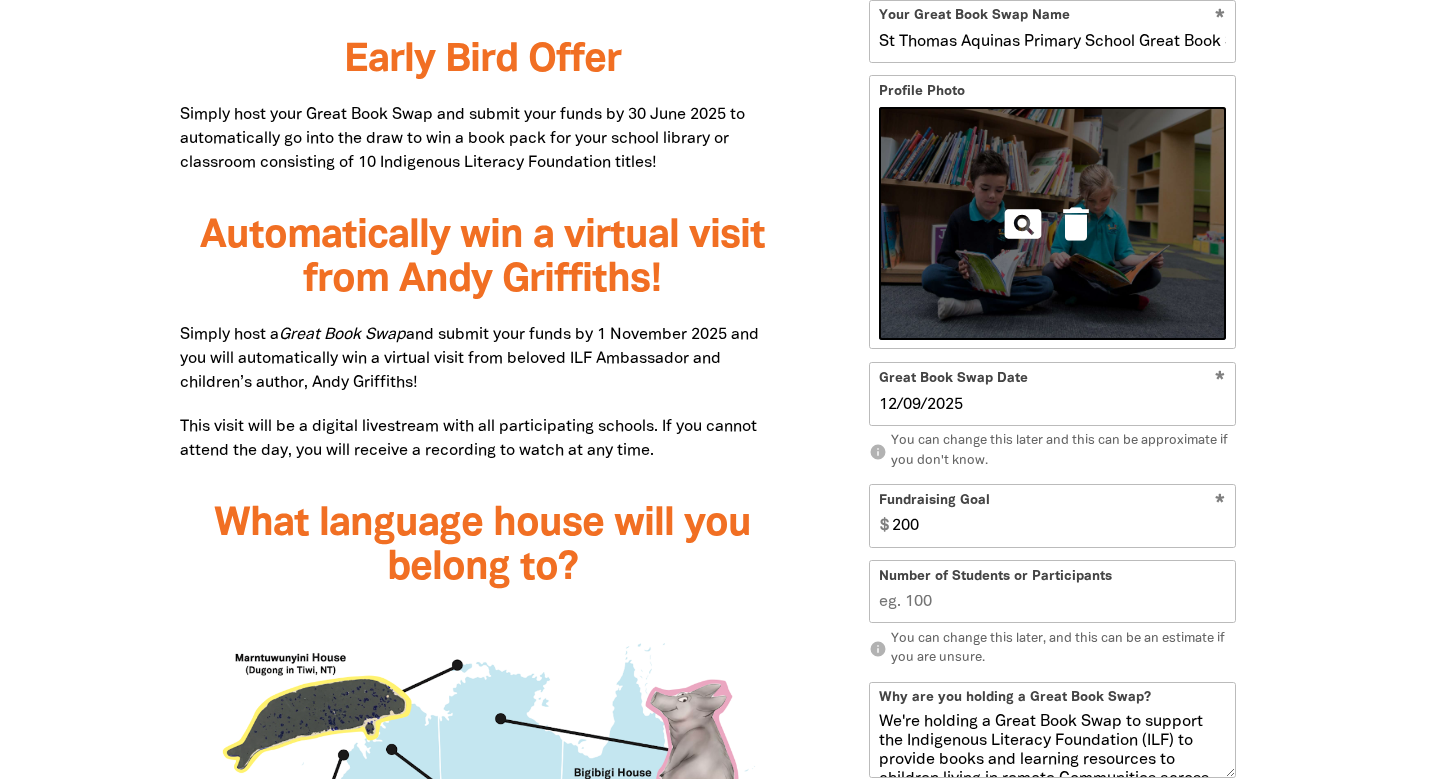 type on "200" 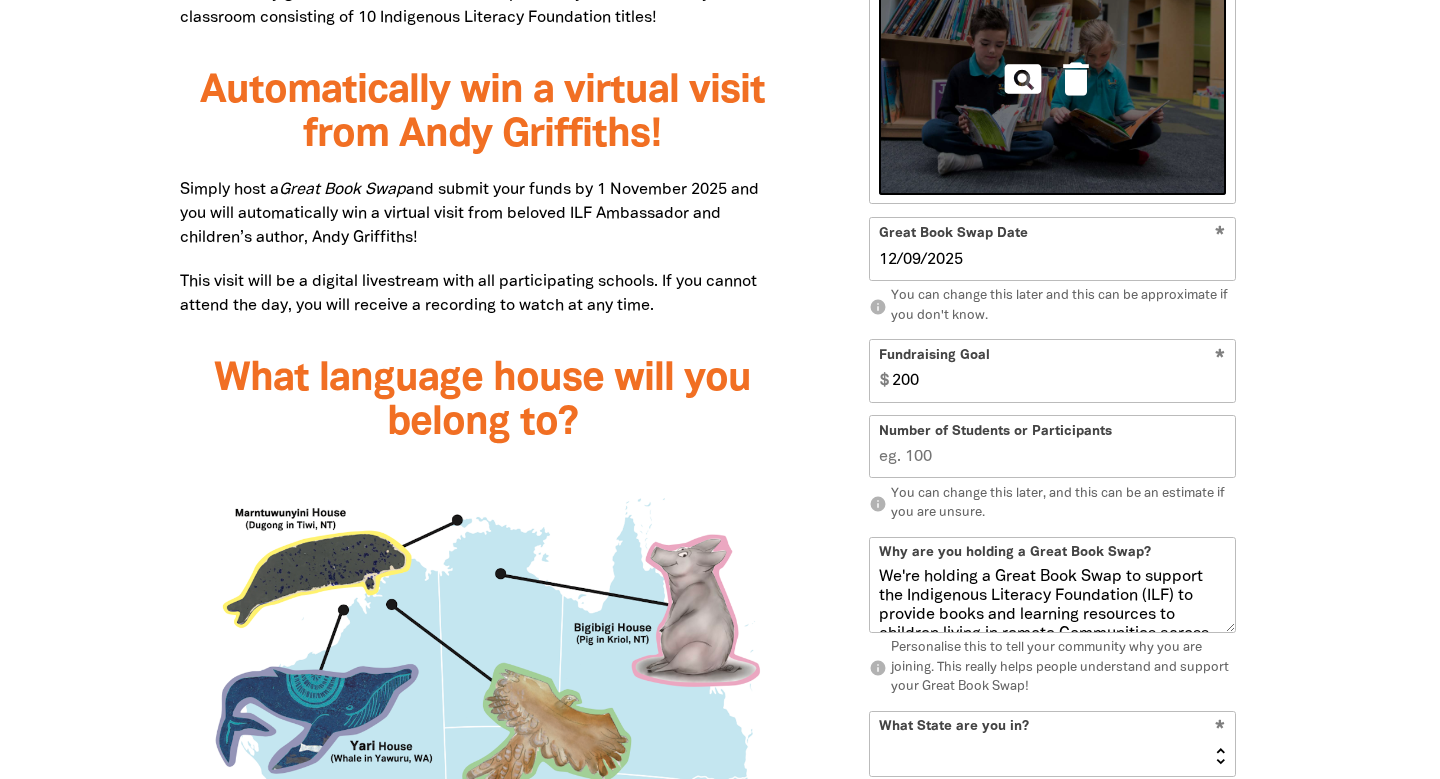 scroll, scrollTop: 1532, scrollLeft: 0, axis: vertical 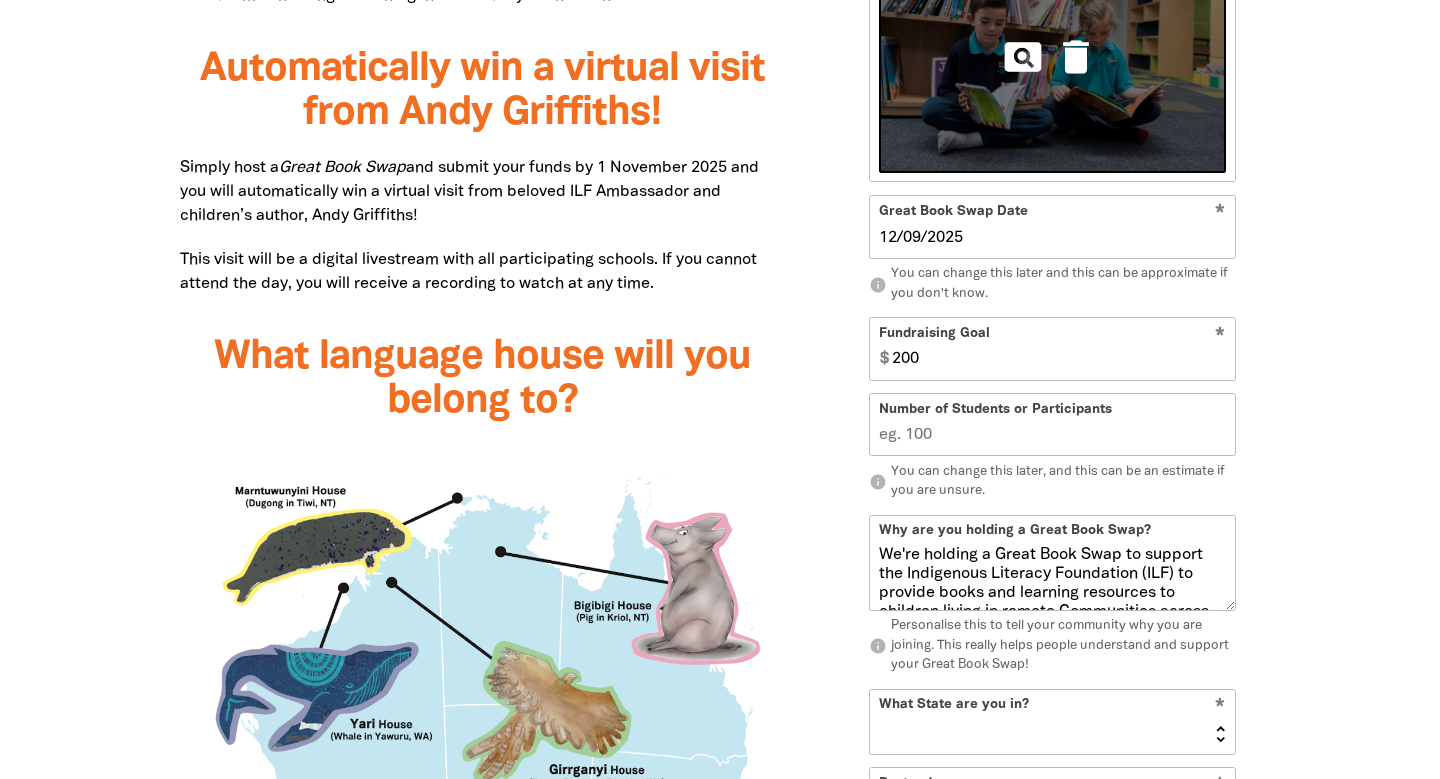click on "Number of Students or Participants" at bounding box center (1052, 424) 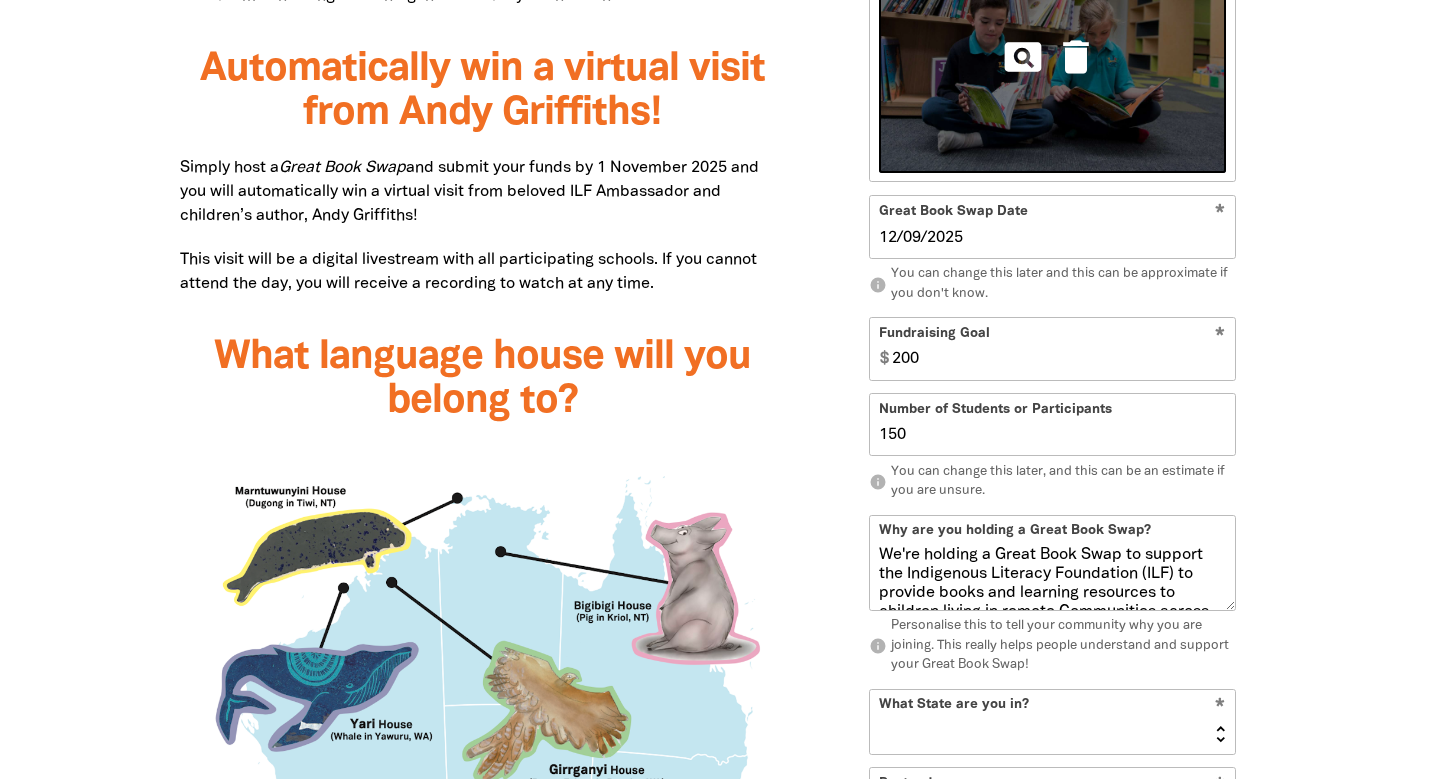 type on "150" 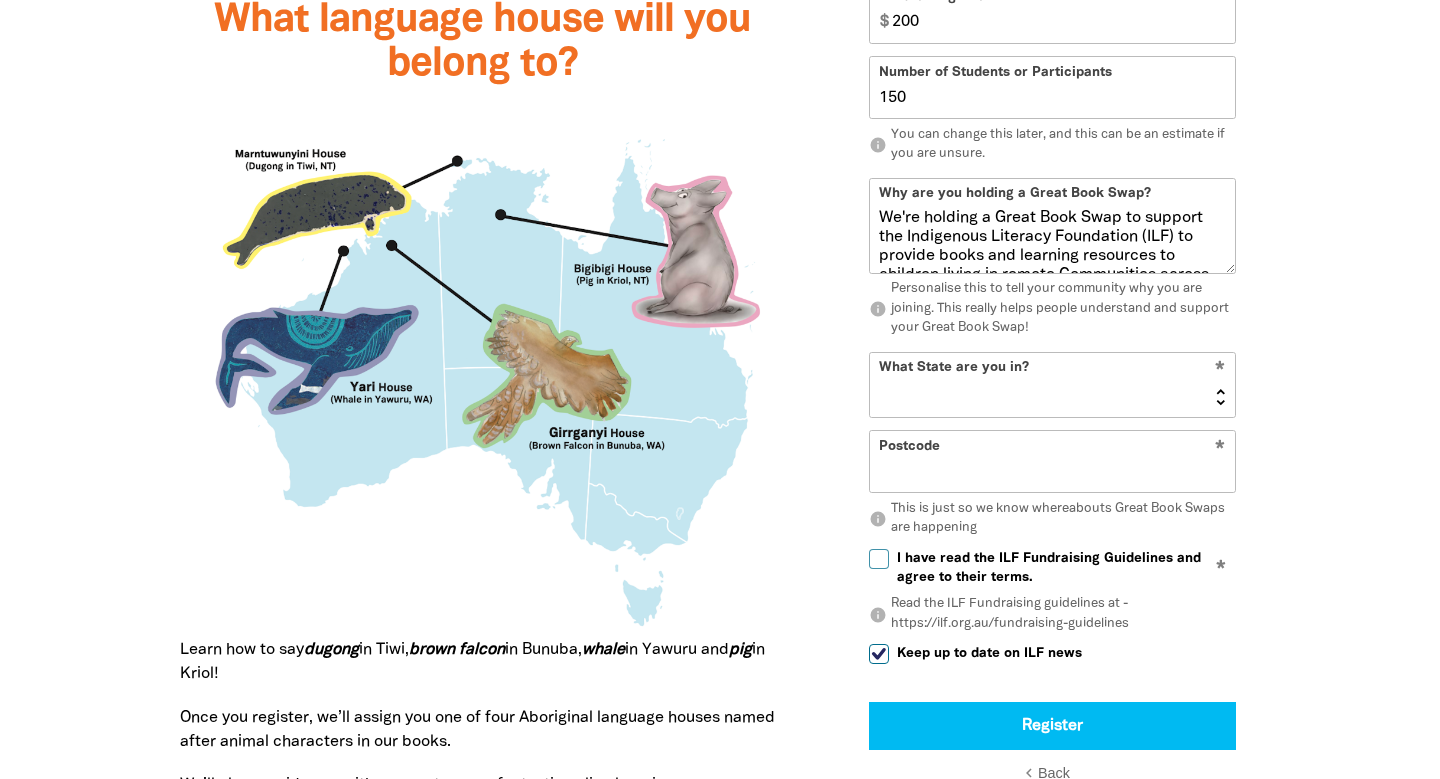 scroll, scrollTop: 1880, scrollLeft: 0, axis: vertical 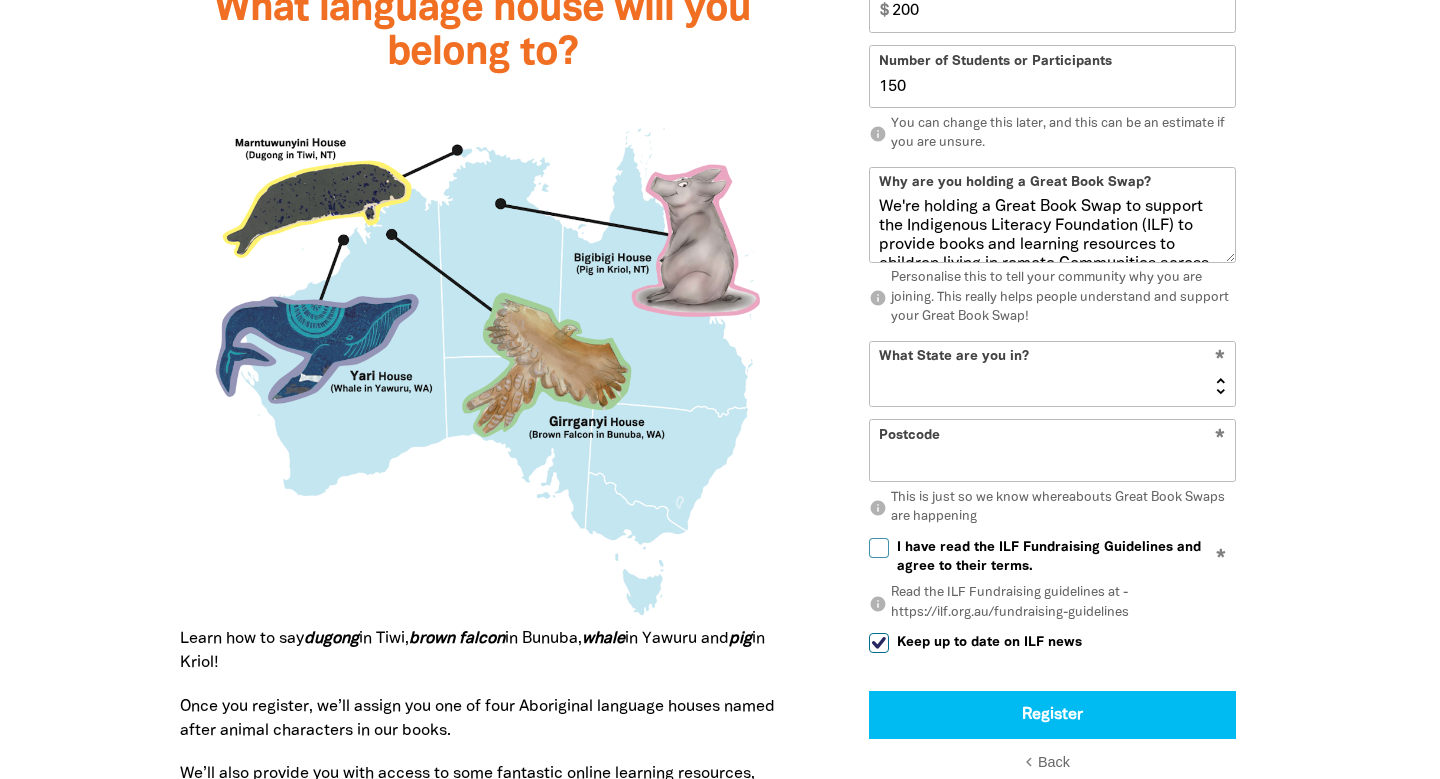 click on "NSW VIC QLD NT WA SA TAS ACT" at bounding box center (1052, 373) 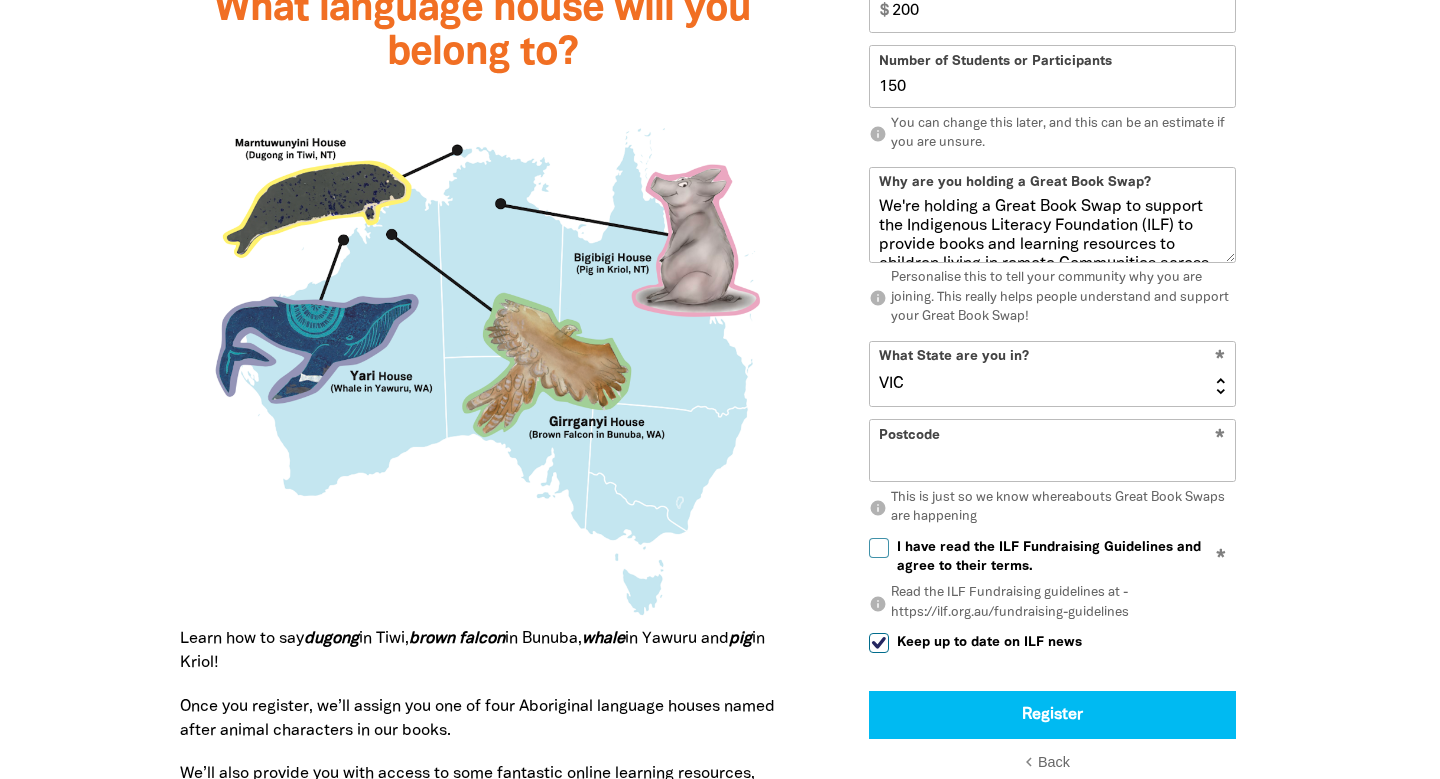 click on "Postcode" at bounding box center [1052, 450] 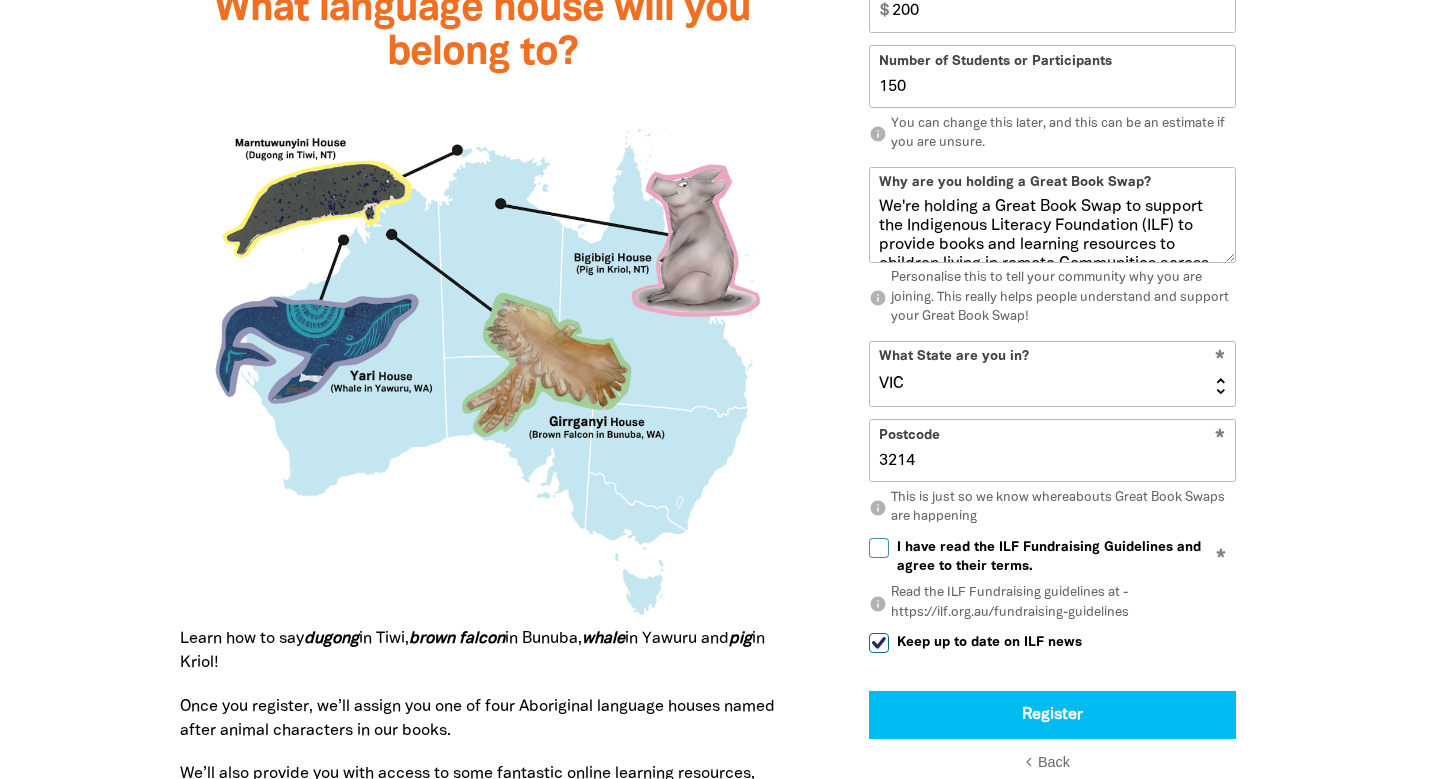 type on "3214" 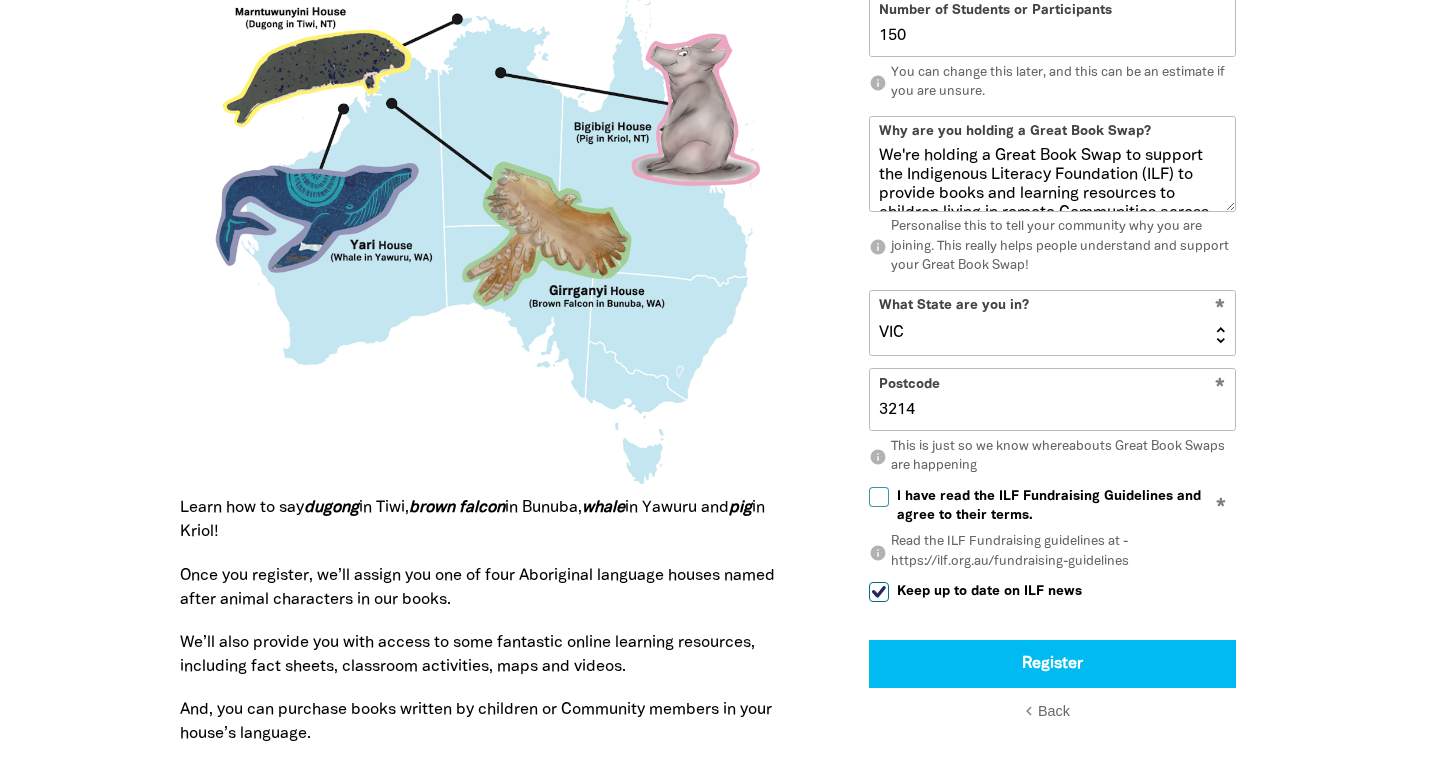 scroll, scrollTop: 2015, scrollLeft: 0, axis: vertical 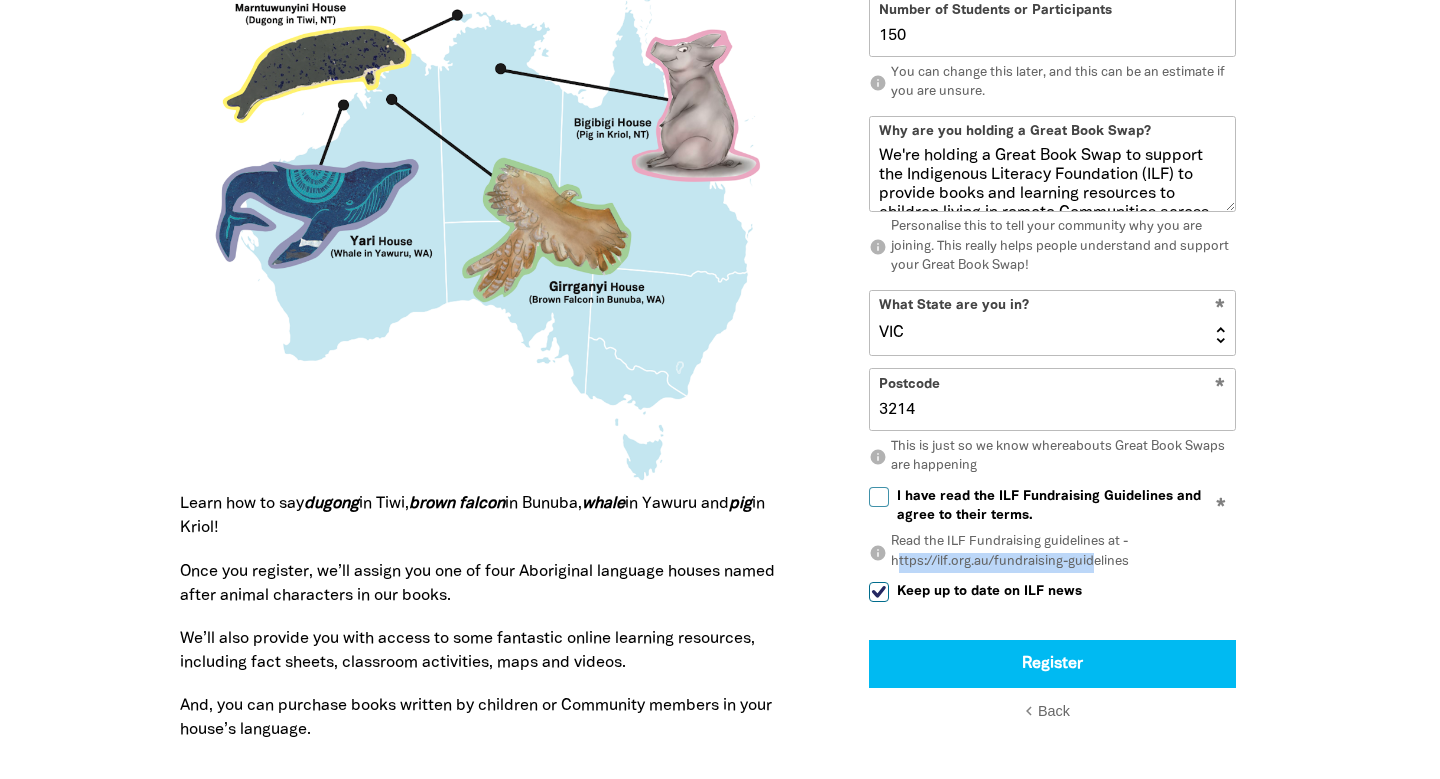 drag, startPoint x: 895, startPoint y: 562, endPoint x: 1090, endPoint y: 556, distance: 195.09229 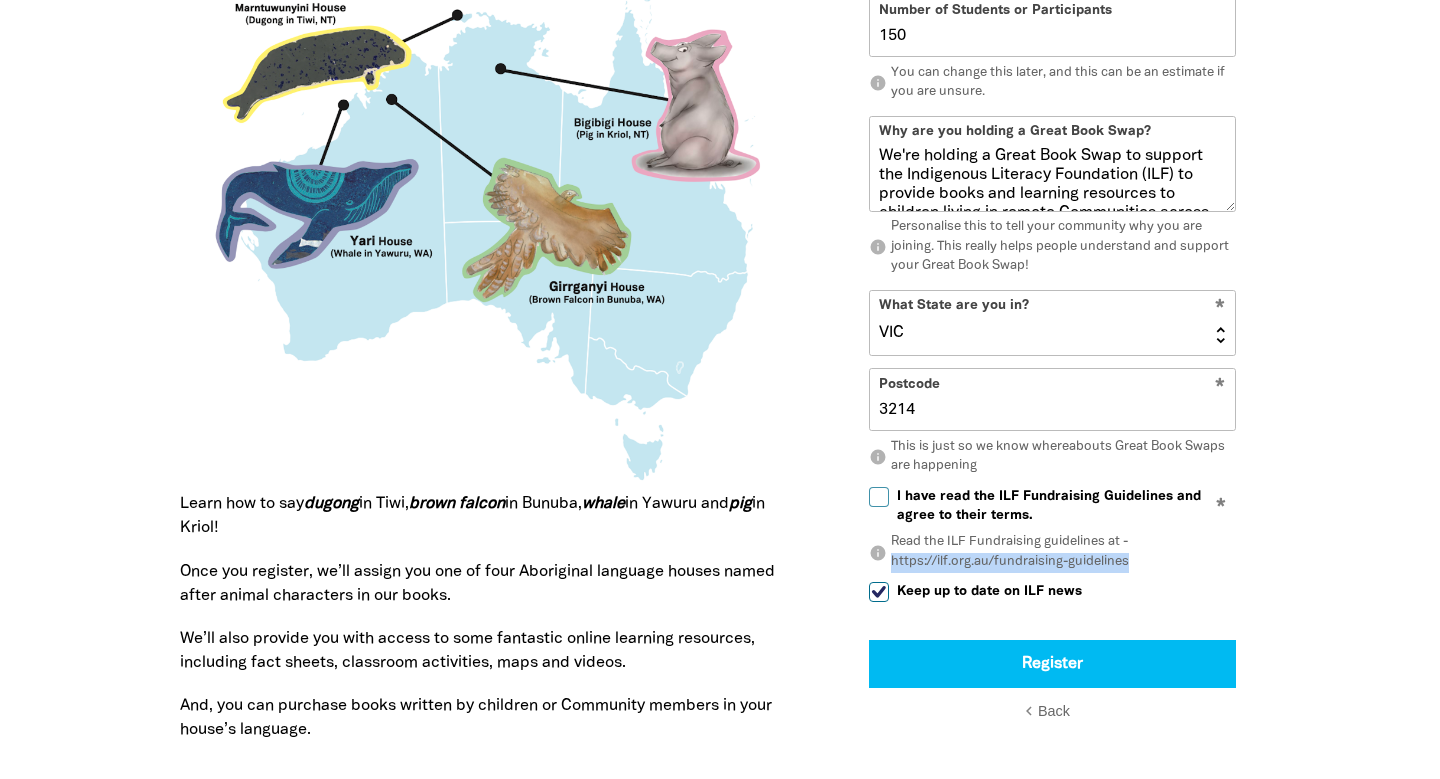 drag, startPoint x: 893, startPoint y: 561, endPoint x: 1129, endPoint y: 565, distance: 236.03389 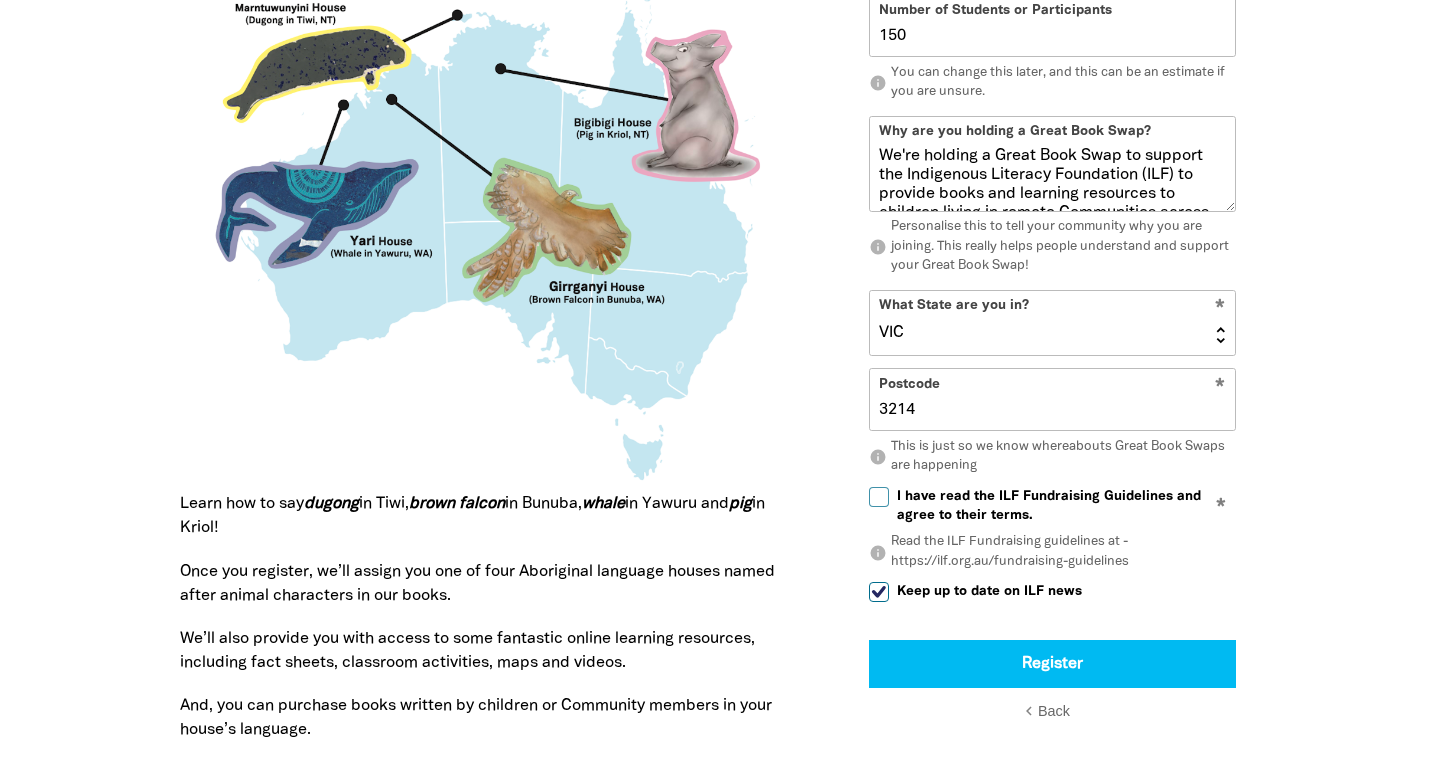 click on "info Read the ILF Fundraising guidelines at - https://ilf.org.au/fundraising-guidelines" at bounding box center [1052, 552] 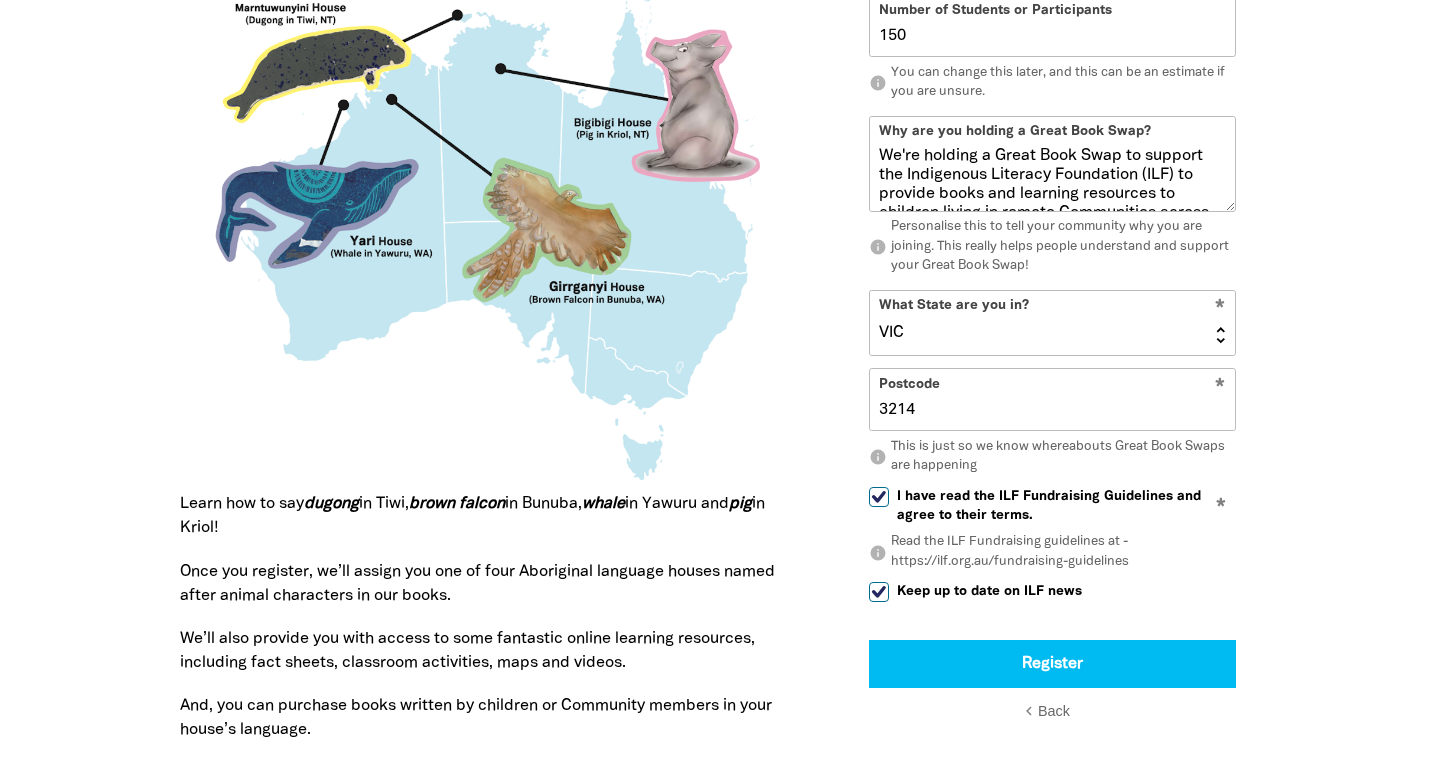 checkbox on "true" 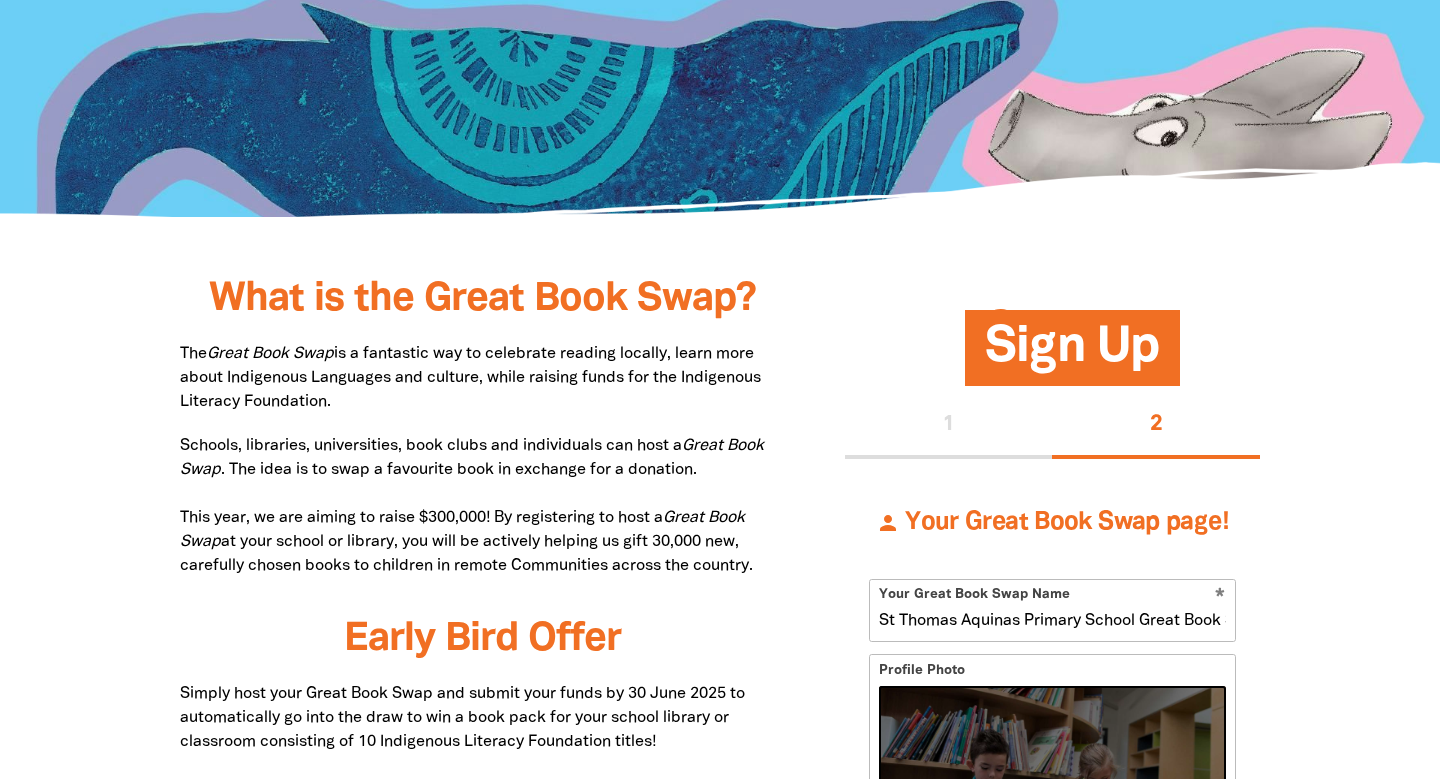 scroll, scrollTop: 781, scrollLeft: 0, axis: vertical 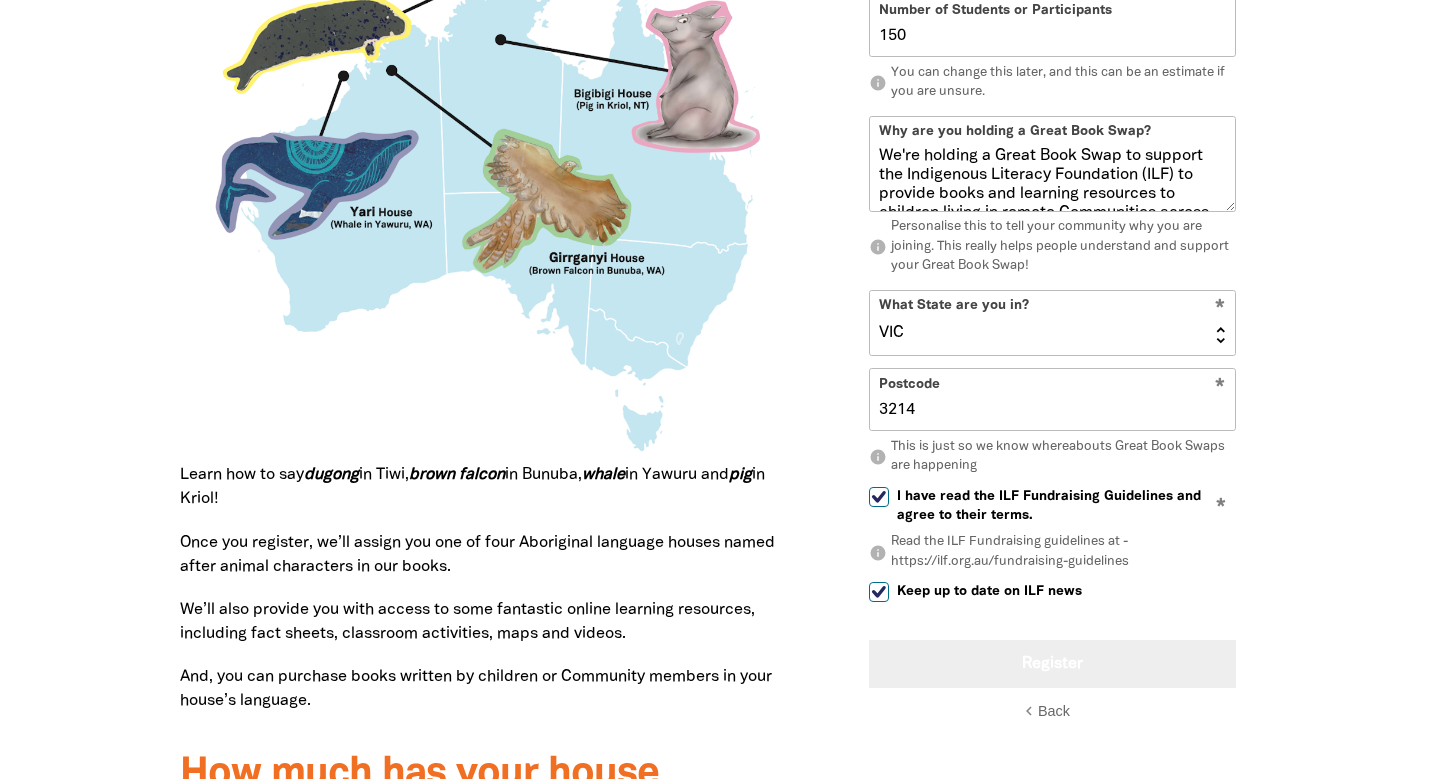 click on "Register" at bounding box center [1052, 663] 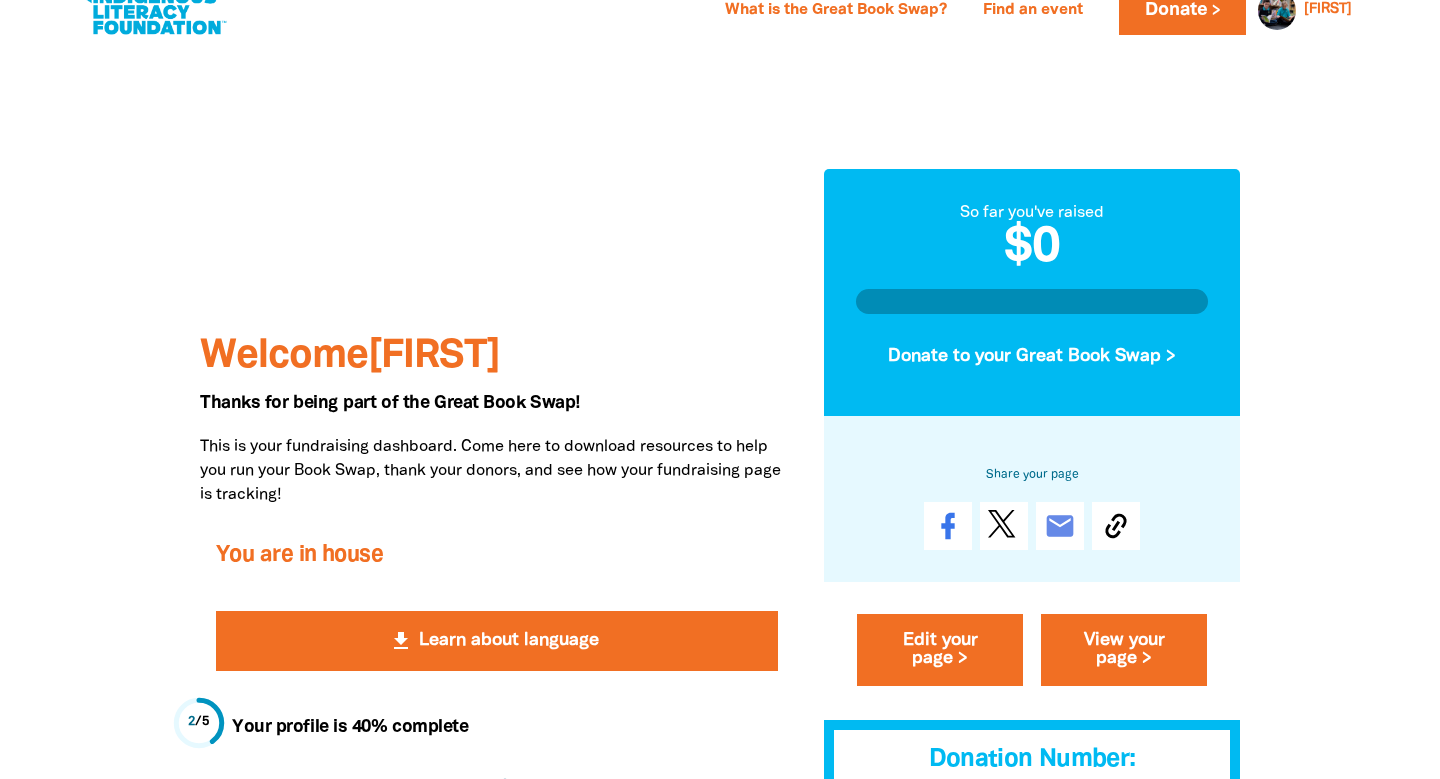 scroll, scrollTop: 0, scrollLeft: 0, axis: both 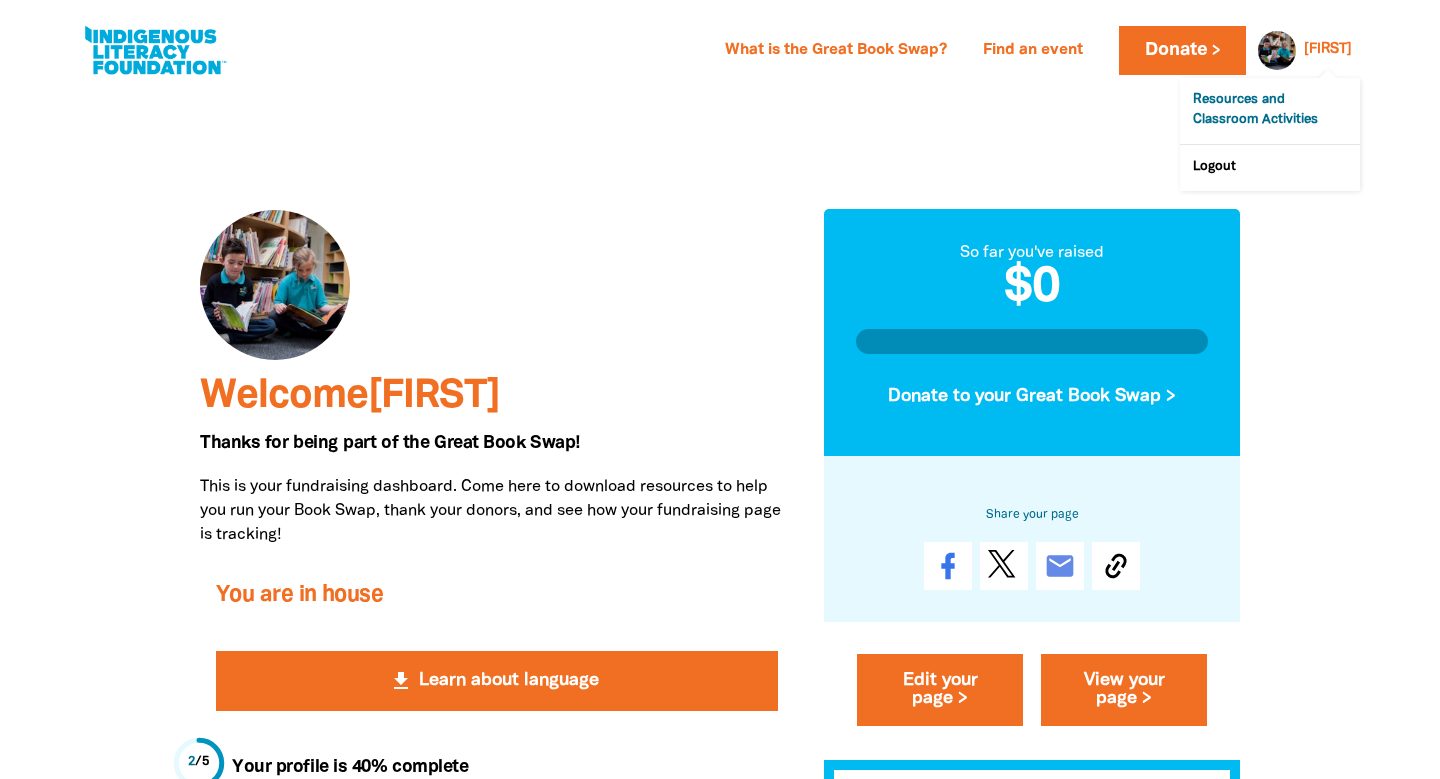 click on "Resources and Classroom Activities" at bounding box center [1270, 111] 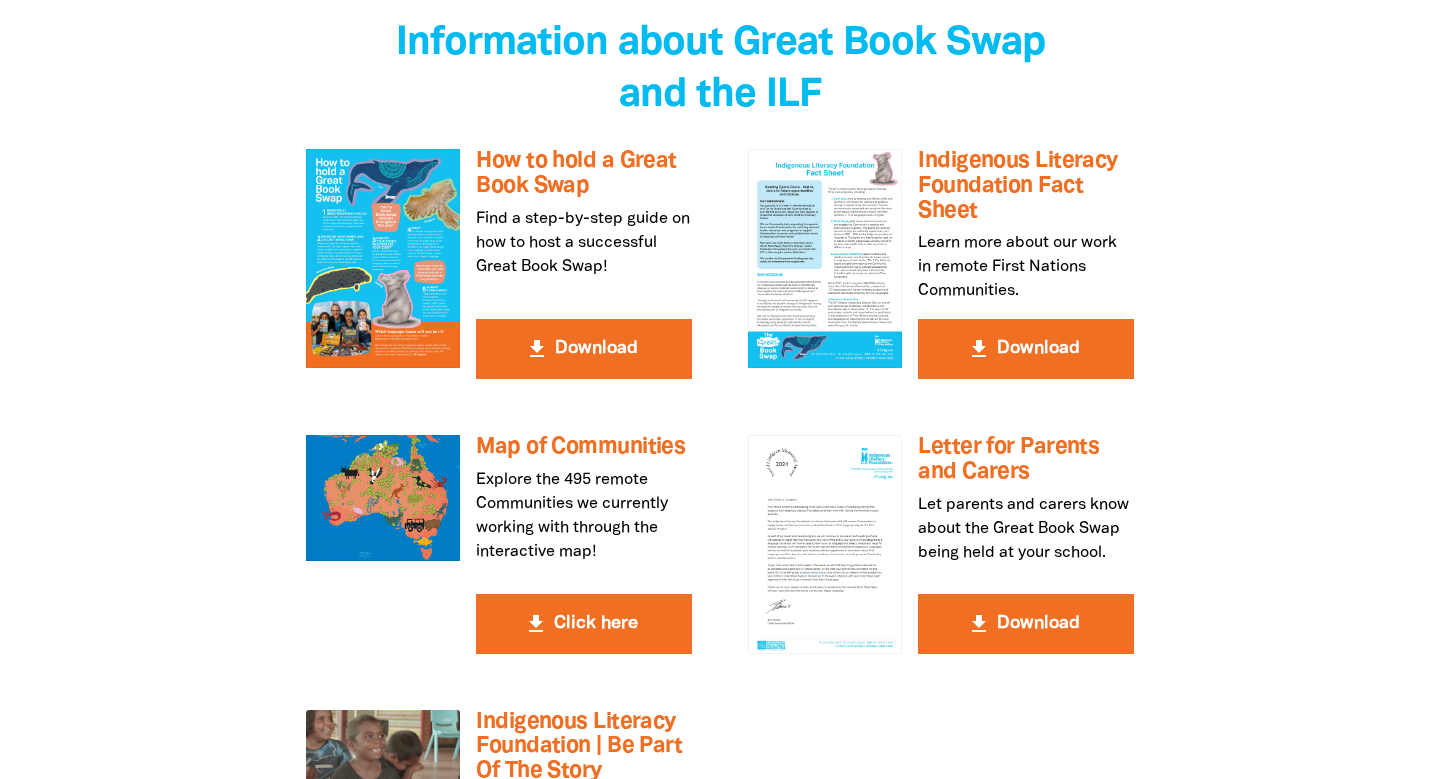 scroll, scrollTop: 3486, scrollLeft: 0, axis: vertical 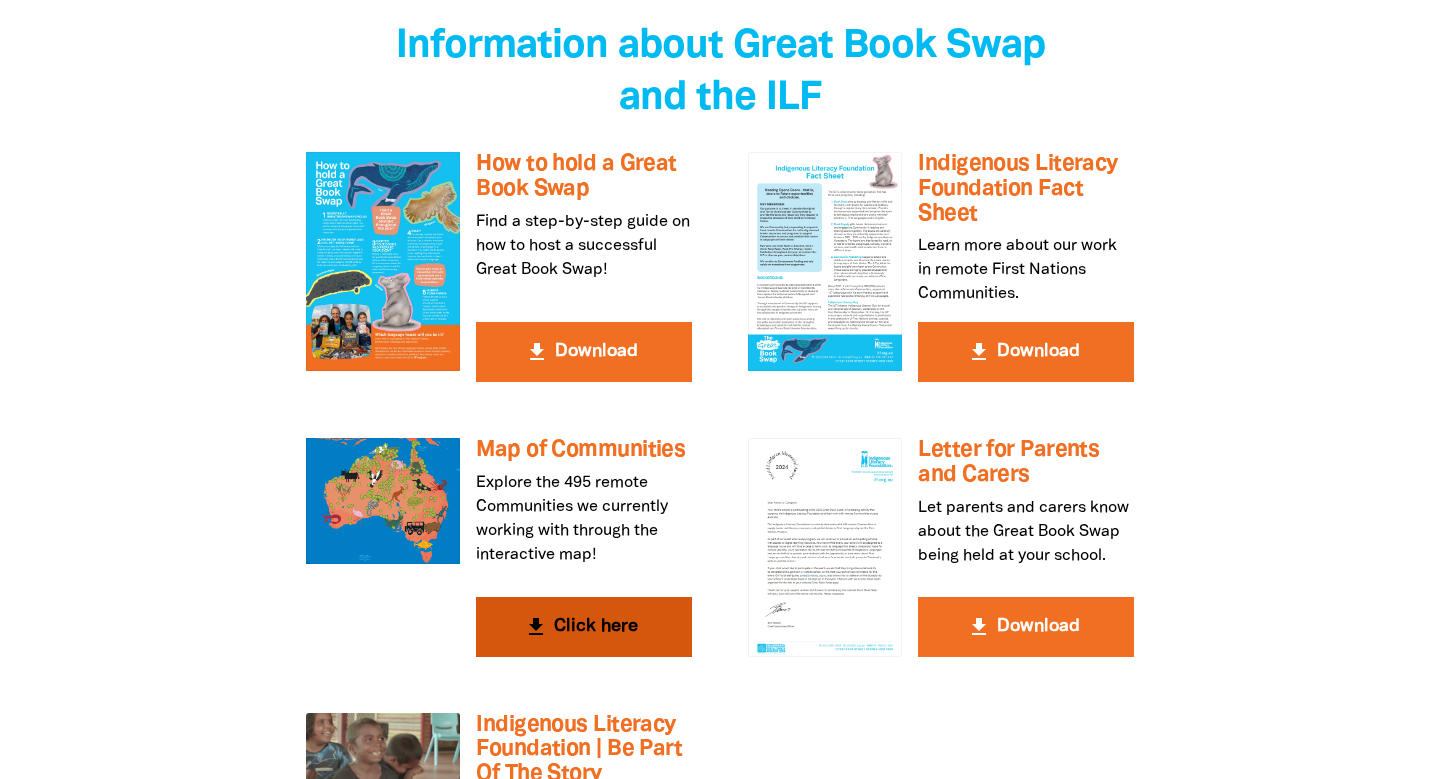 click on "get_app   Click here" at bounding box center (584, 627) 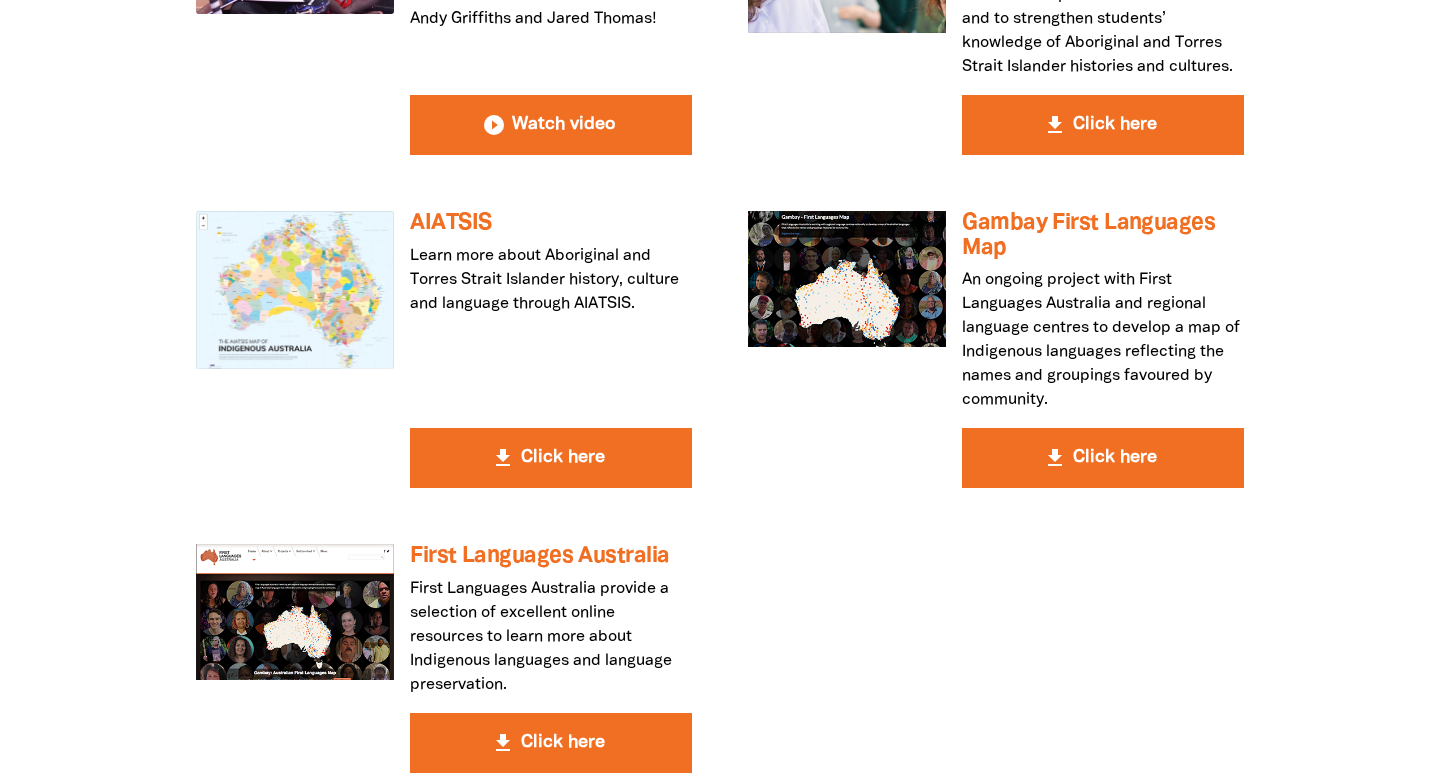 scroll, scrollTop: 5297, scrollLeft: 0, axis: vertical 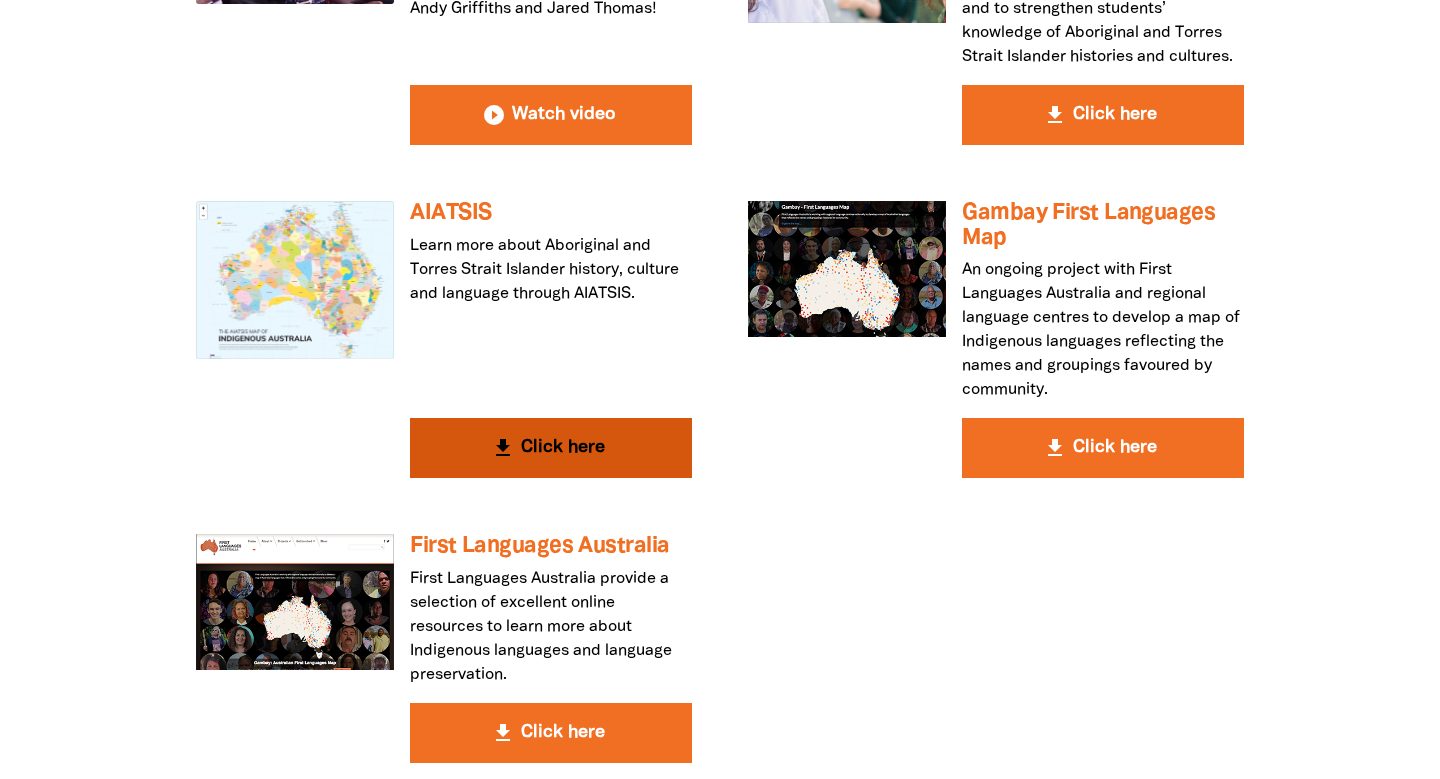 click on "get_app   Click here" at bounding box center [551, 448] 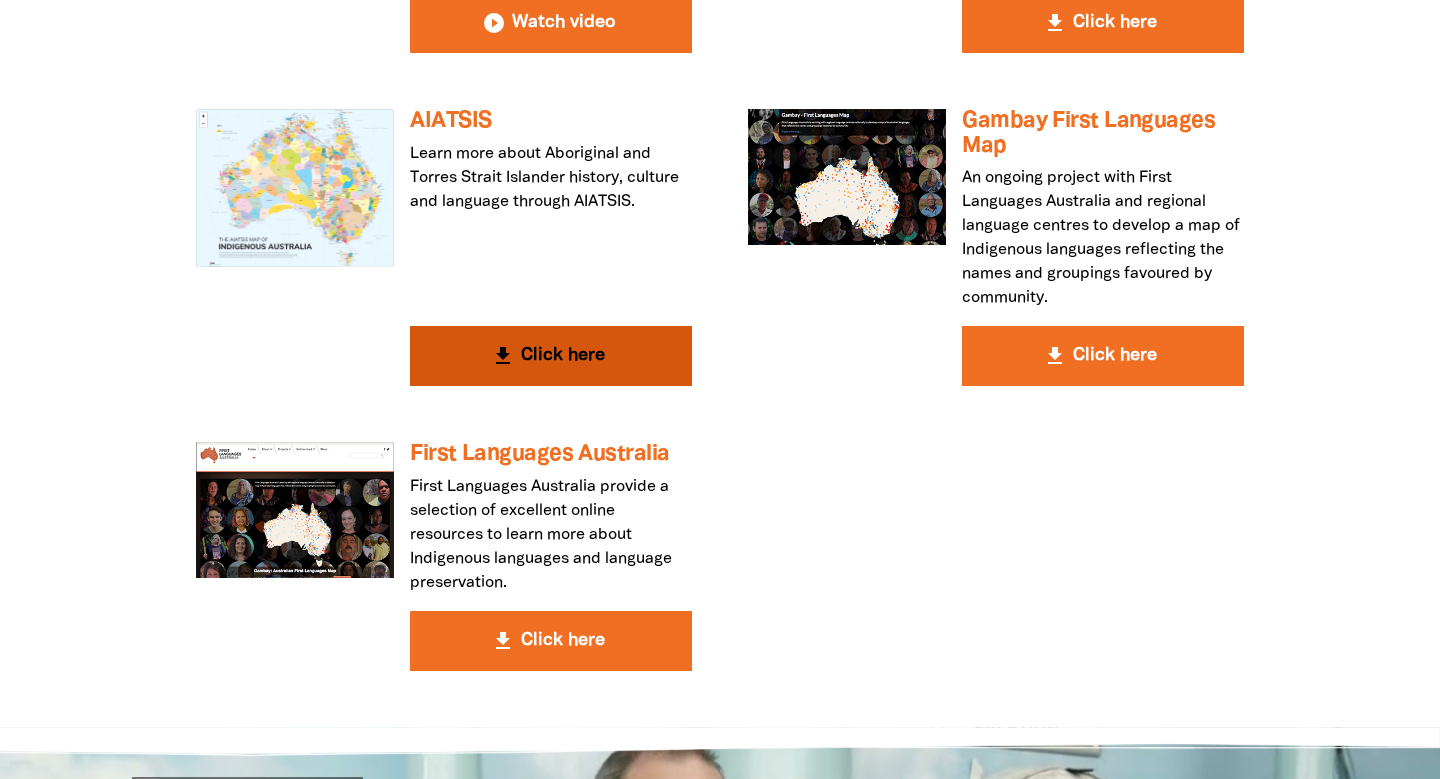 scroll, scrollTop: 5392, scrollLeft: 0, axis: vertical 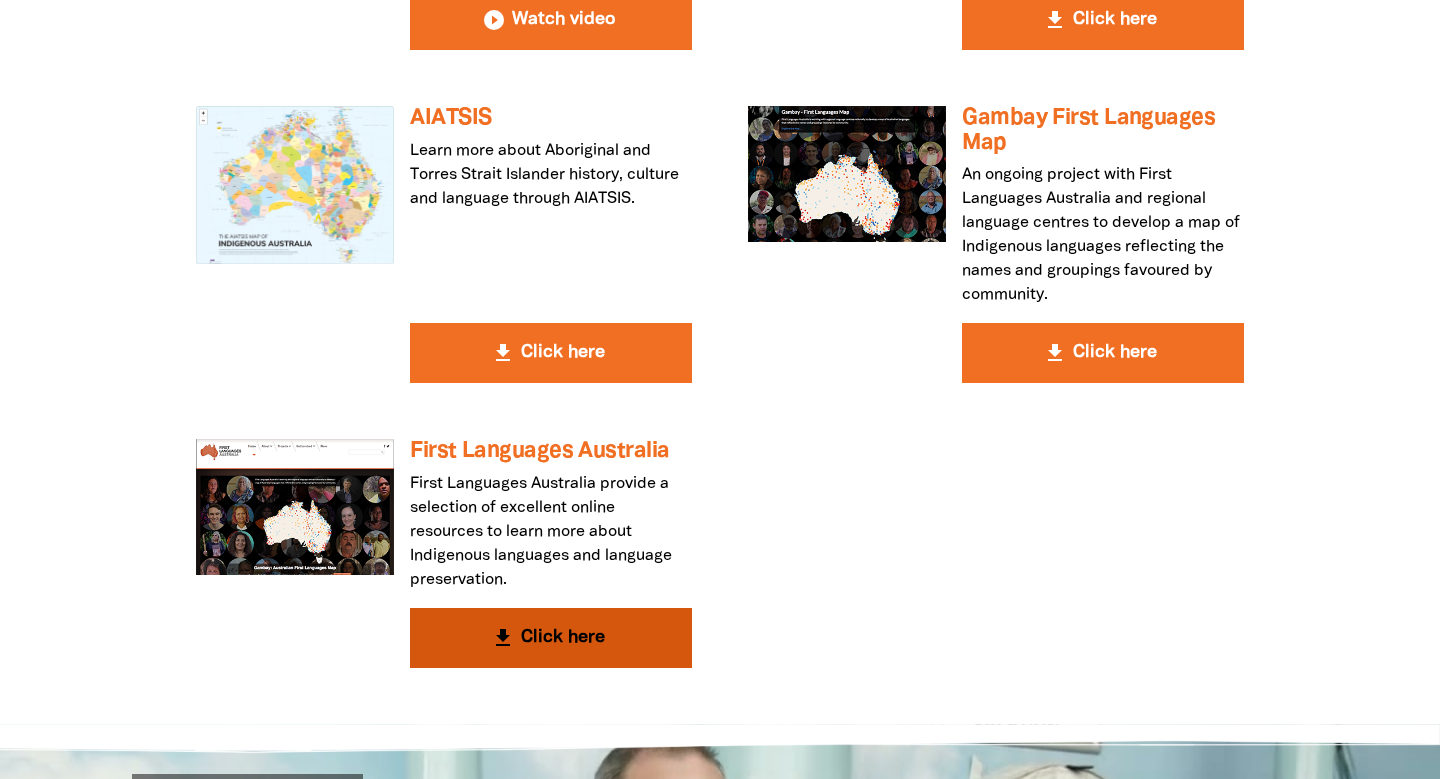 click on "get_app   Click here" at bounding box center (551, 638) 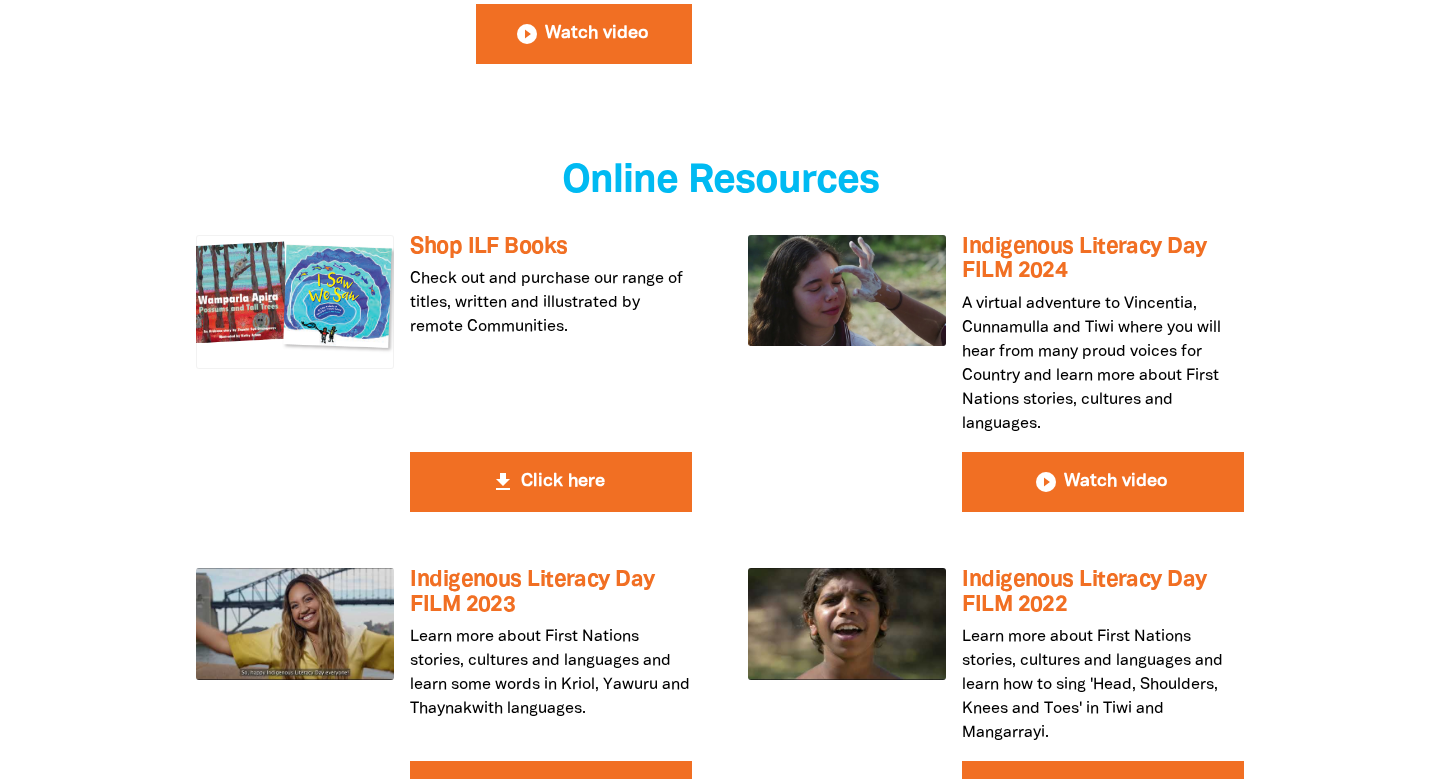 scroll, scrollTop: 4311, scrollLeft: 0, axis: vertical 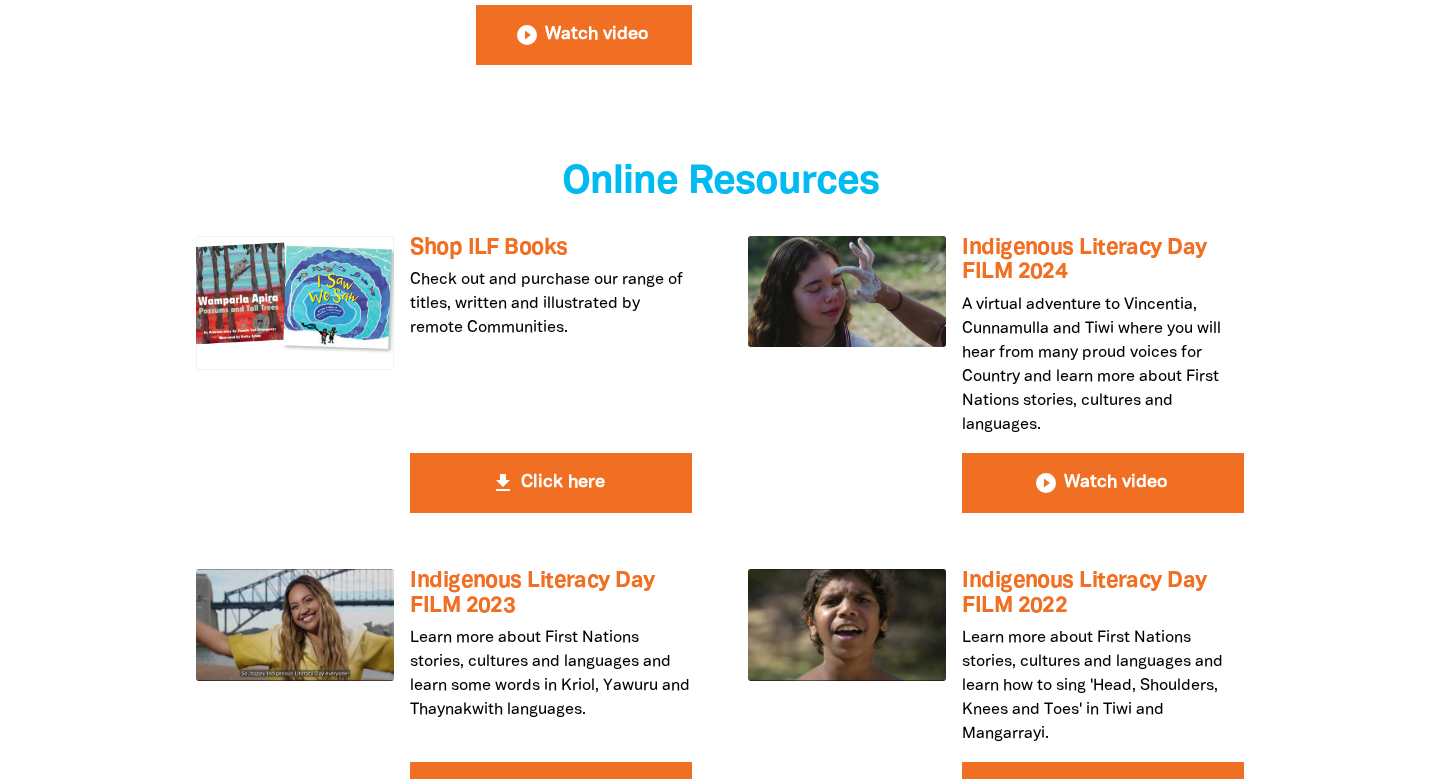 click on "get_app Shop ILF Books Check out and purchase our range of titles, written and illustrated by remote Communities. get_app   Click here get_app Indigenous Literacy Day FILM 2024 A virtual adventure to Vincentia, Cunnamulla and Tiwi where you will hear from many proud voices for Country and learn more about First Nations stories, cultures and languages. play_circle_filled   Watch video get_app Indigenous Literacy Day FILM 2023 Learn more about First Nations stories, cultures and languages and learn some words in Kriol, Yawuru and Thaynakwith languages. play_circle_filled   Watch video get_app Indigenous Literacy Day FILM 2022 Learn more about First Nations stories, cultures and languages and learn how to sing 'Head, Shoulders, Knees and Toes' in Tiwi and Mangarrayi. play_circle_filled   Watch video get_app Did You Know? Check out some interesting facts about literacy in remote Indigenous Communities with ILF Ambassadors Andy Griffiths and Jared Thomas! play_circle_filled   Watch video get_app get_app   get_app" at bounding box center (720, 998) 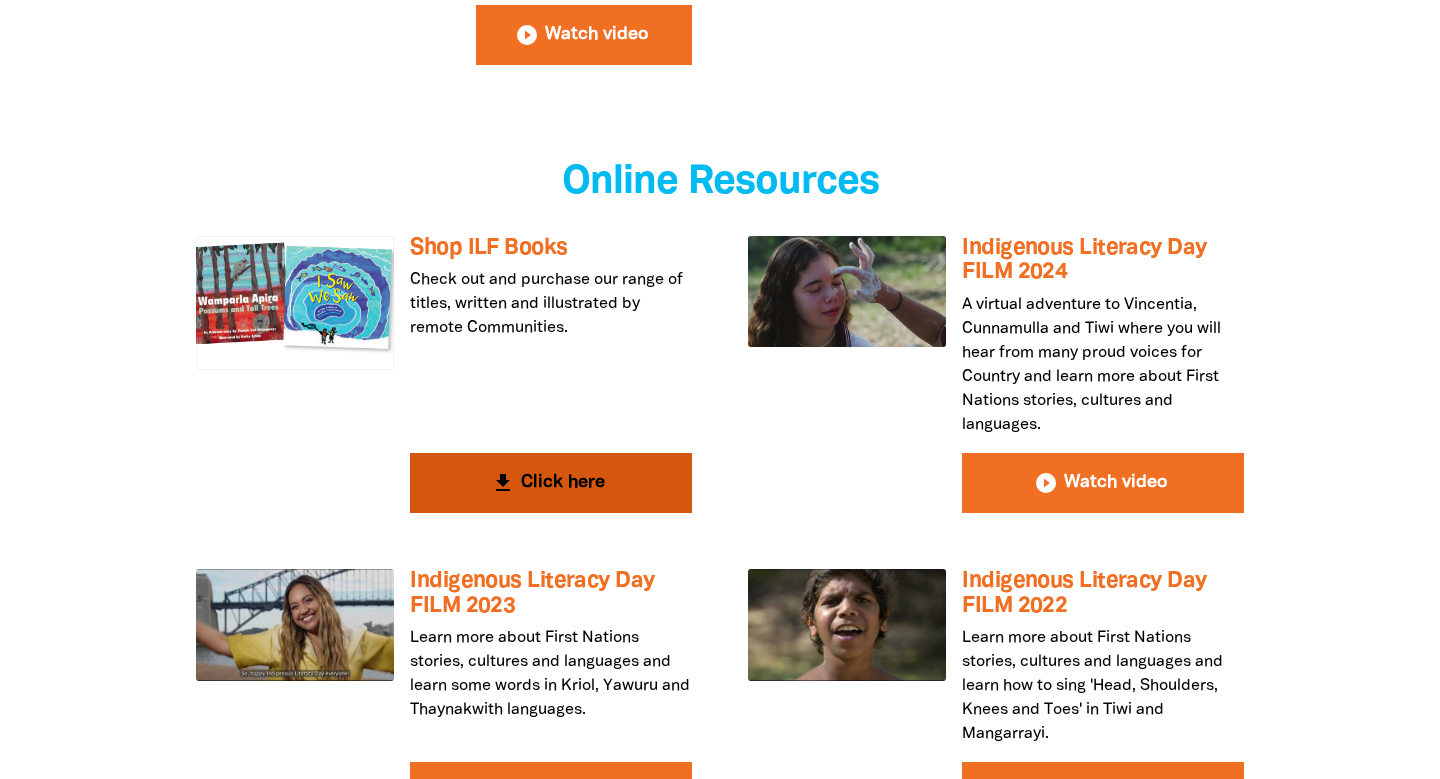 click on "get_app" at bounding box center [503, 483] 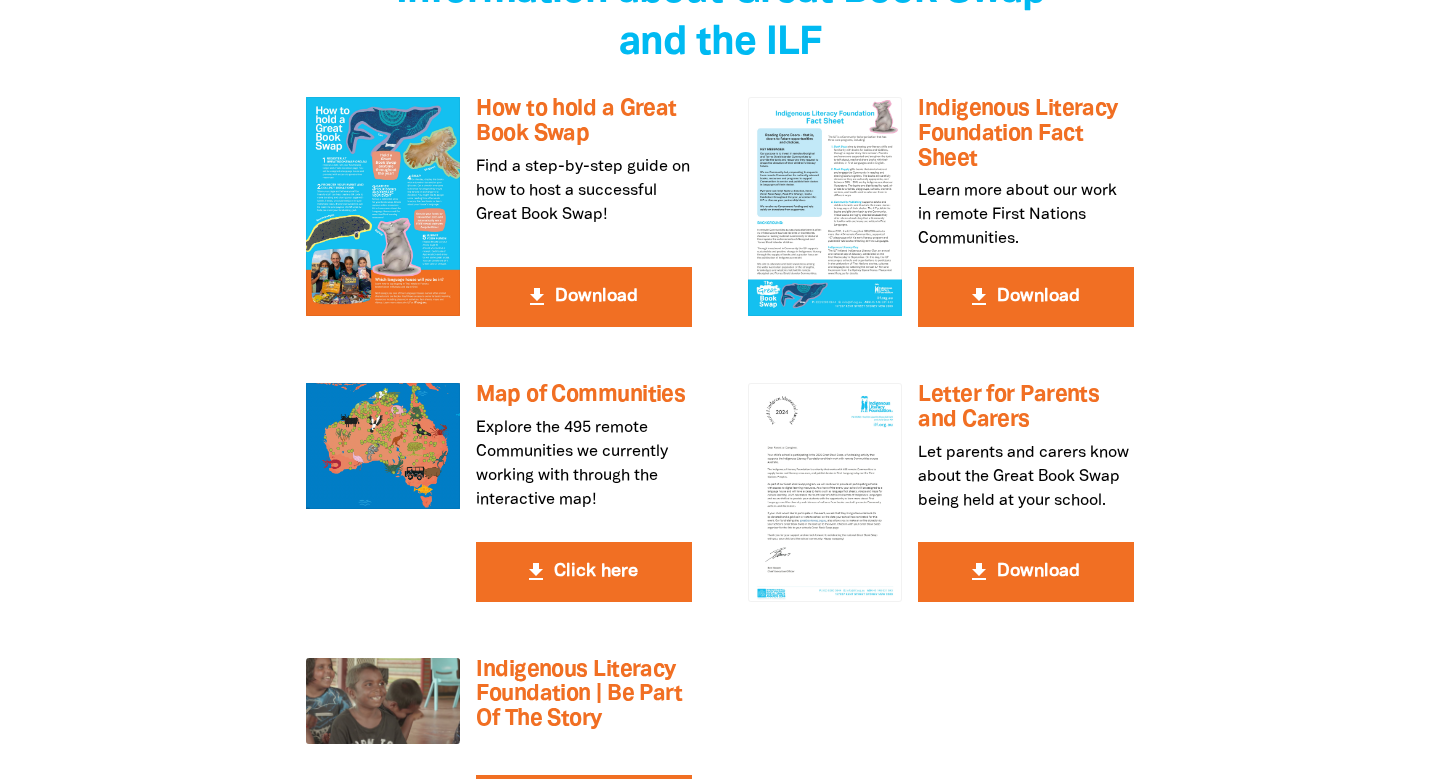 scroll, scrollTop: 0, scrollLeft: 0, axis: both 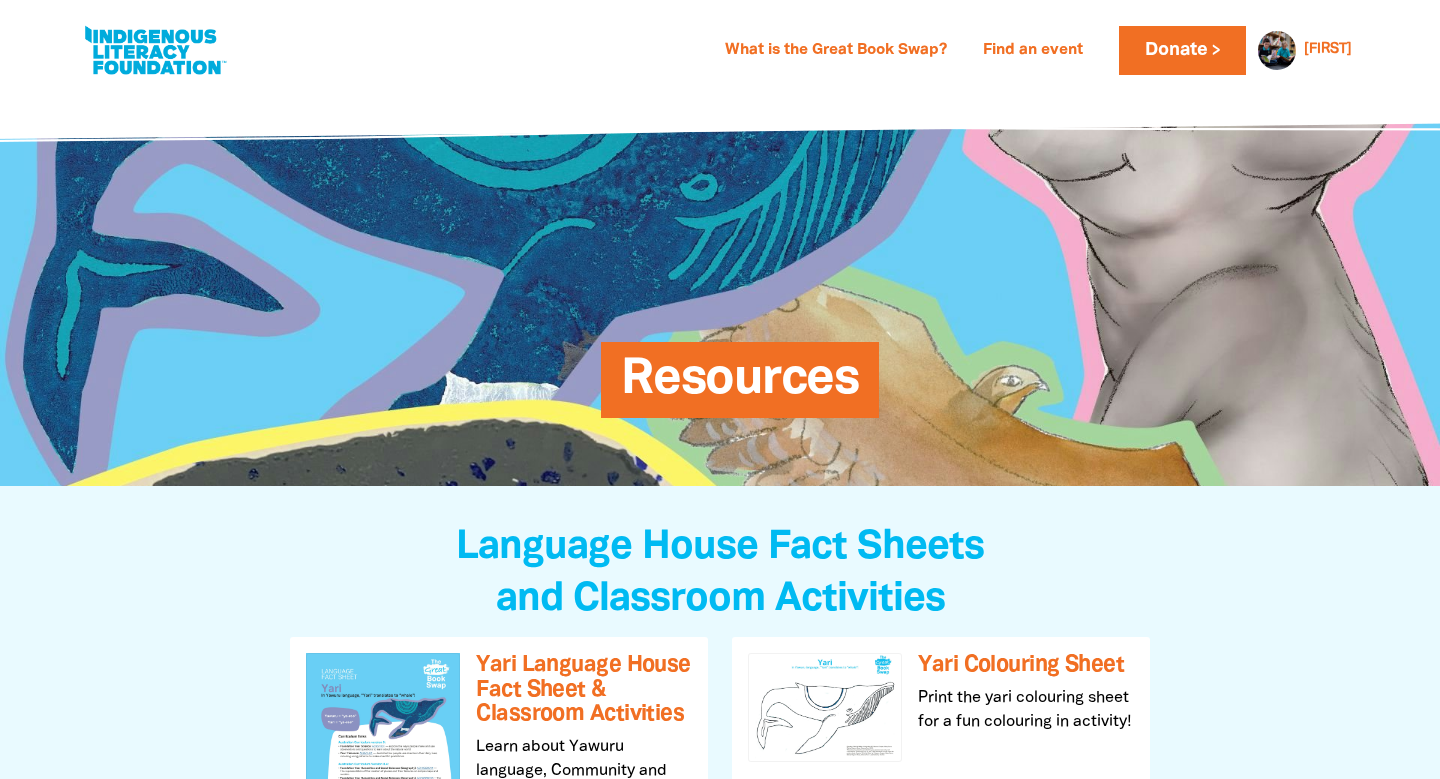 click on "Resources" at bounding box center (719, 288) 